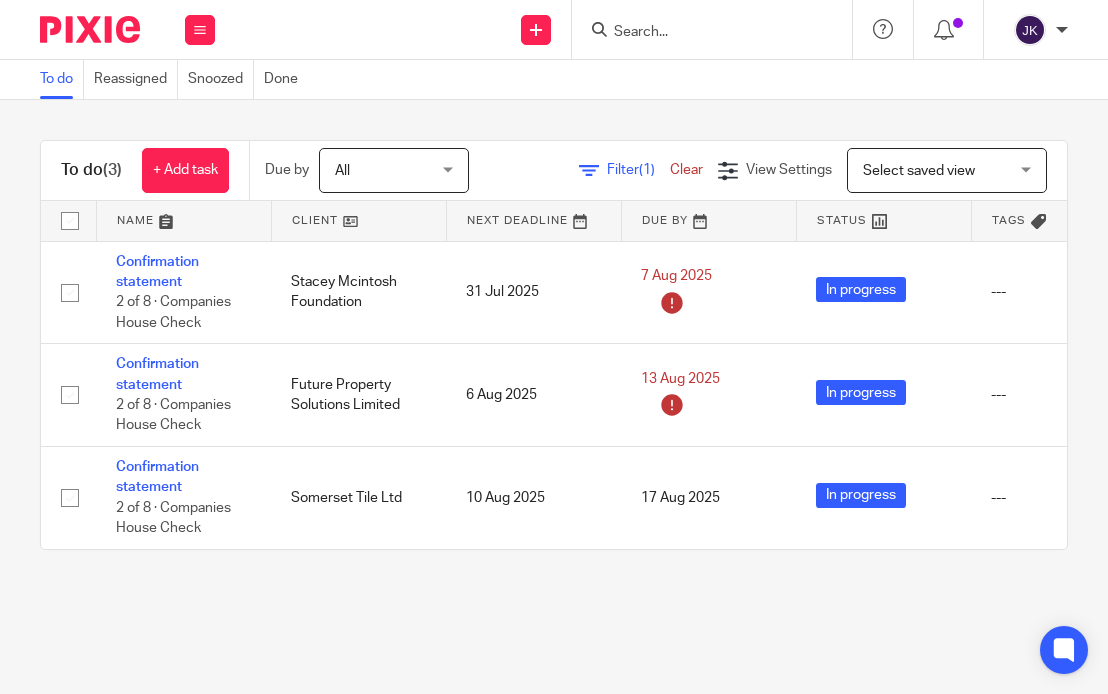 scroll, scrollTop: 0, scrollLeft: 0, axis: both 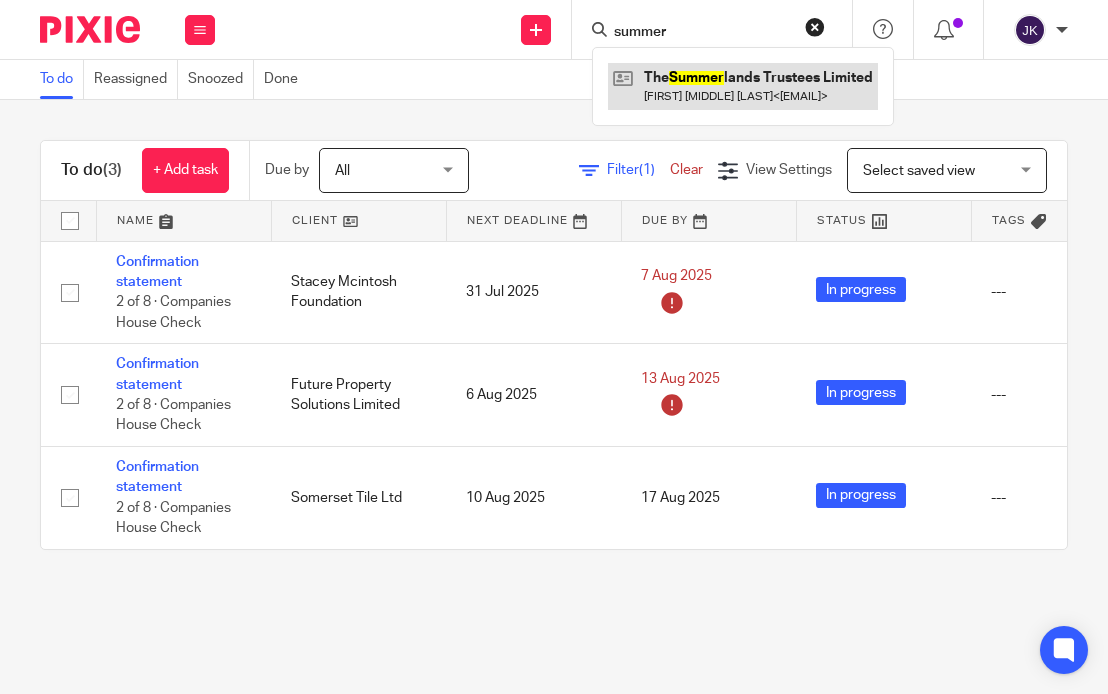 type on "summer" 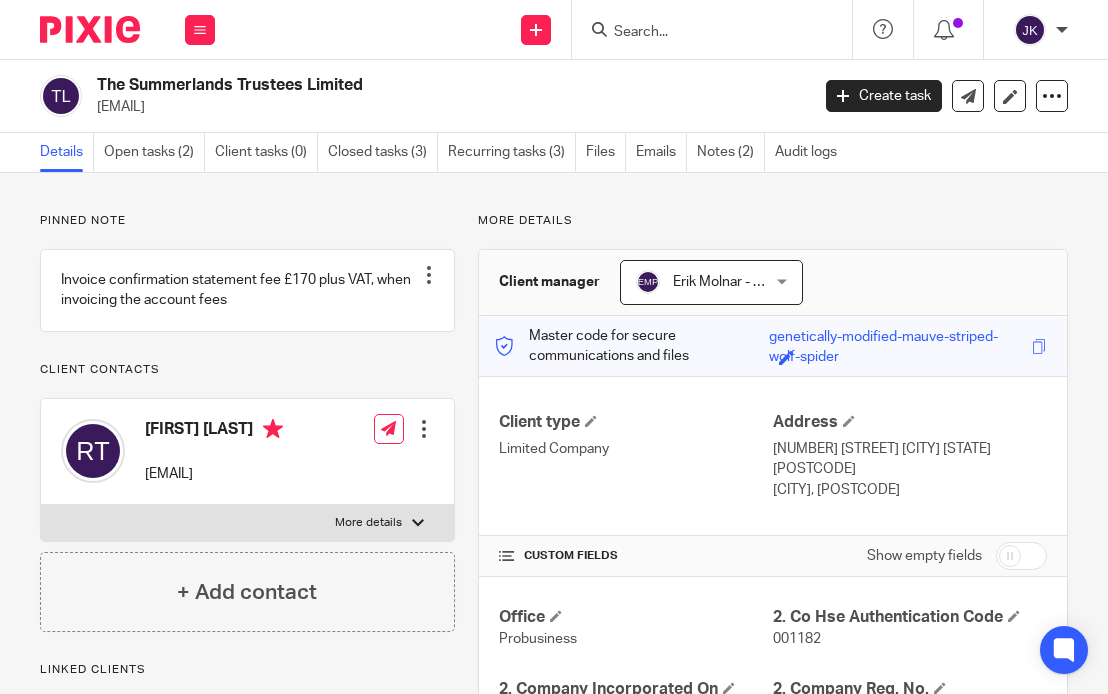scroll, scrollTop: 0, scrollLeft: 0, axis: both 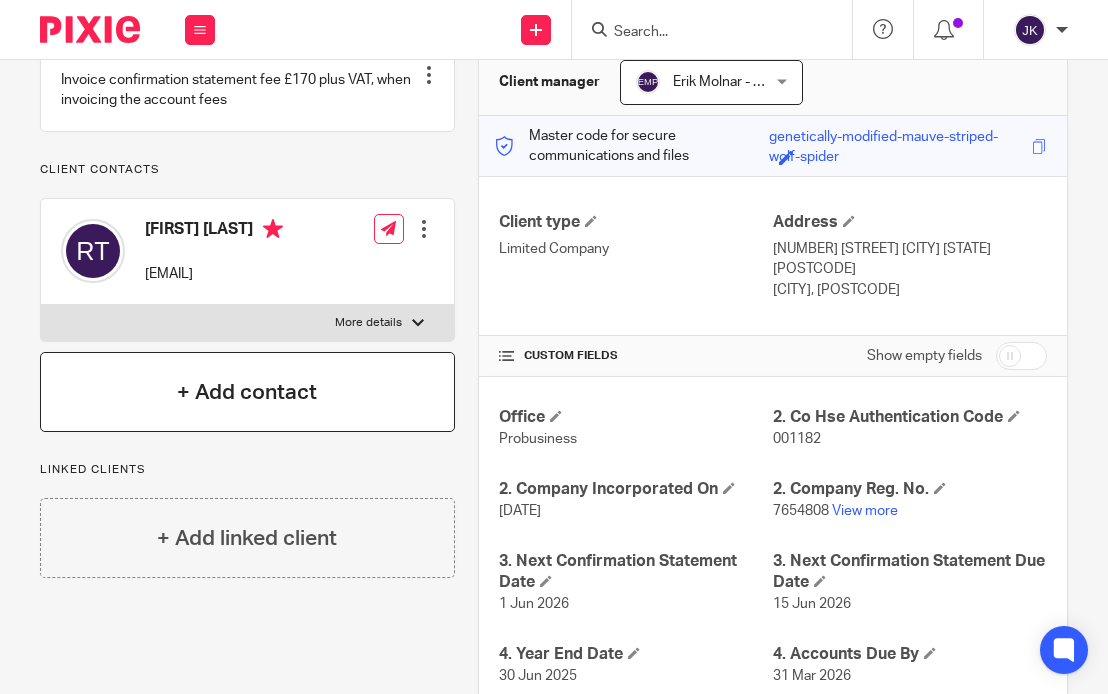 click on "+ Add contact" at bounding box center [247, 392] 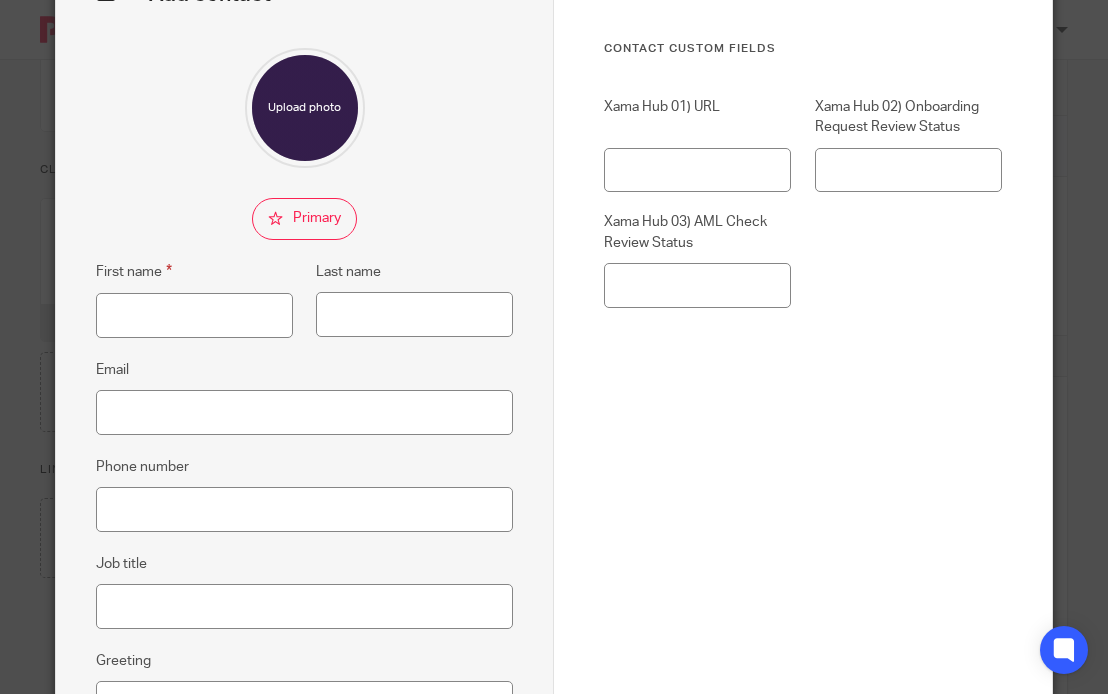 scroll, scrollTop: 200, scrollLeft: 0, axis: vertical 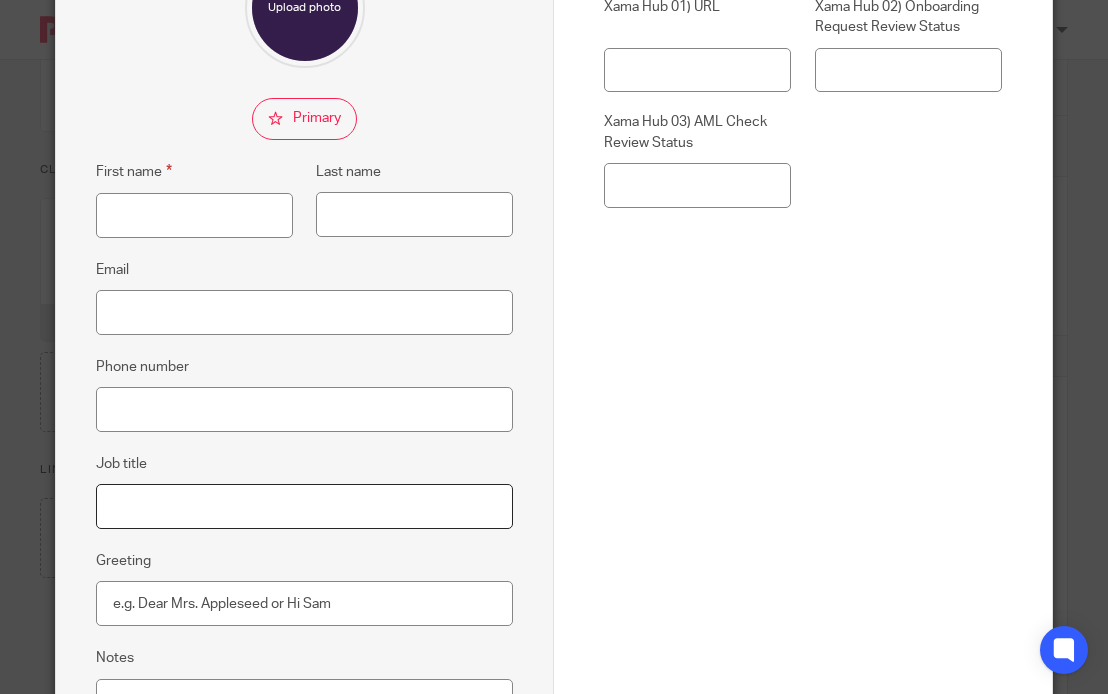 click on "Job title" at bounding box center (304, 506) 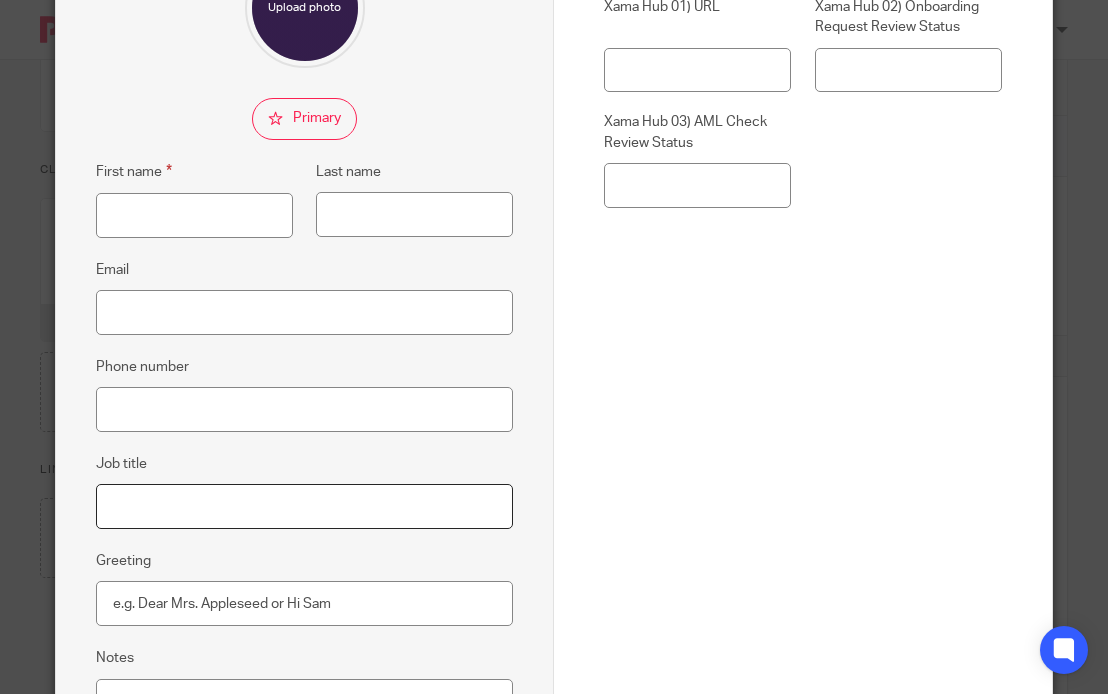 type on "C" 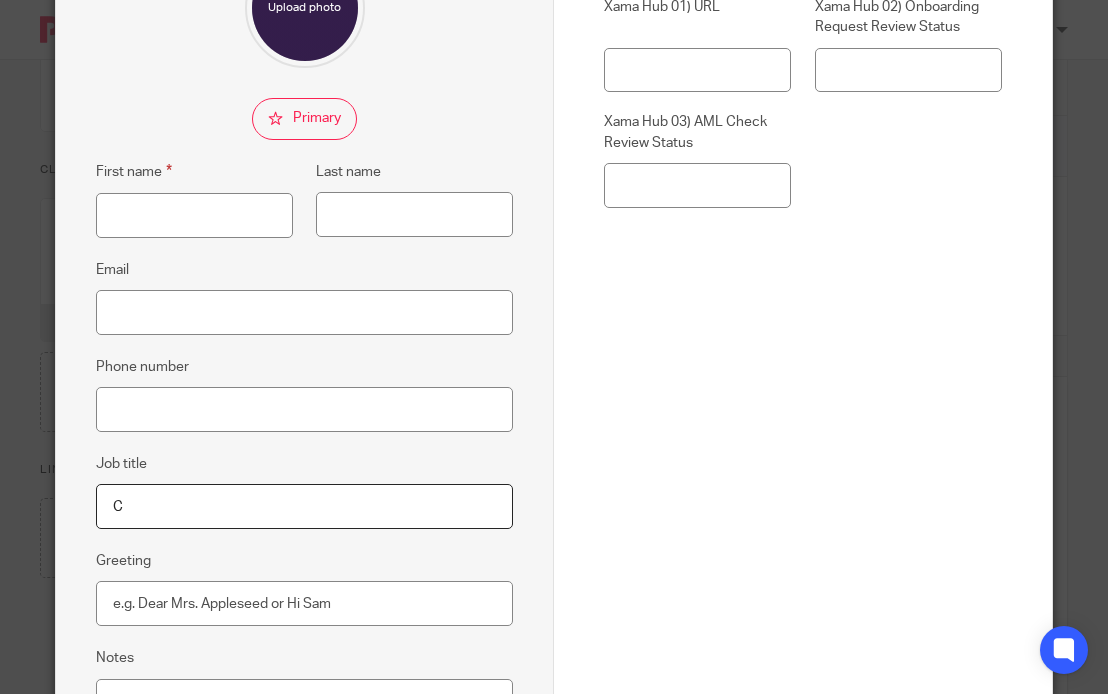 type 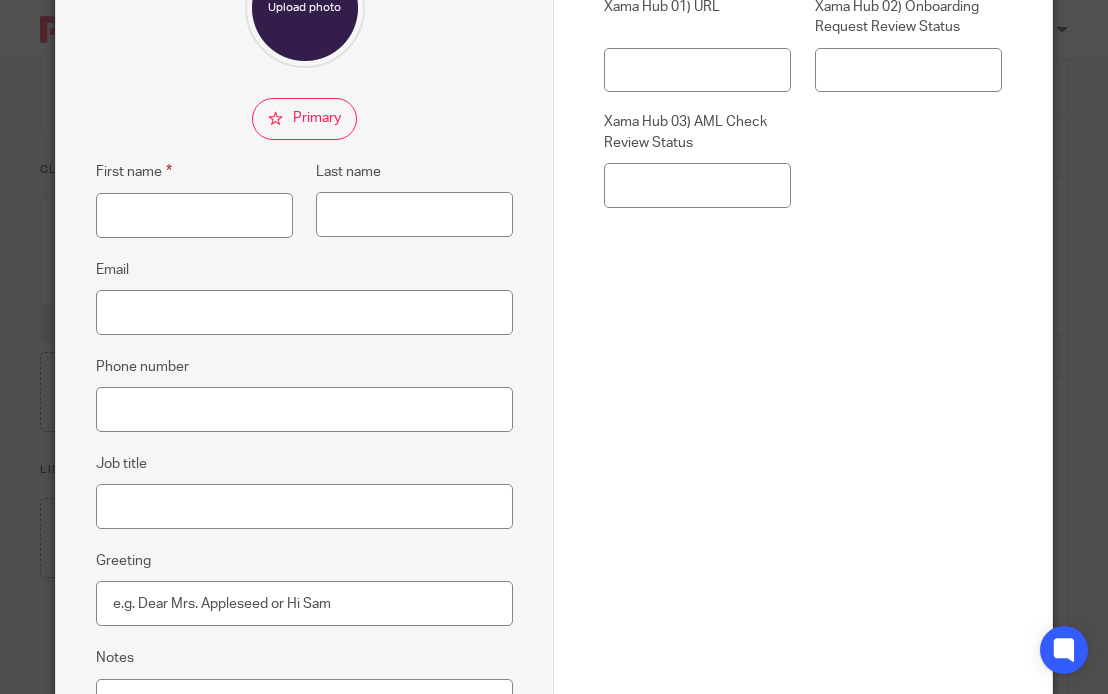 click on "Contact Custom fields
Xama Hub 01) URL
Xama Hub 02) Onboarding Request Review Status
Xama Hub 03) AML Check Review Status" at bounding box center (803, 207) 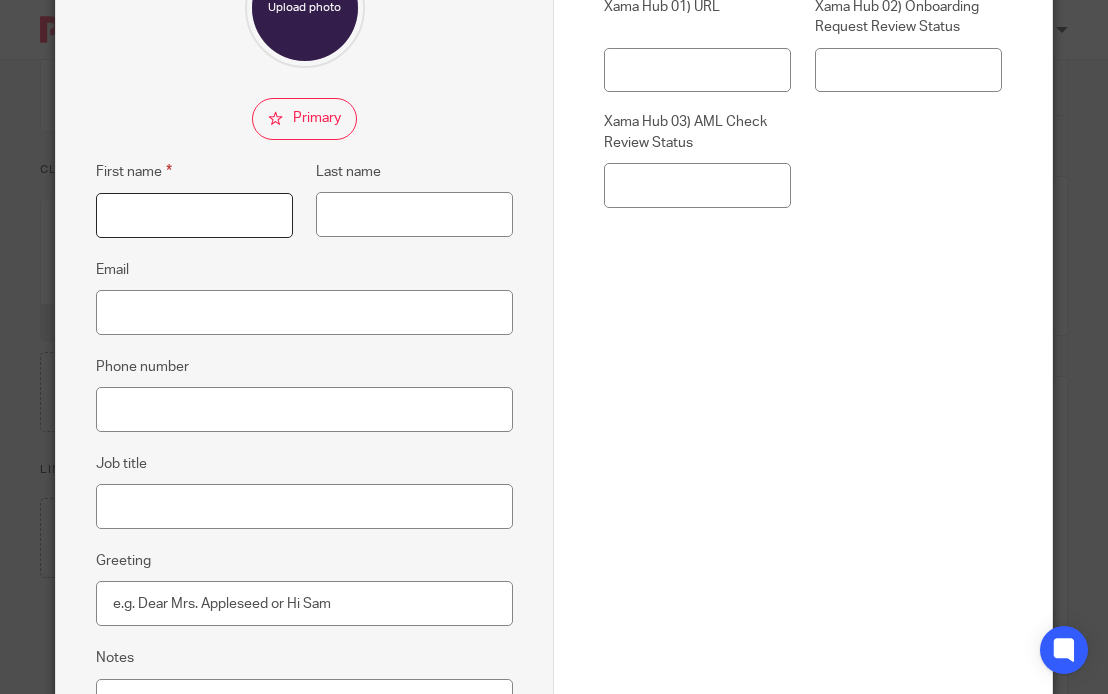 click on "First name" at bounding box center [194, 215] 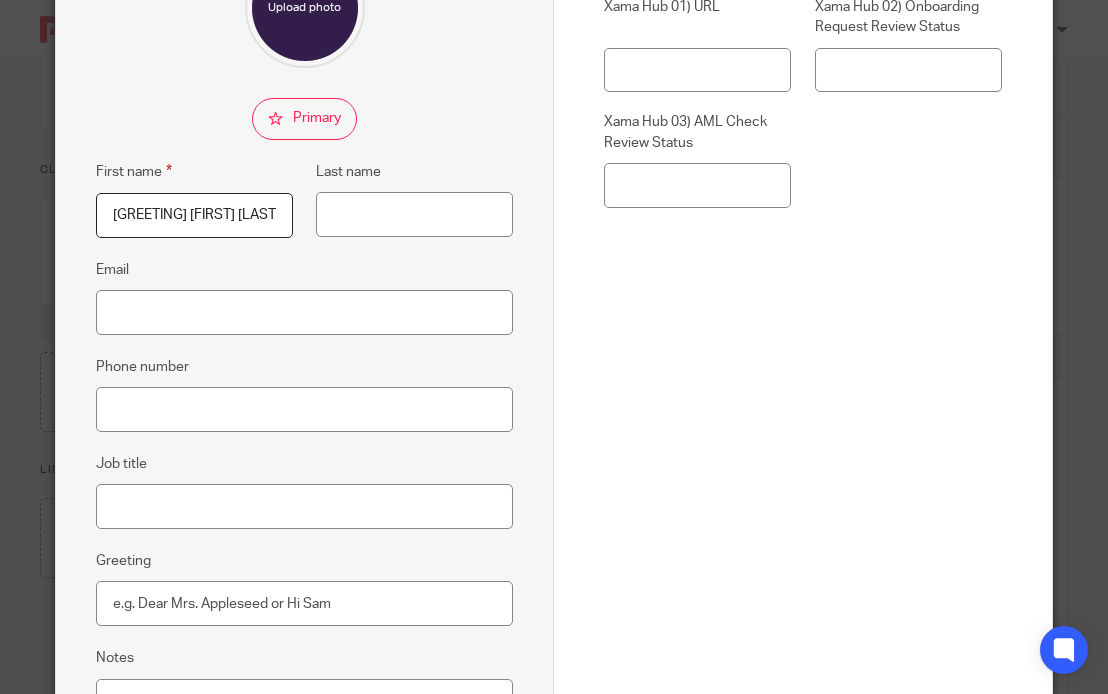 click on "Mr Richard Armitage" at bounding box center (194, 215) 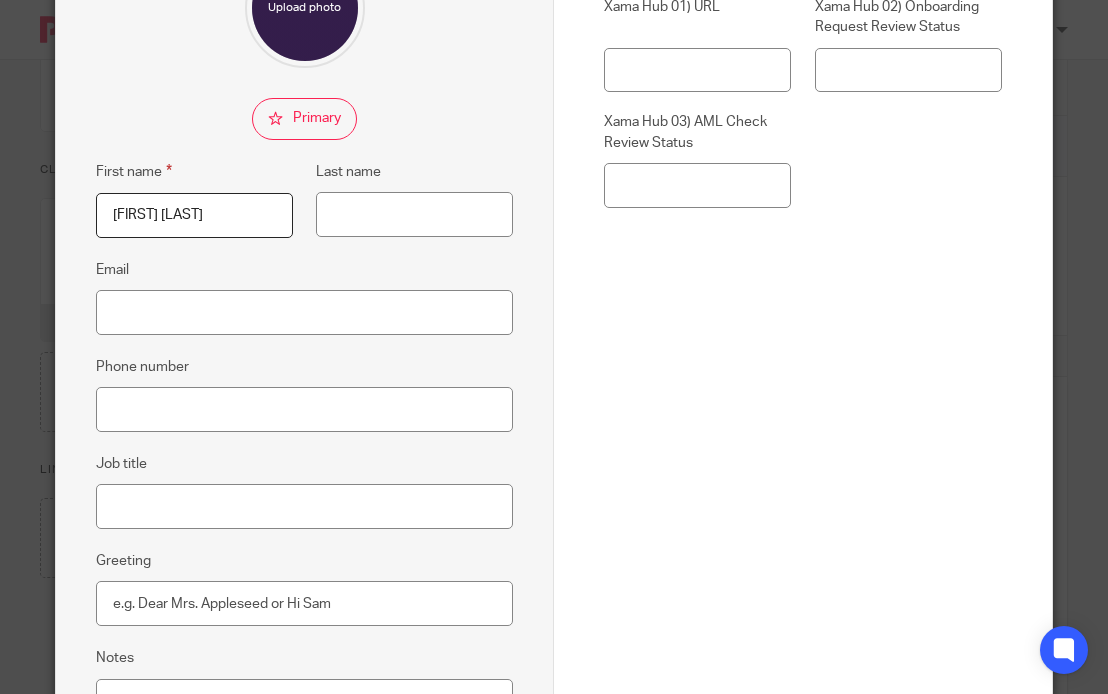 drag, startPoint x: 226, startPoint y: 210, endPoint x: 157, endPoint y: 210, distance: 69 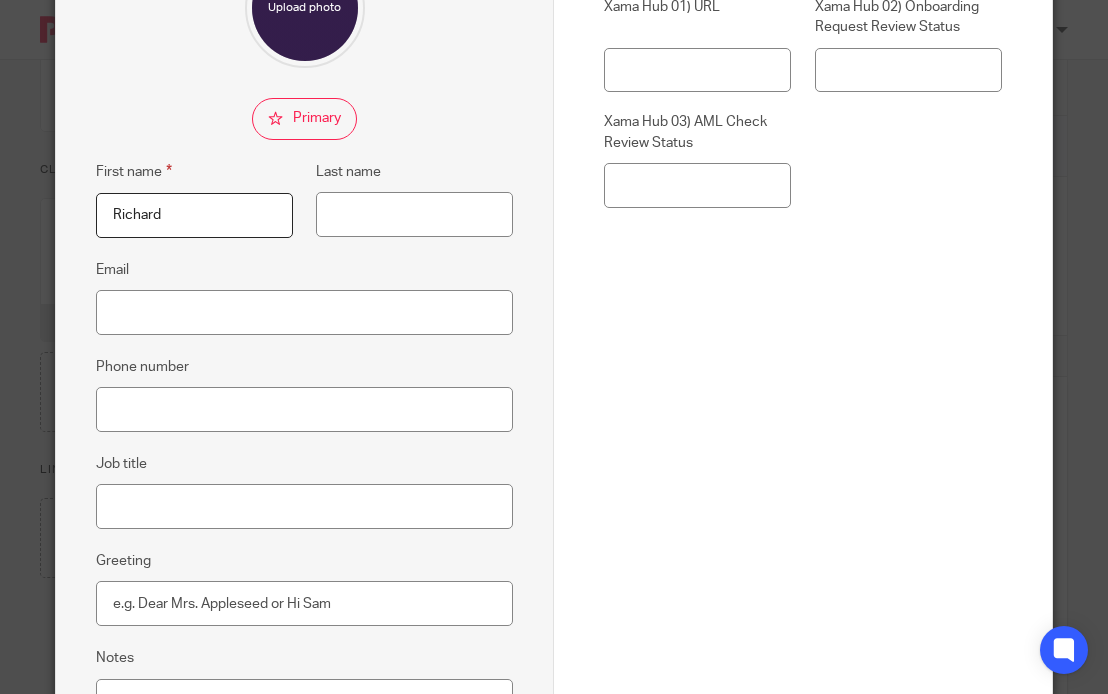 type on "Richard" 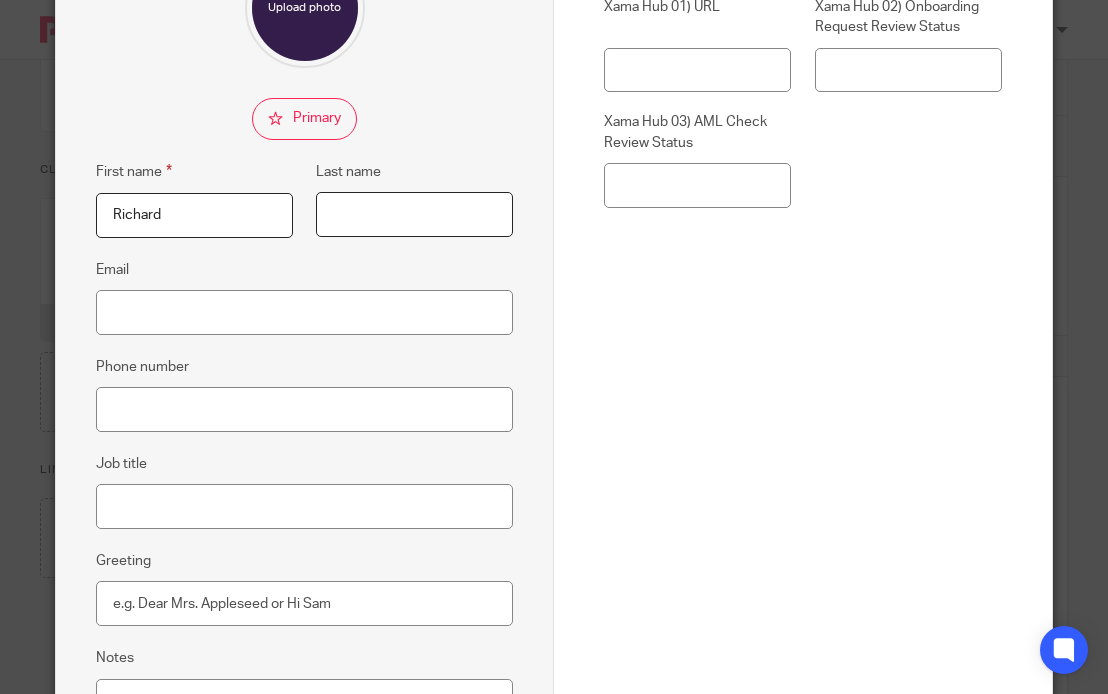 click on "Last name" at bounding box center [414, 214] 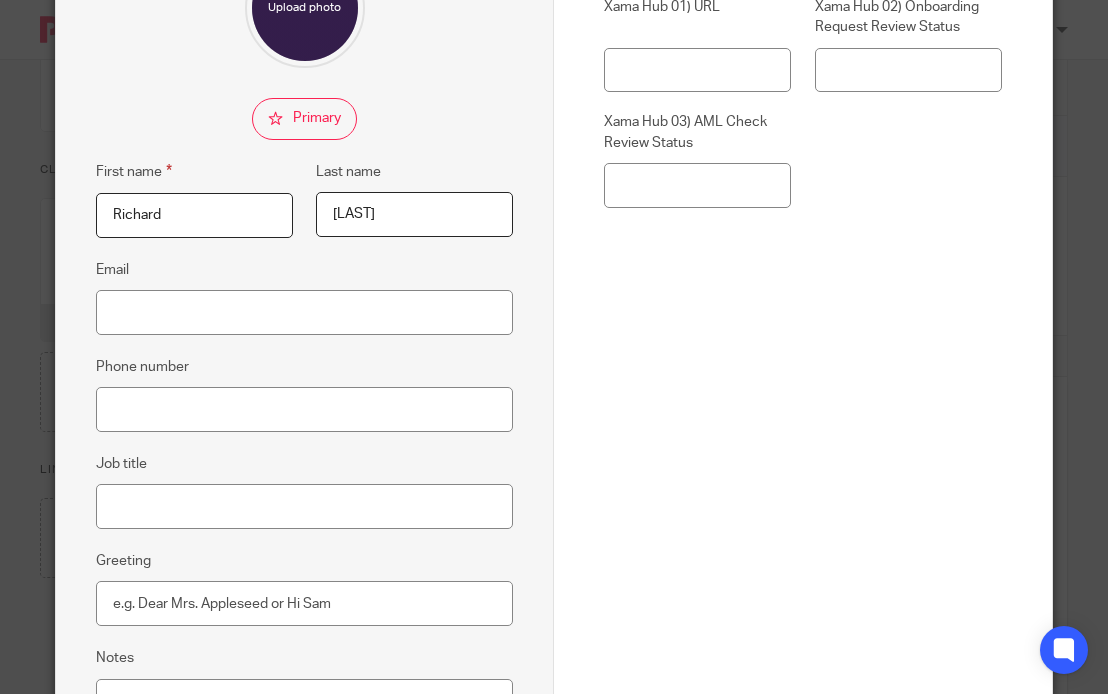 type on "Armitage" 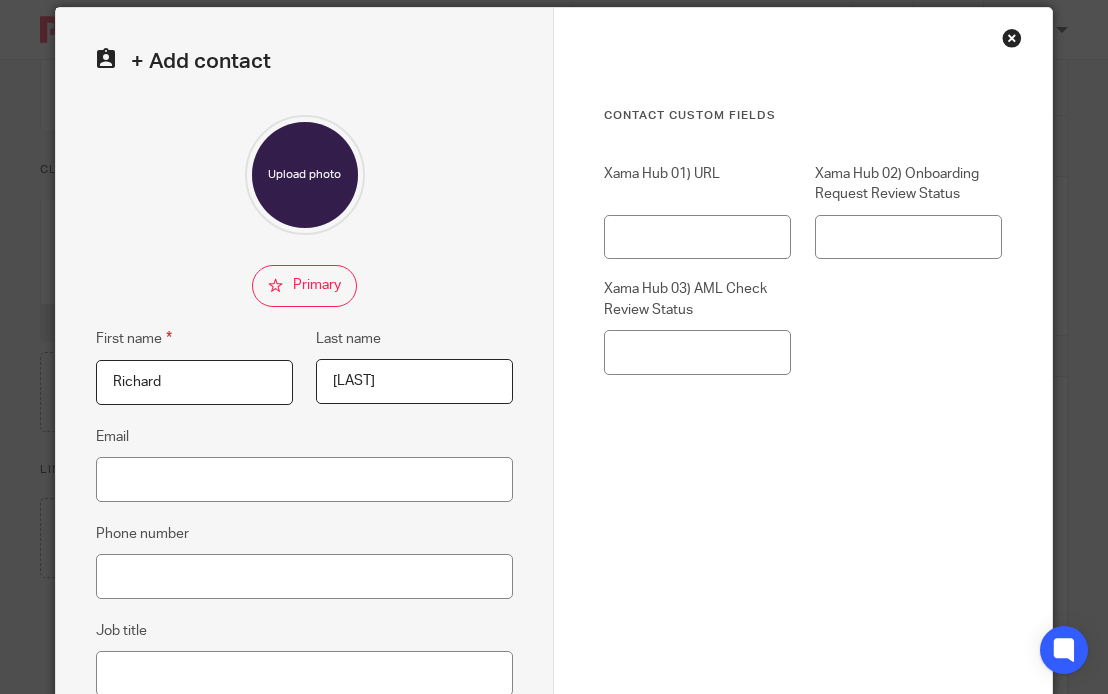 scroll, scrollTop: 0, scrollLeft: 0, axis: both 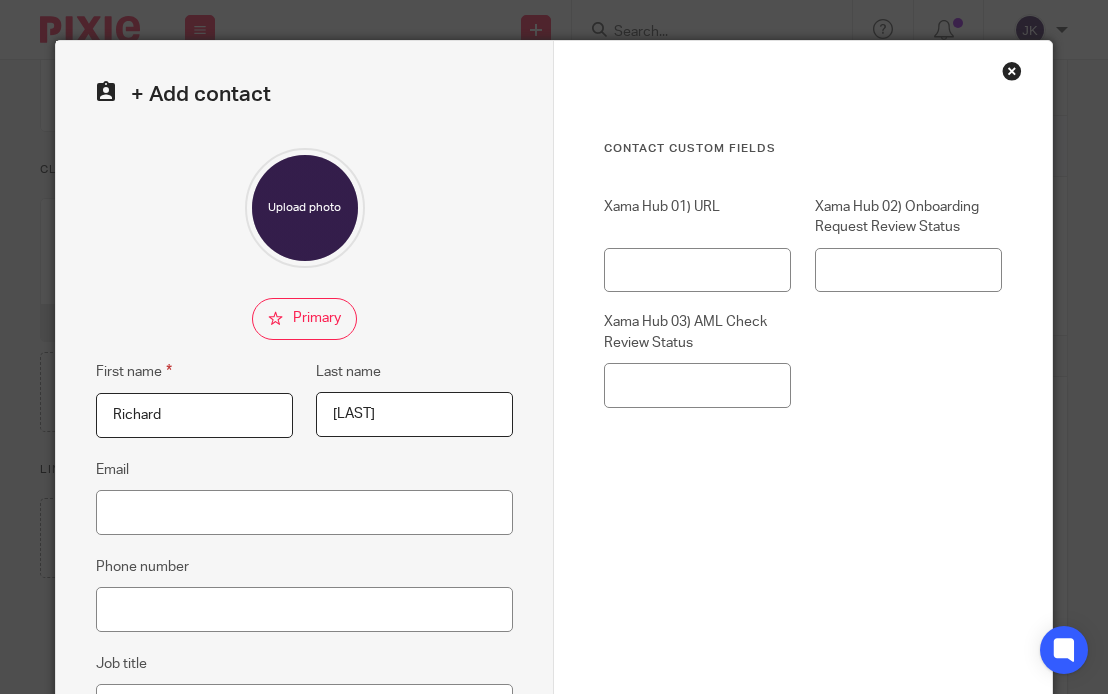 click at bounding box center (1012, 71) 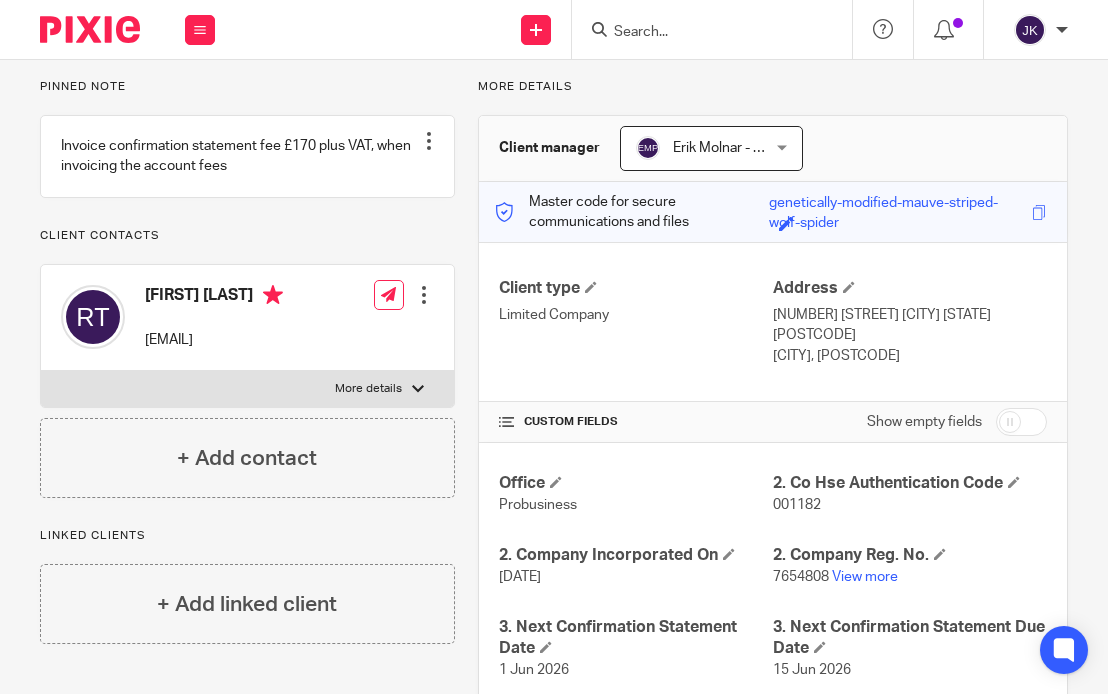 scroll, scrollTop: 100, scrollLeft: 0, axis: vertical 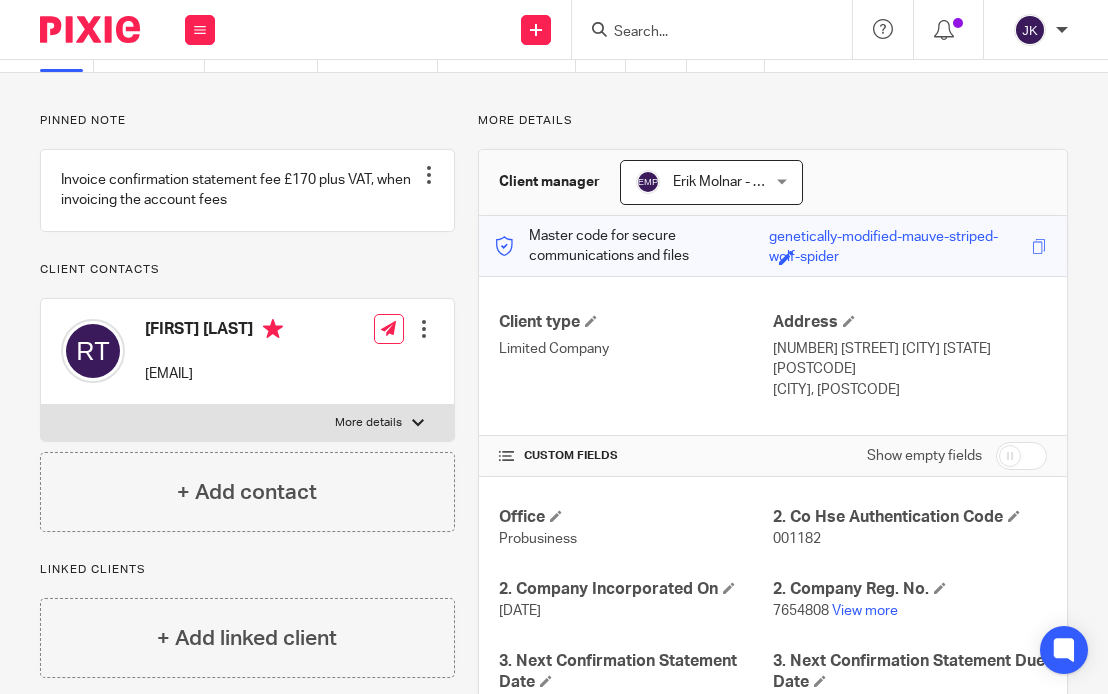 click on "More details" at bounding box center [368, 423] 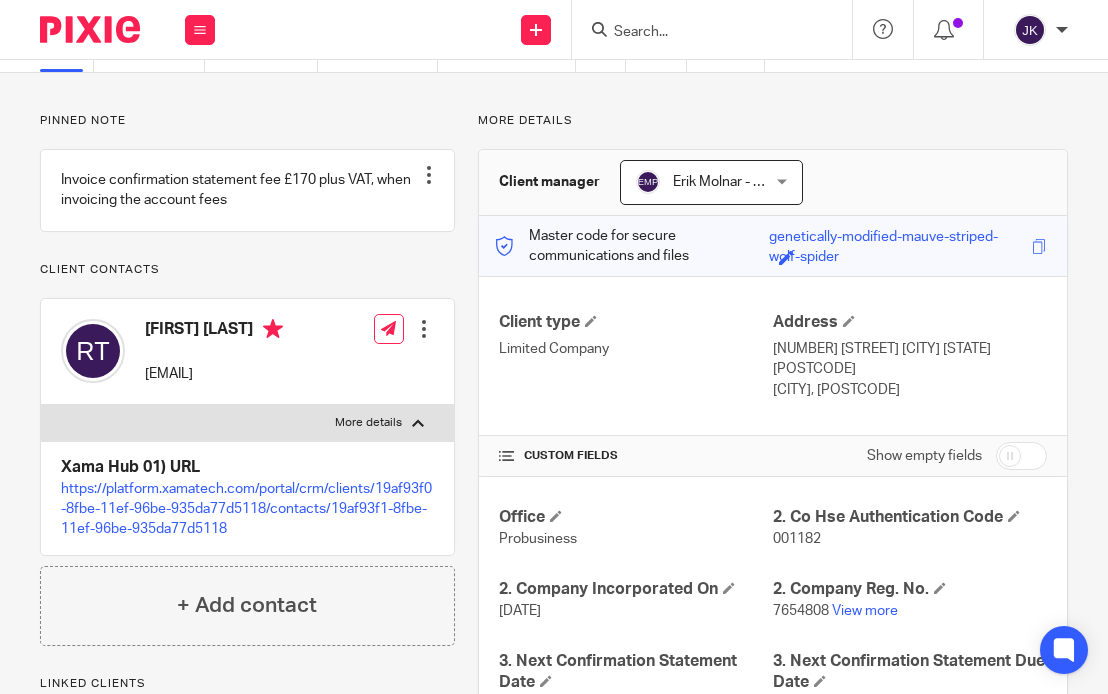 click at bounding box center (424, 329) 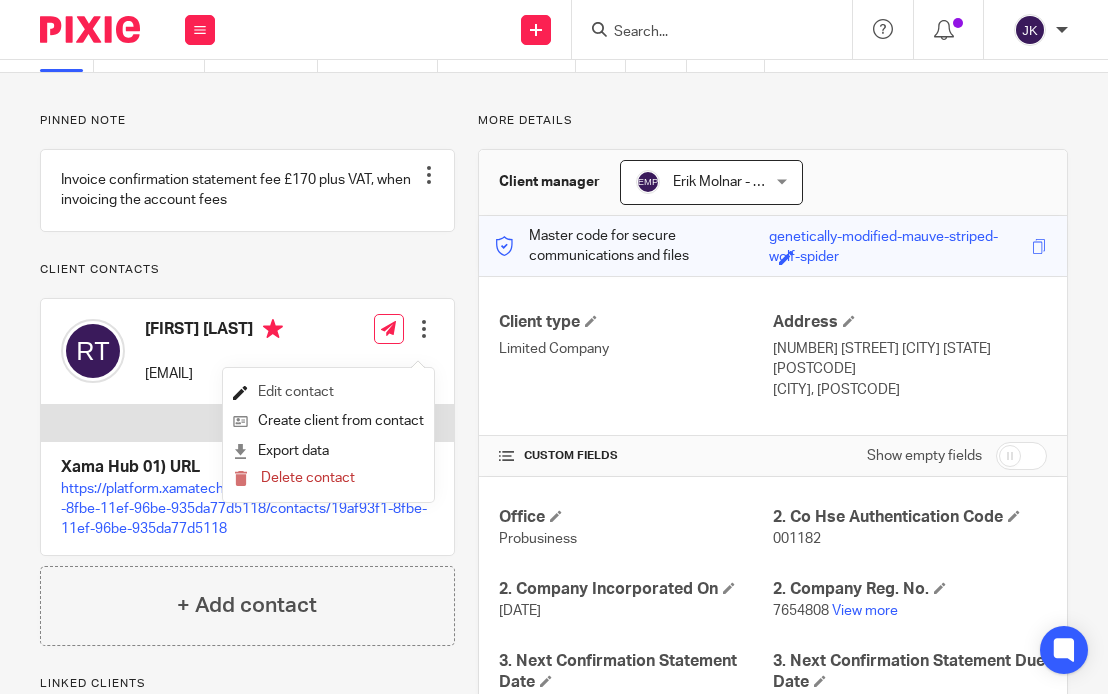 click on "Edit contact" at bounding box center [328, 392] 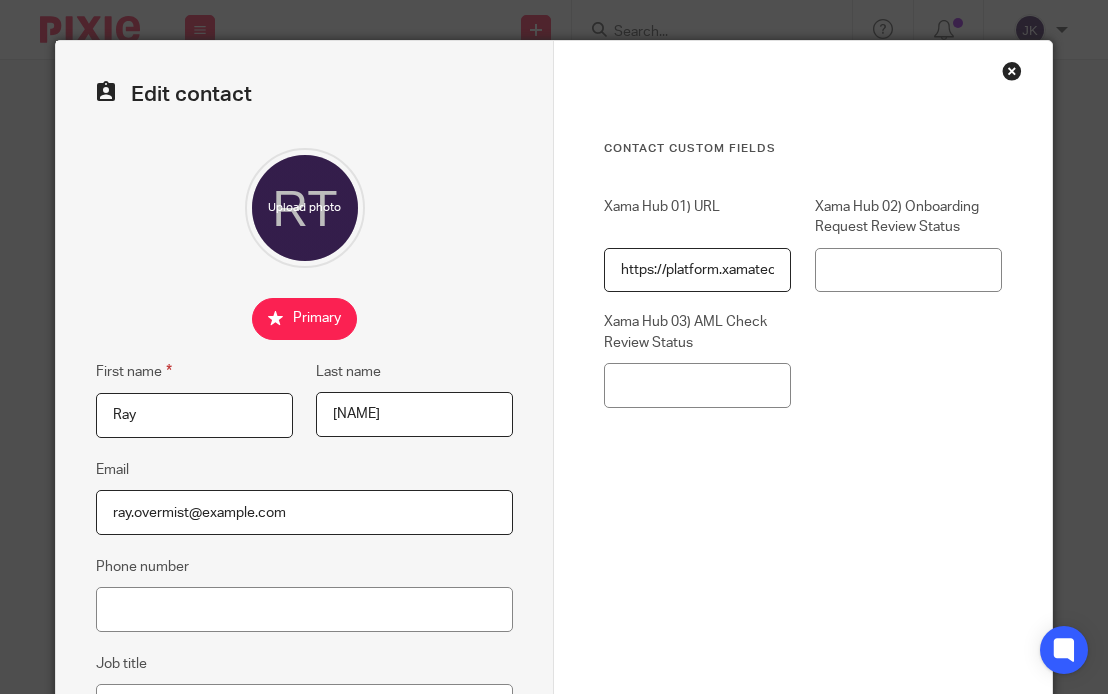 scroll, scrollTop: 0, scrollLeft: 0, axis: both 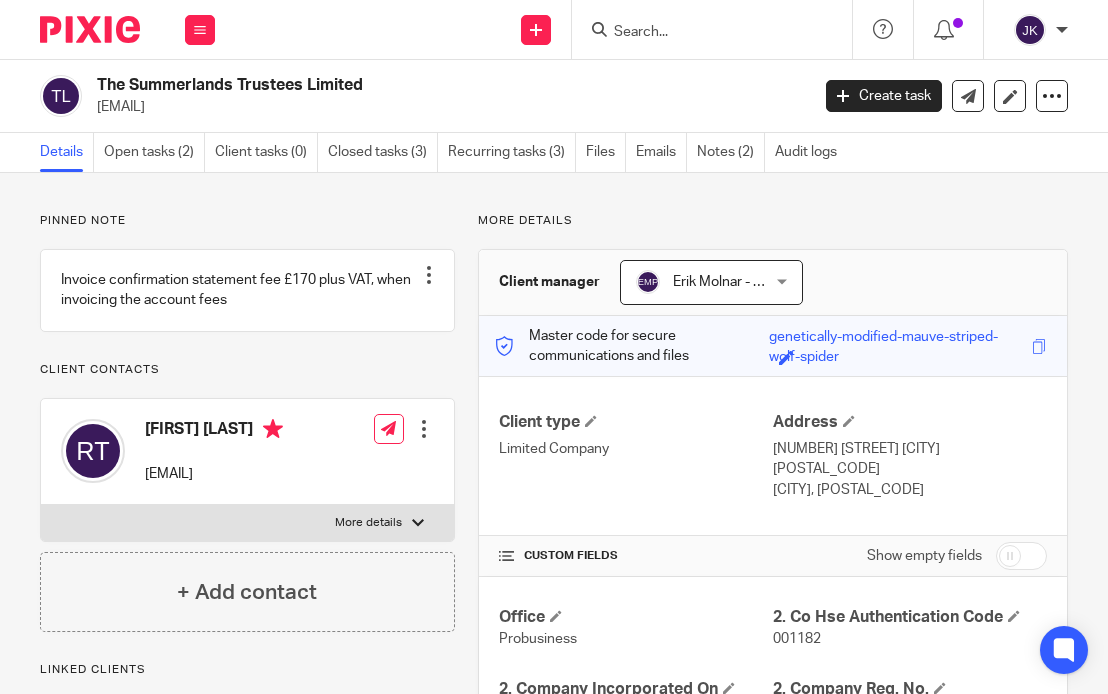 click on "More details" at bounding box center [773, 221] 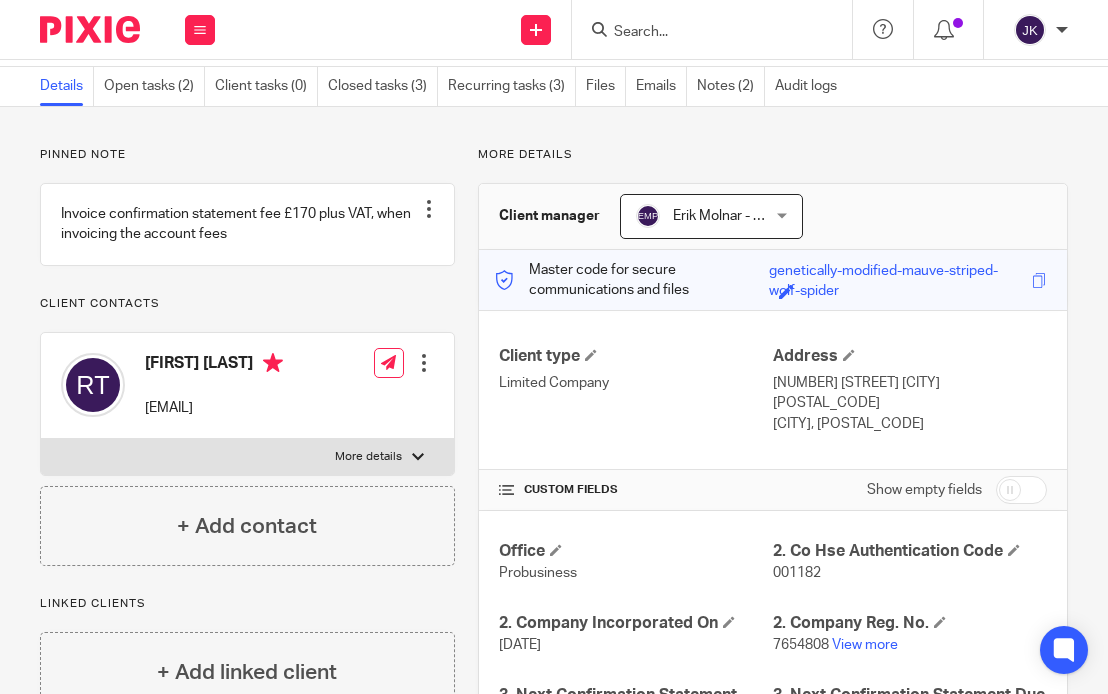 scroll, scrollTop: 0, scrollLeft: 0, axis: both 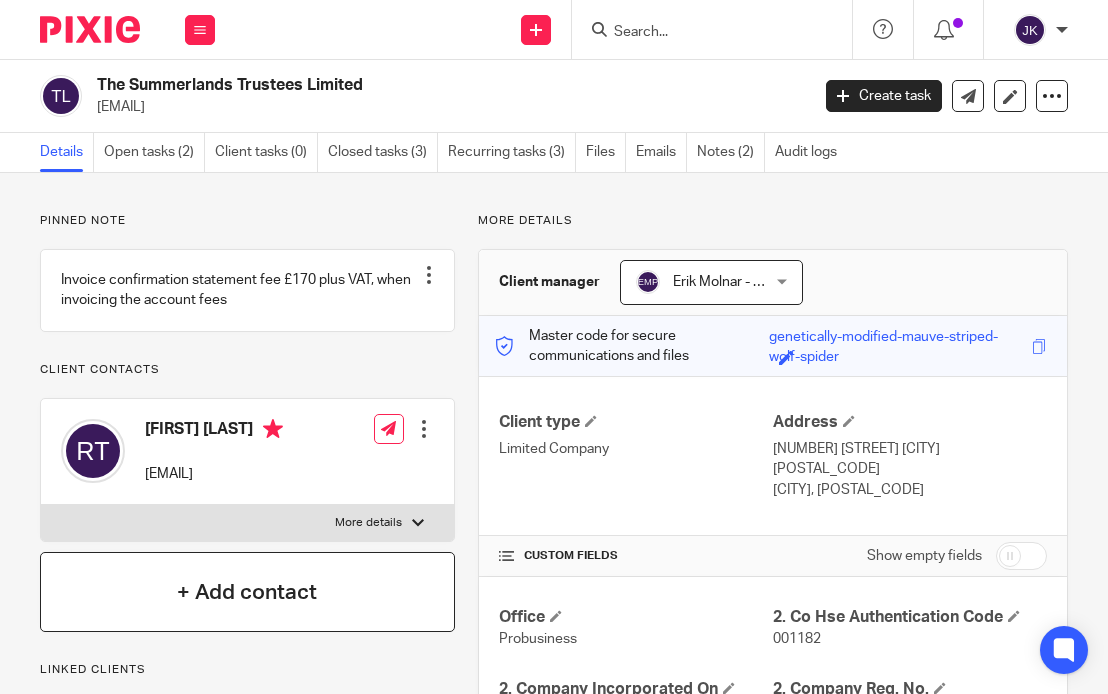 click on "+ Add contact" at bounding box center (247, 592) 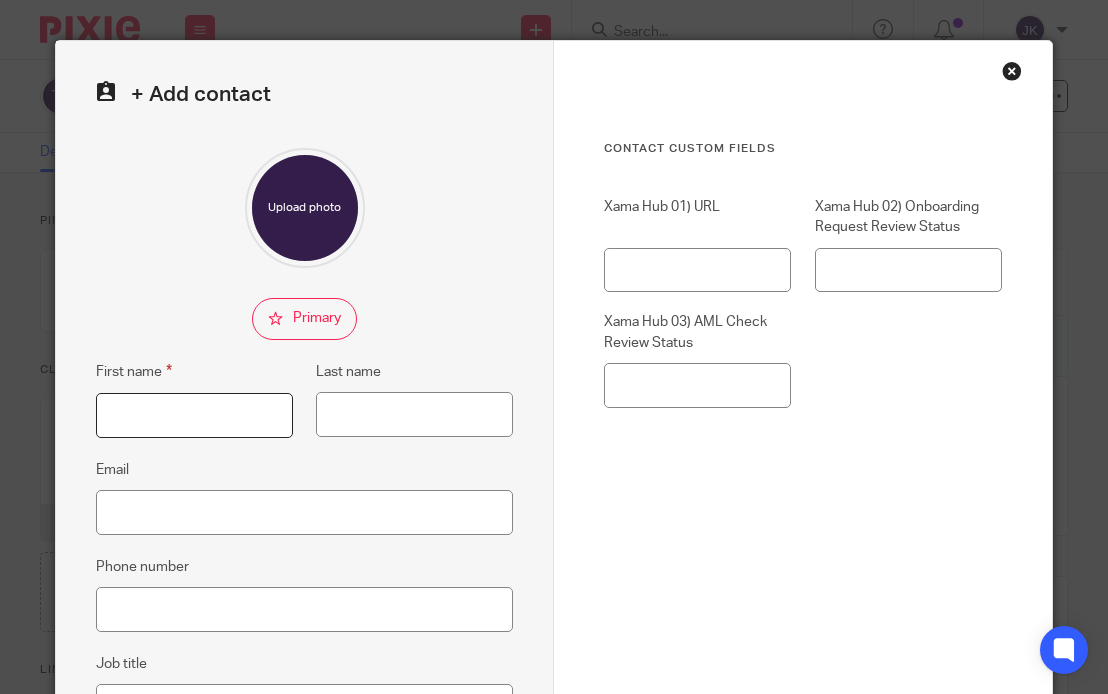 click on "First name" at bounding box center (194, 415) 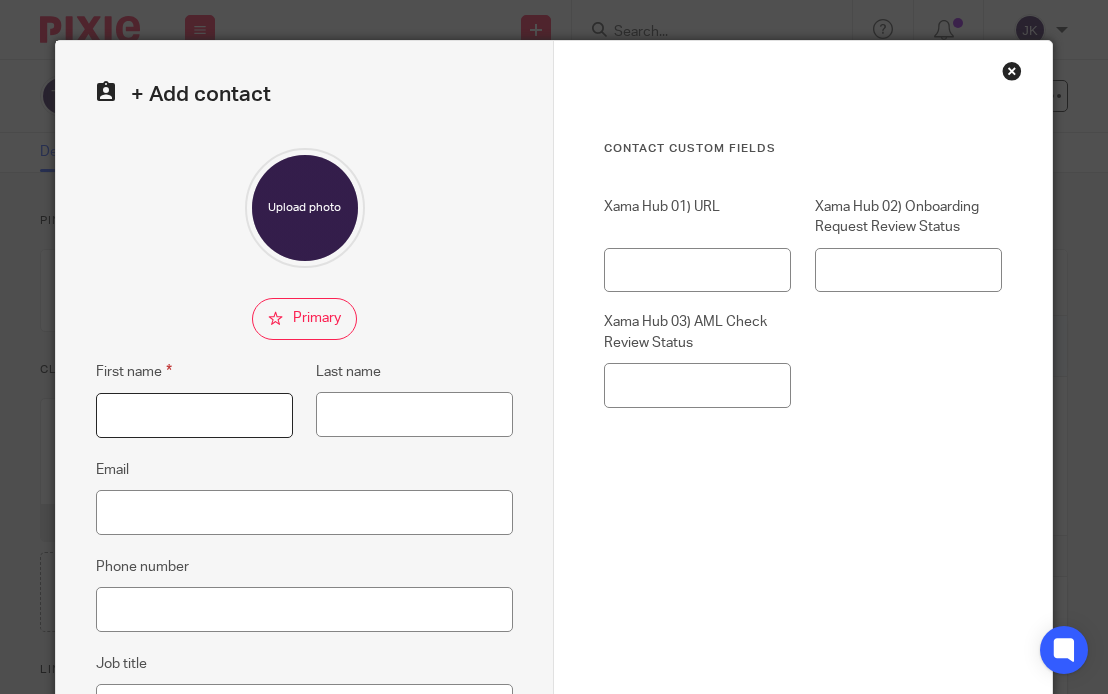 paste on "Armitage" 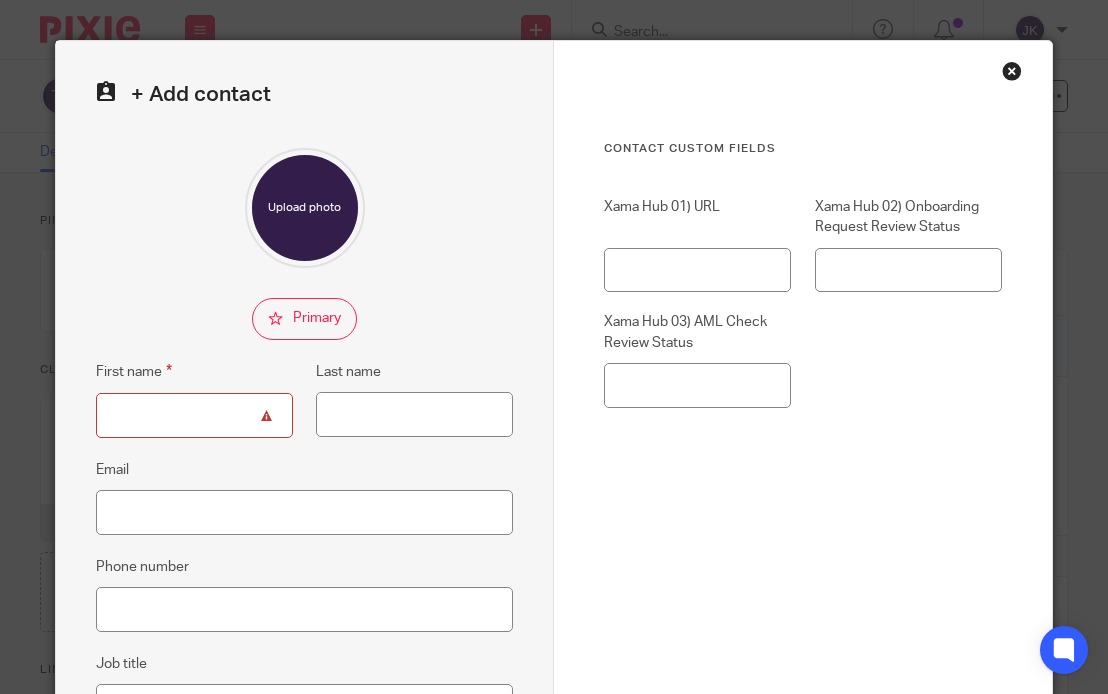 click on "Contact Custom fields
Xama Hub 01) URL
Xama Hub 02) Onboarding Request Review Status
Xama Hub 03) AML Check Review Status" at bounding box center (803, 407) 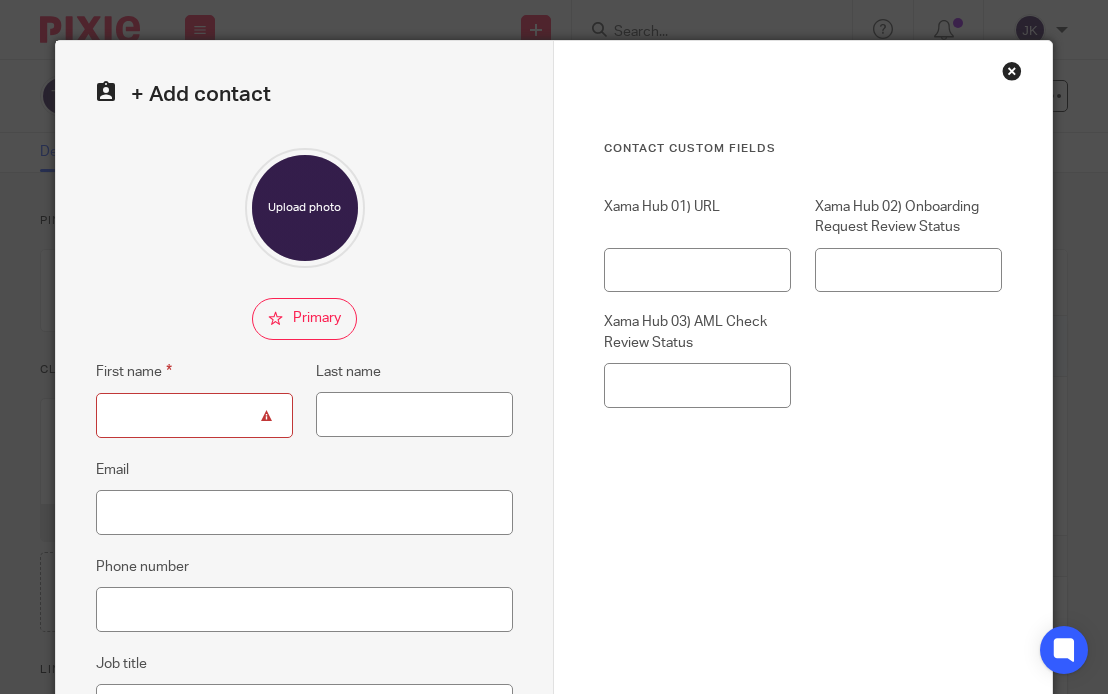 paste on "Mr Richard Armitage 83 The Roman Way Glastonbury BA6 8AD" 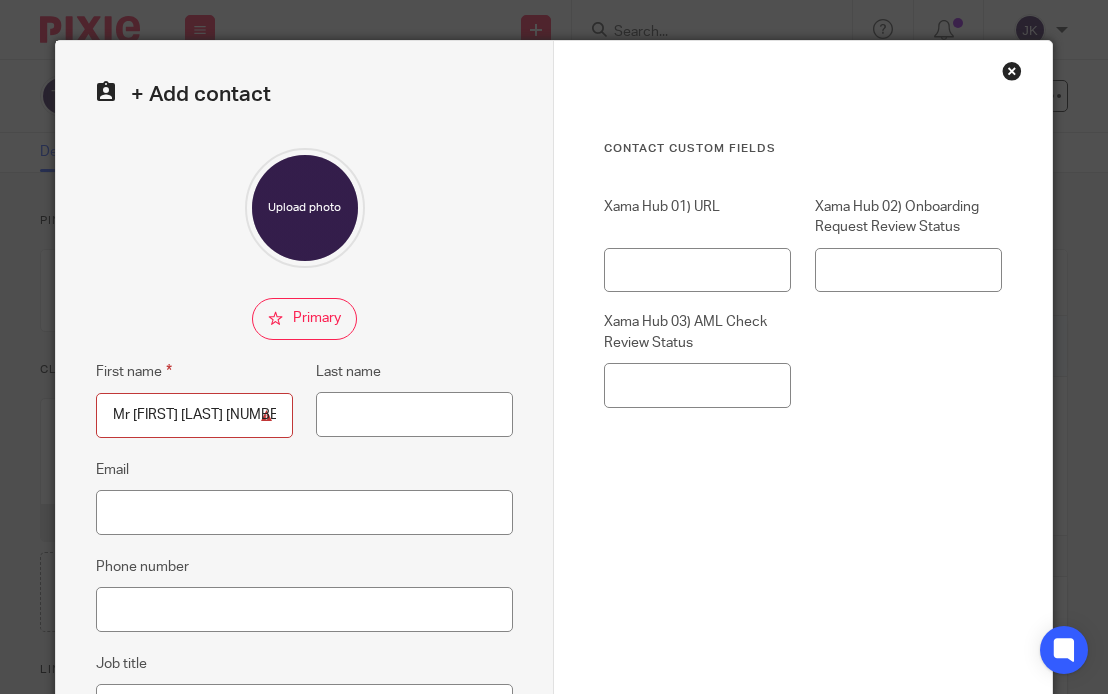 scroll, scrollTop: 0, scrollLeft: 228, axis: horizontal 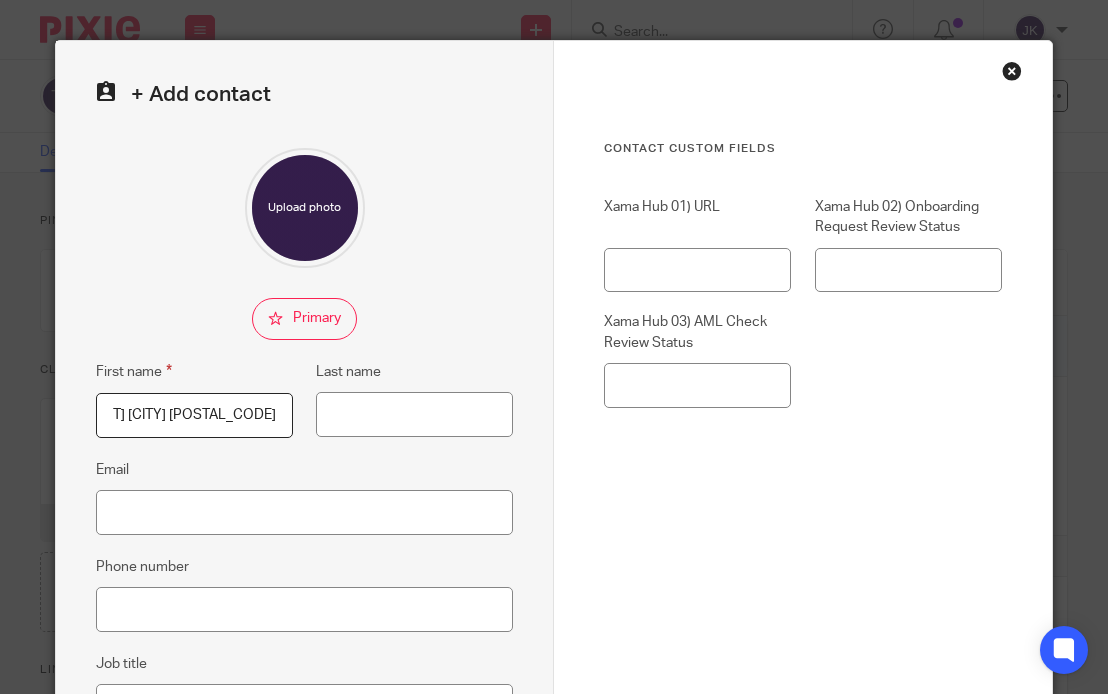 drag, startPoint x: 104, startPoint y: 418, endPoint x: 284, endPoint y: 418, distance: 180 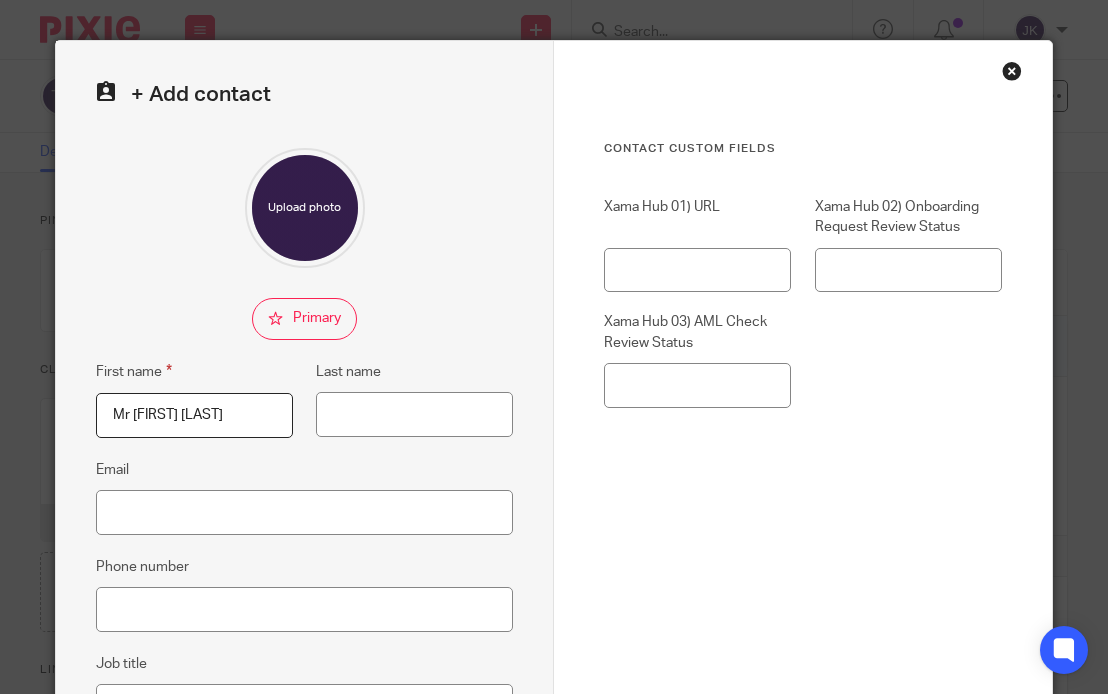 scroll, scrollTop: 0, scrollLeft: 62, axis: horizontal 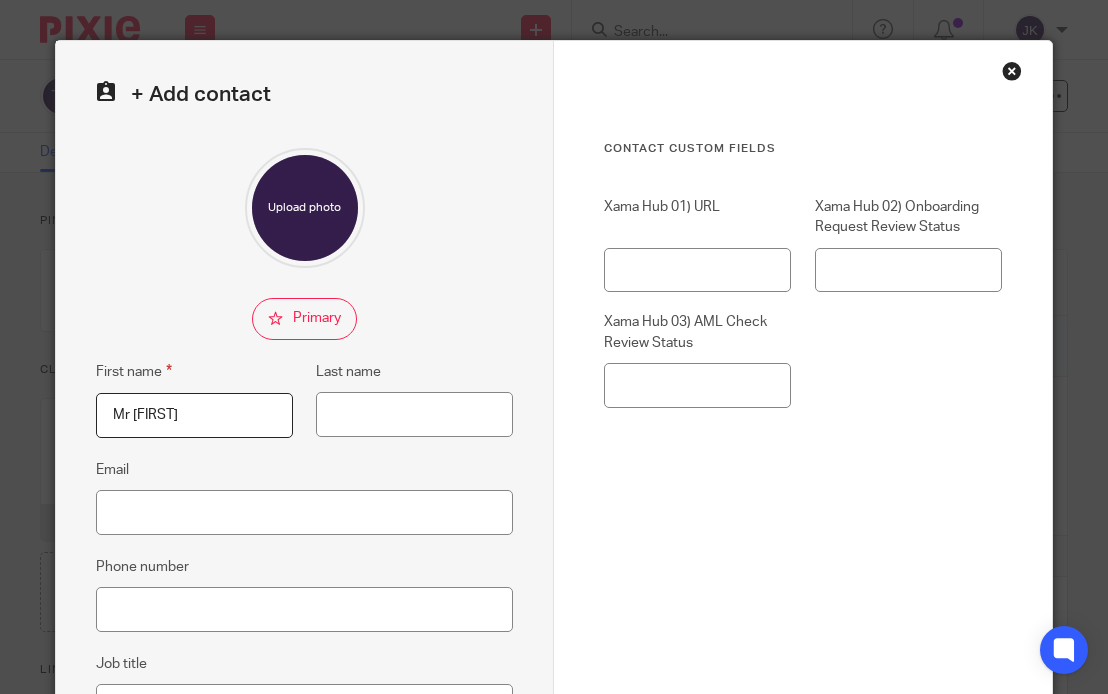 click on "Mr Richard" at bounding box center (194, 415) 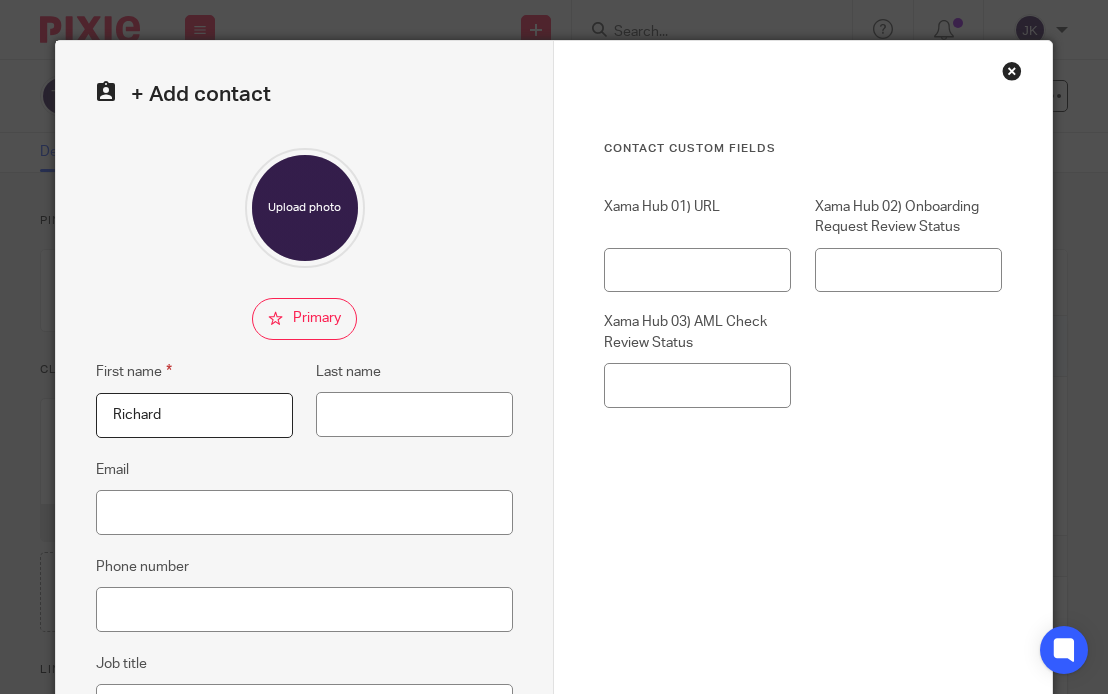 type on "Richard" 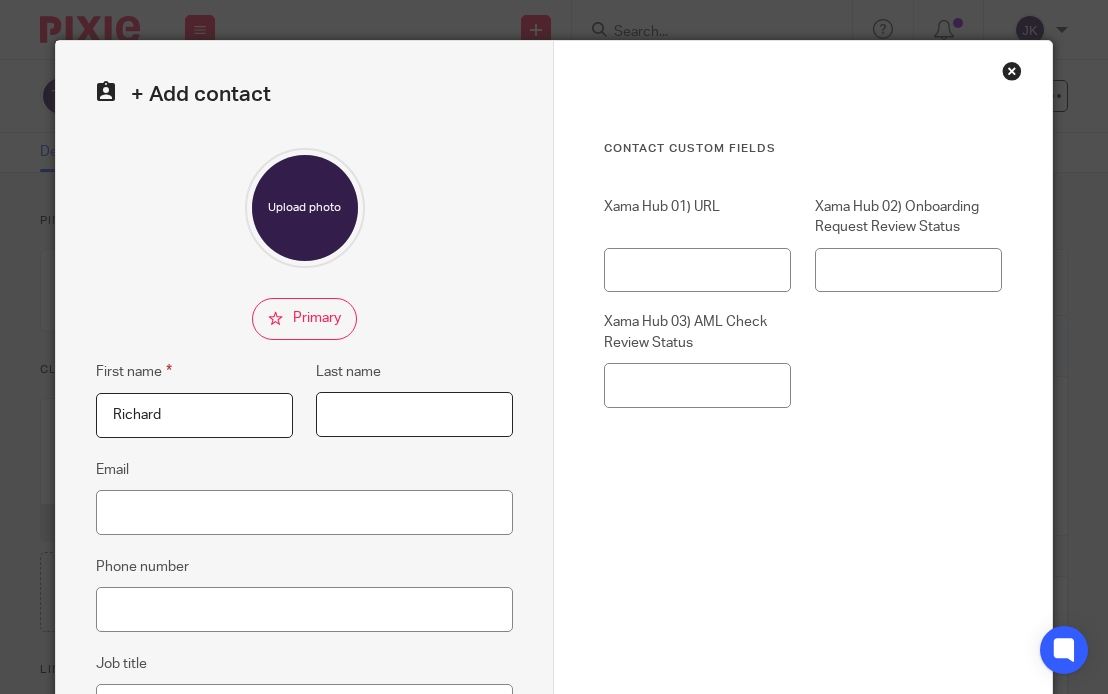 click on "Last name" at bounding box center (414, 414) 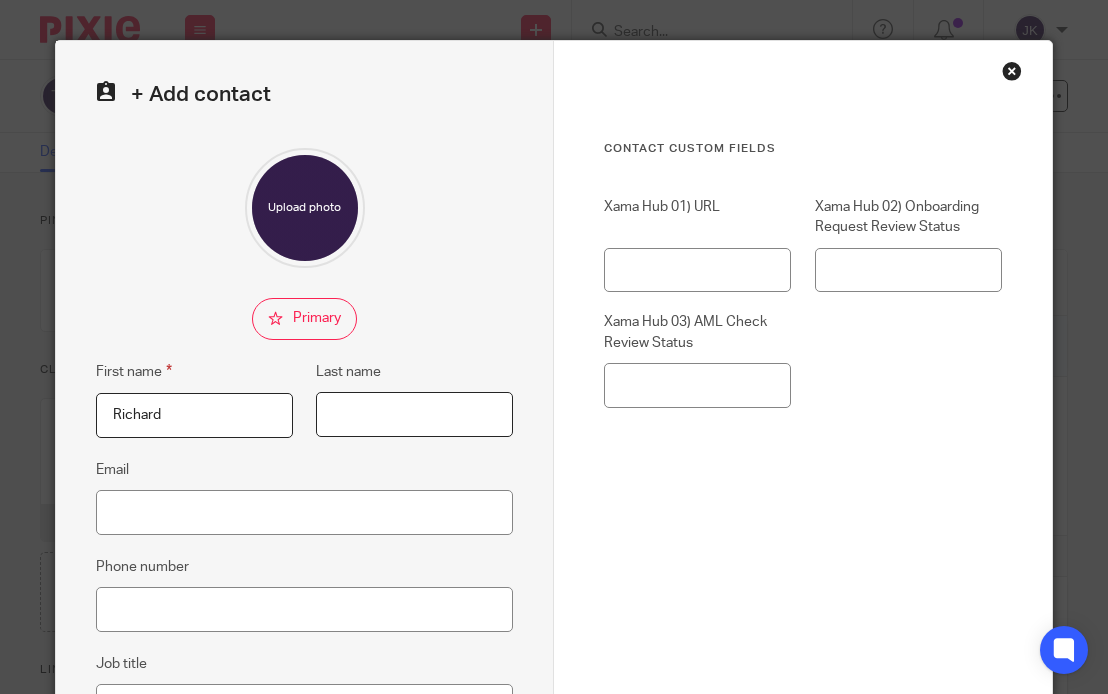 paste on "Mr Richard Armitage 83 The Roman Way Glastonbury BA6 8AD" 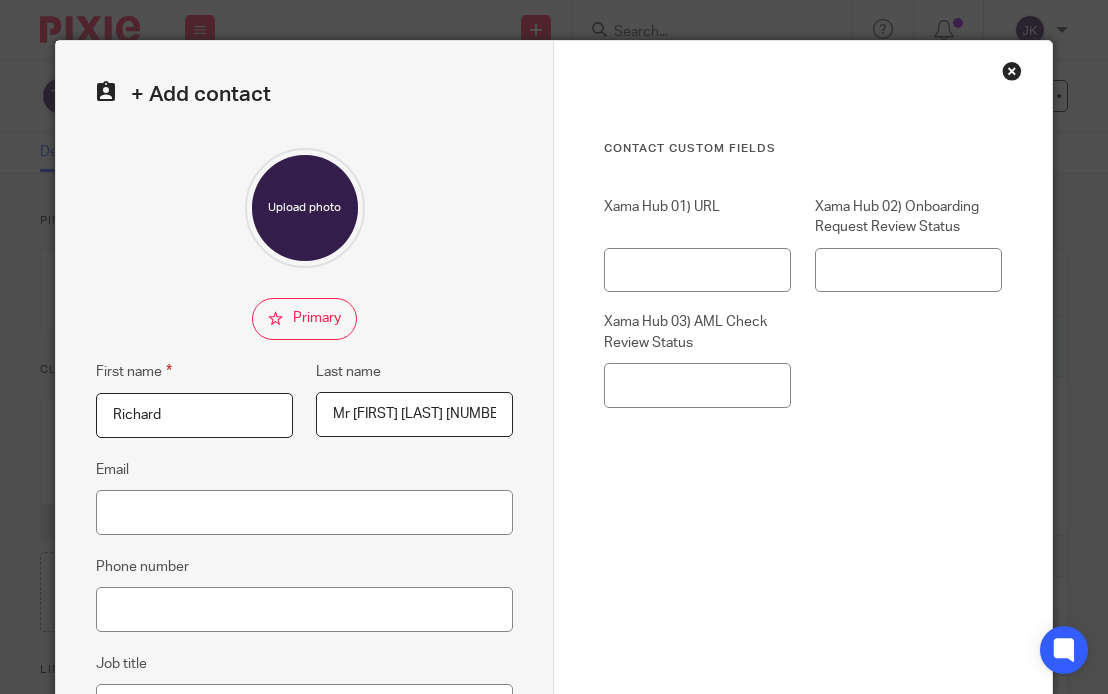 scroll, scrollTop: 0, scrollLeft: 229, axis: horizontal 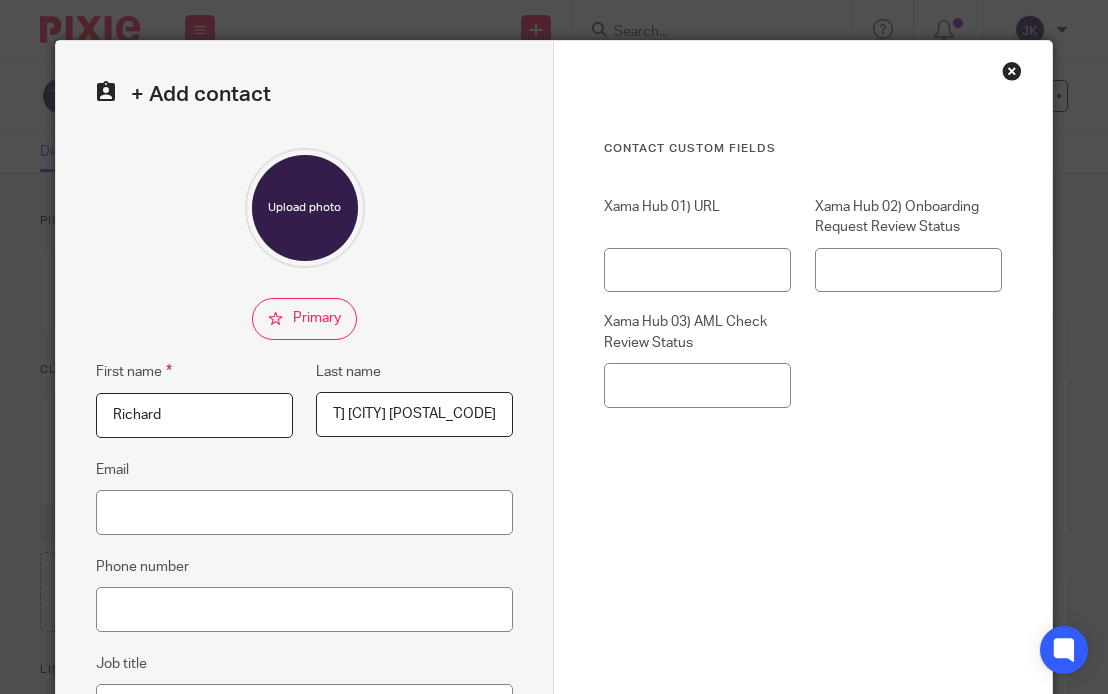drag, startPoint x: 396, startPoint y: 415, endPoint x: 513, endPoint y: 410, distance: 117.10679 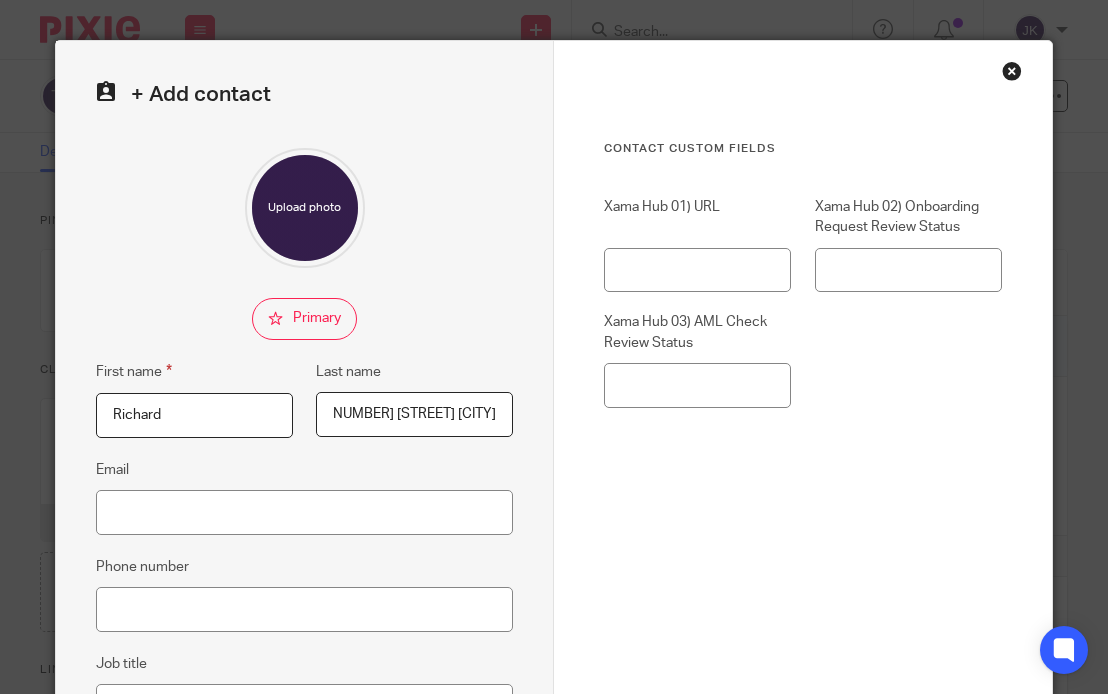 scroll, scrollTop: 0, scrollLeft: 141, axis: horizontal 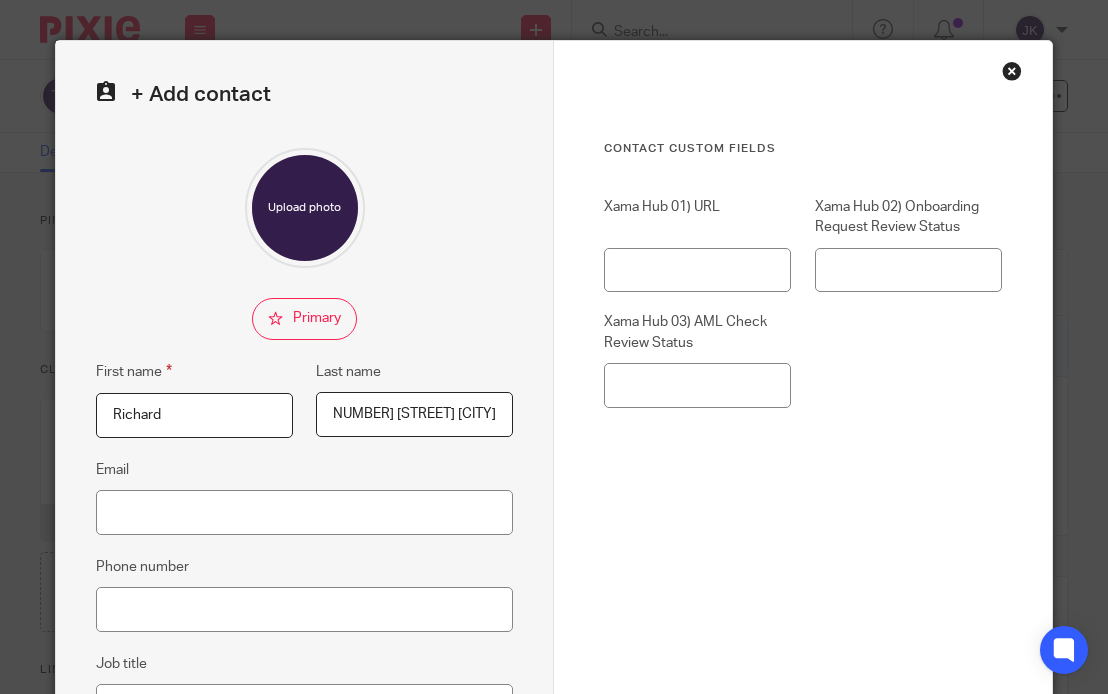 drag, startPoint x: 400, startPoint y: 410, endPoint x: 512, endPoint y: 406, distance: 112.0714 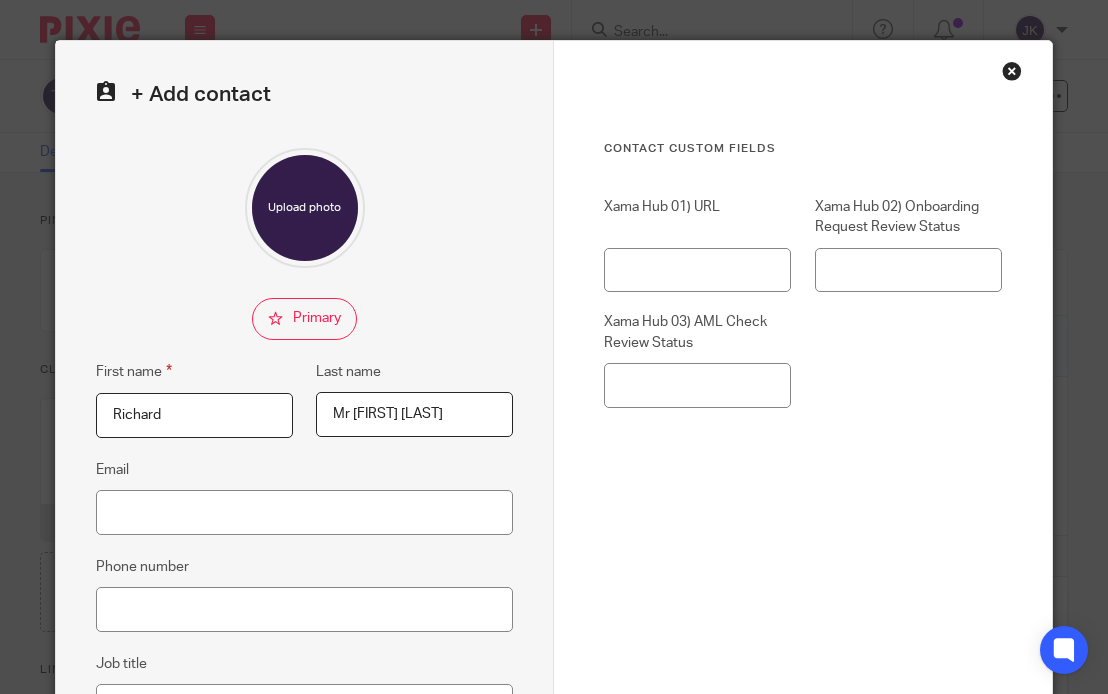 scroll, scrollTop: 0, scrollLeft: 15, axis: horizontal 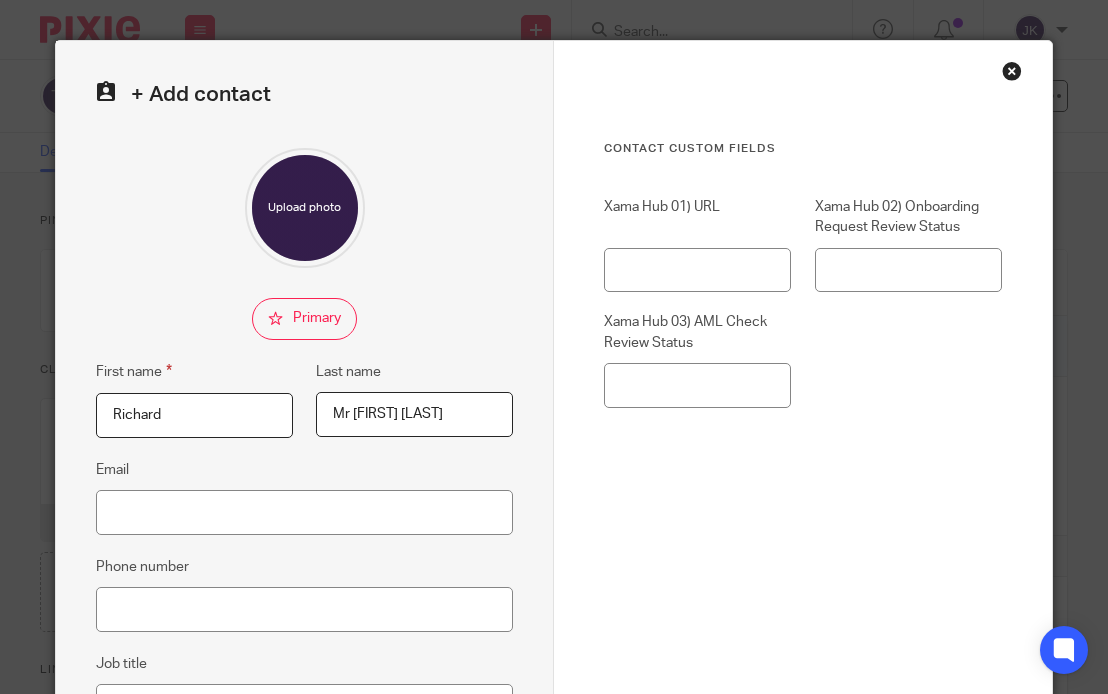 drag, startPoint x: 443, startPoint y: 406, endPoint x: 545, endPoint y: 405, distance: 102.0049 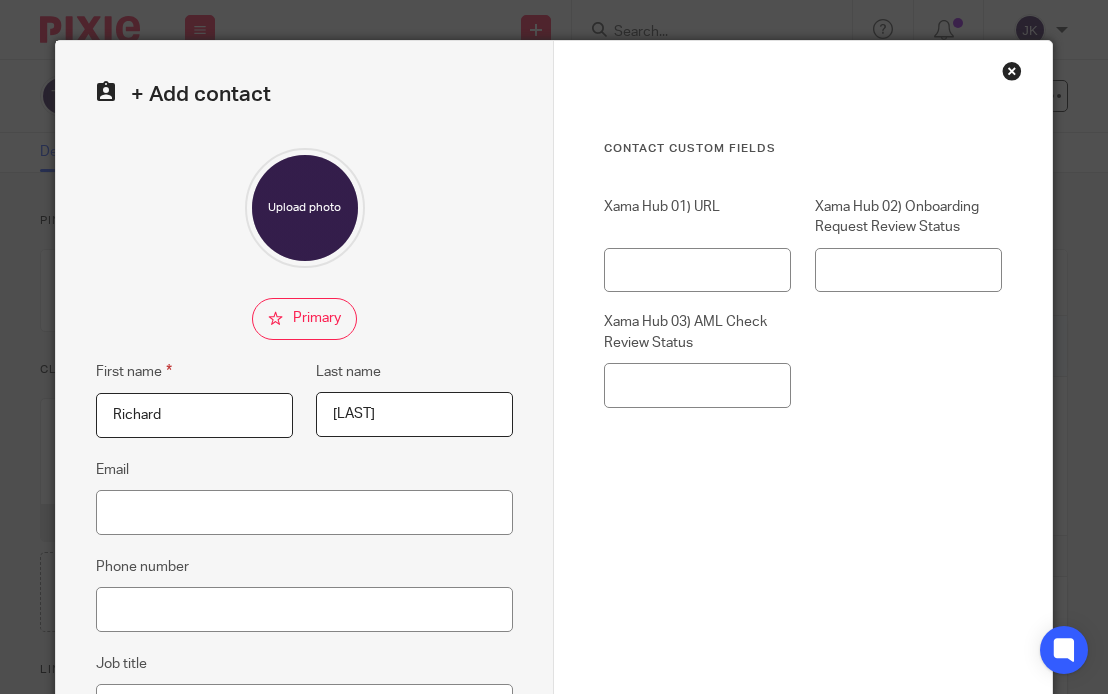 type on "Armitage" 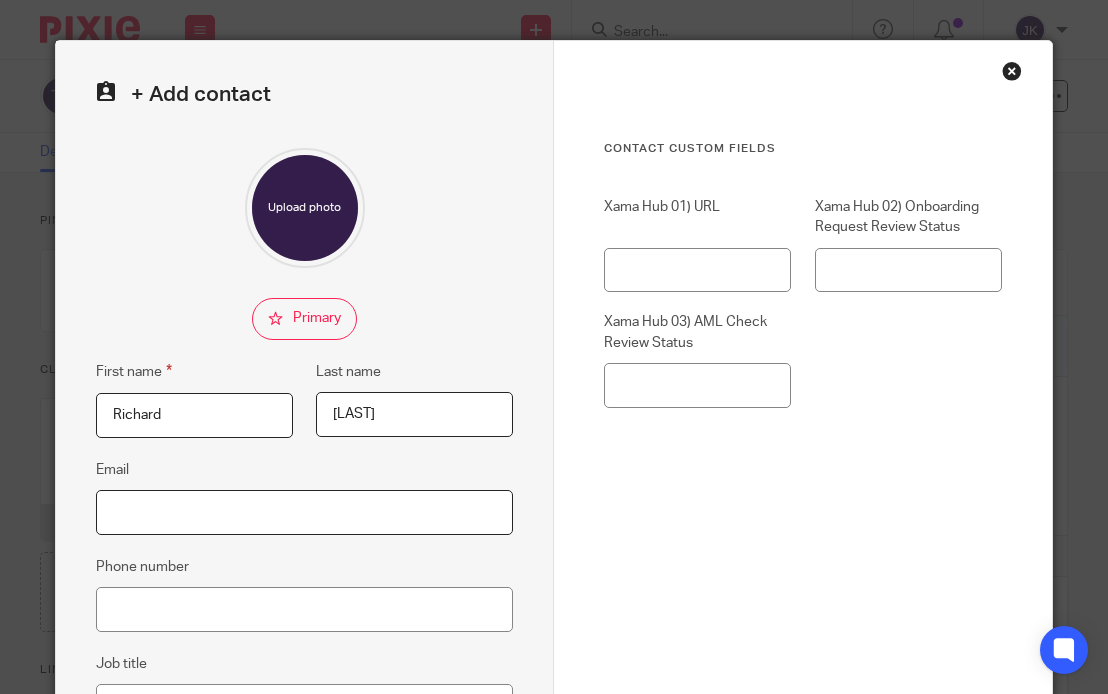 click on "Email" at bounding box center (304, 512) 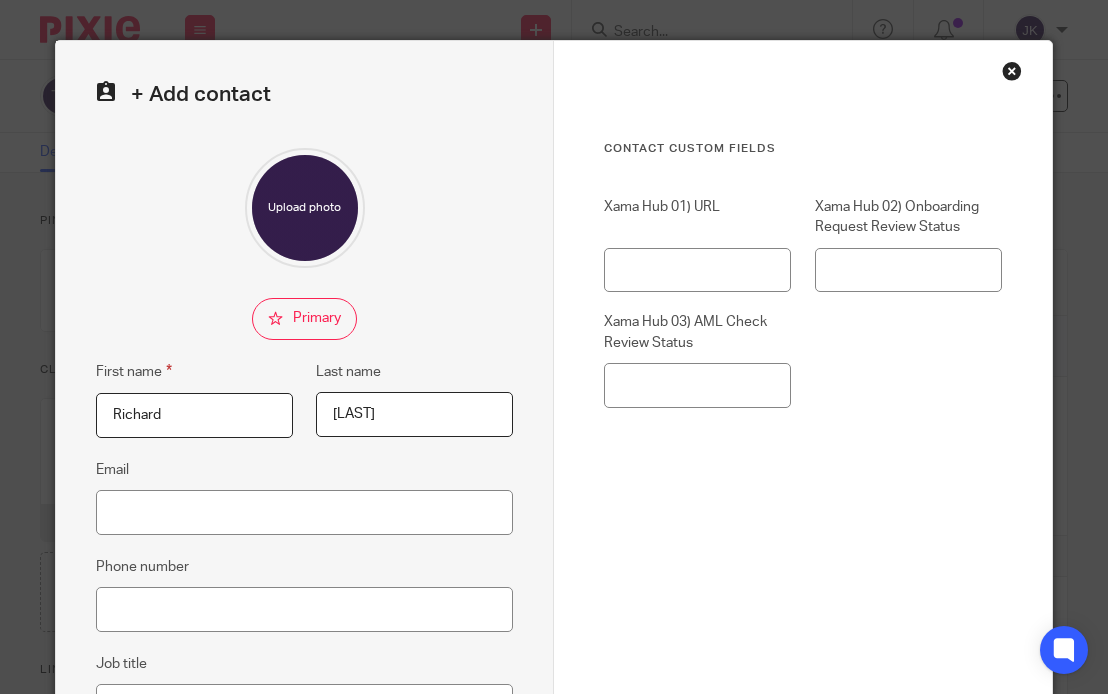 click on "Xama Hub 01) URL
Xama Hub 02) Onboarding Request Review Status
Xama Hub 03) AML Check Review Status" at bounding box center (791, 312) 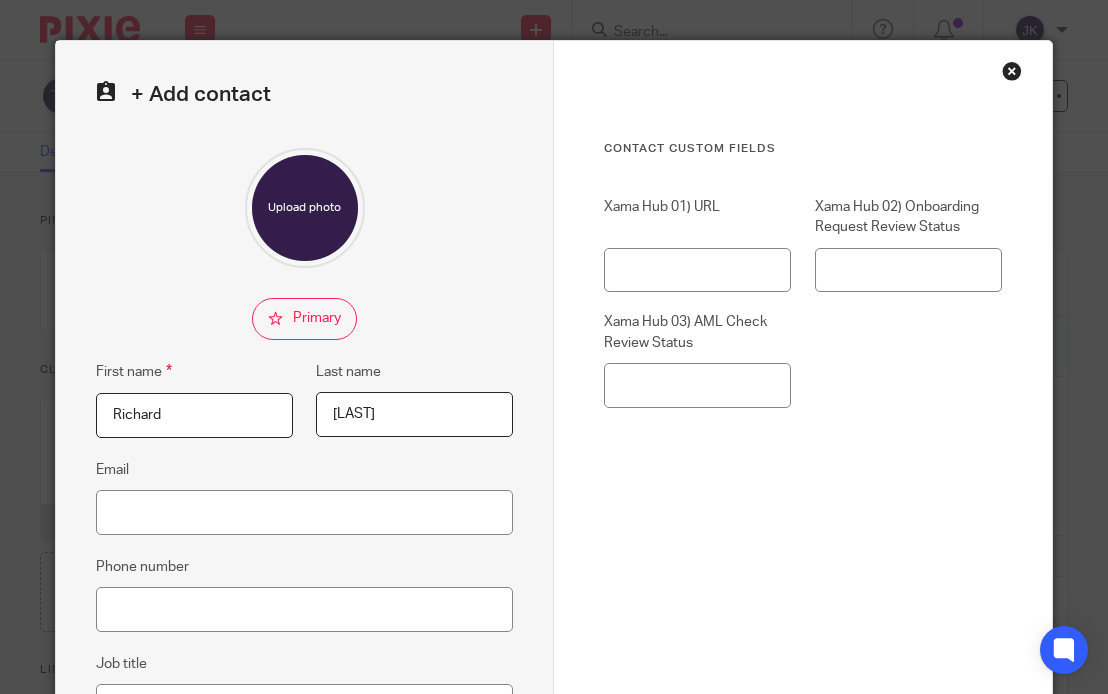 drag, startPoint x: 825, startPoint y: 466, endPoint x: 814, endPoint y: 472, distance: 12.529964 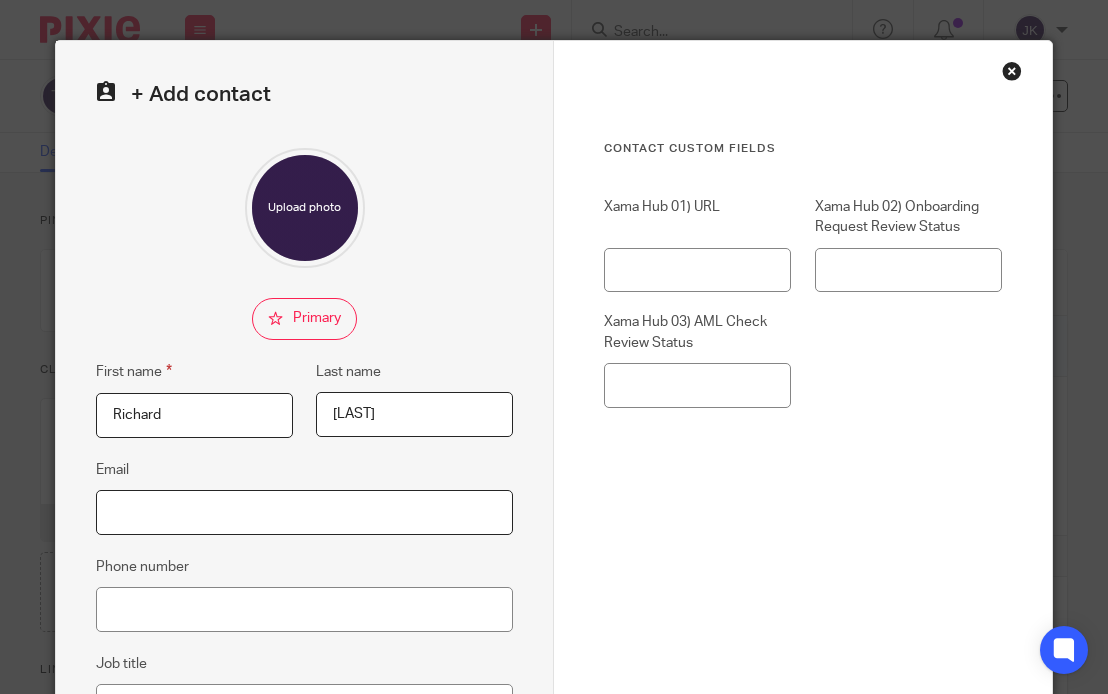 click on "Email" at bounding box center (304, 512) 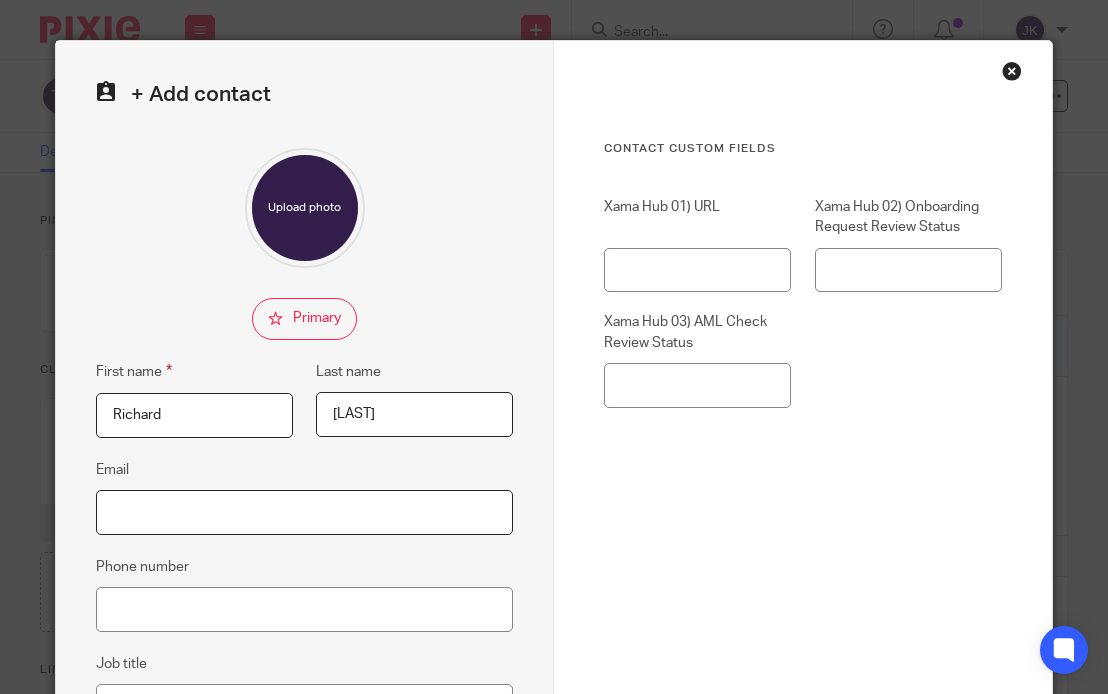 paste on "[EMAIL]" 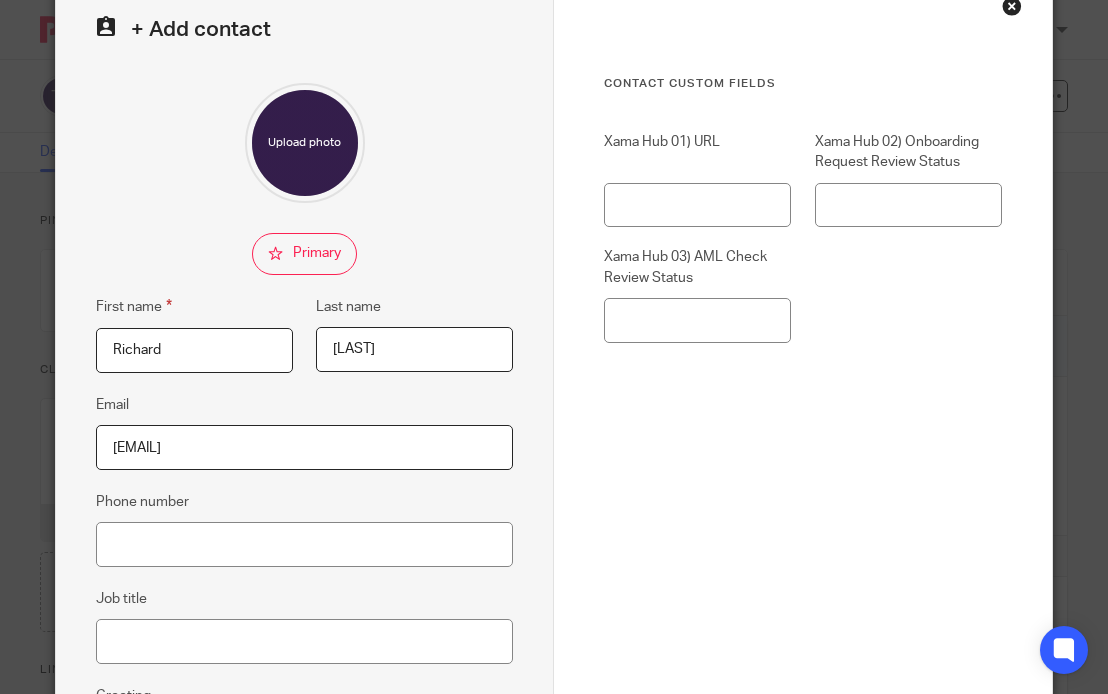 scroll, scrollTop: 100, scrollLeft: 0, axis: vertical 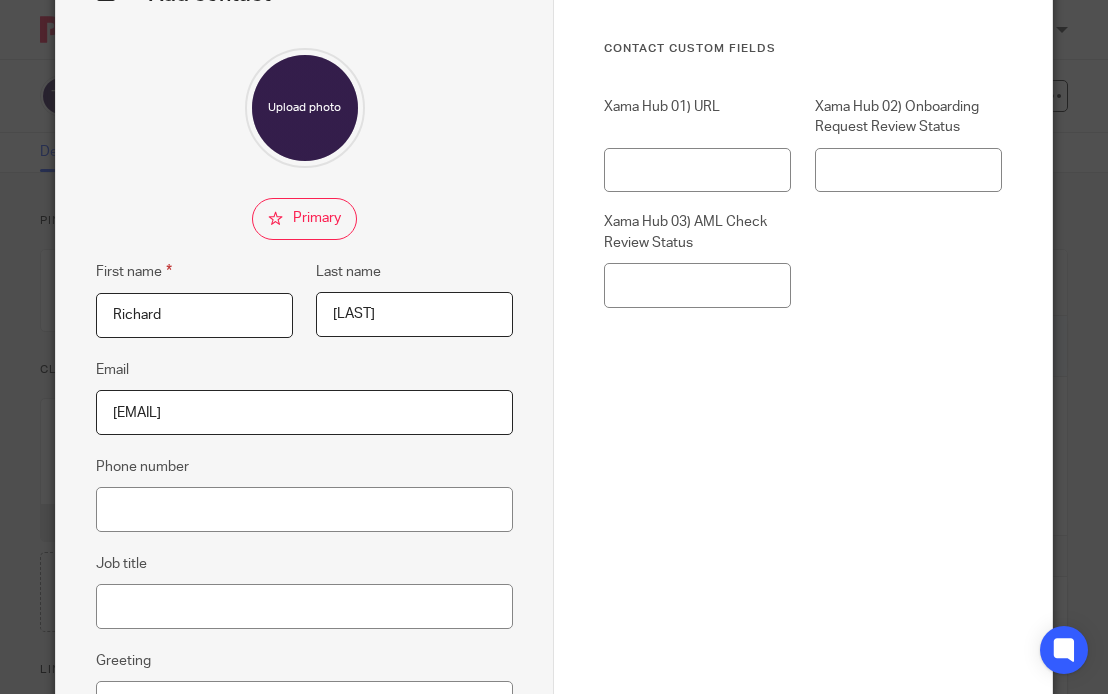 type on "[EMAIL]" 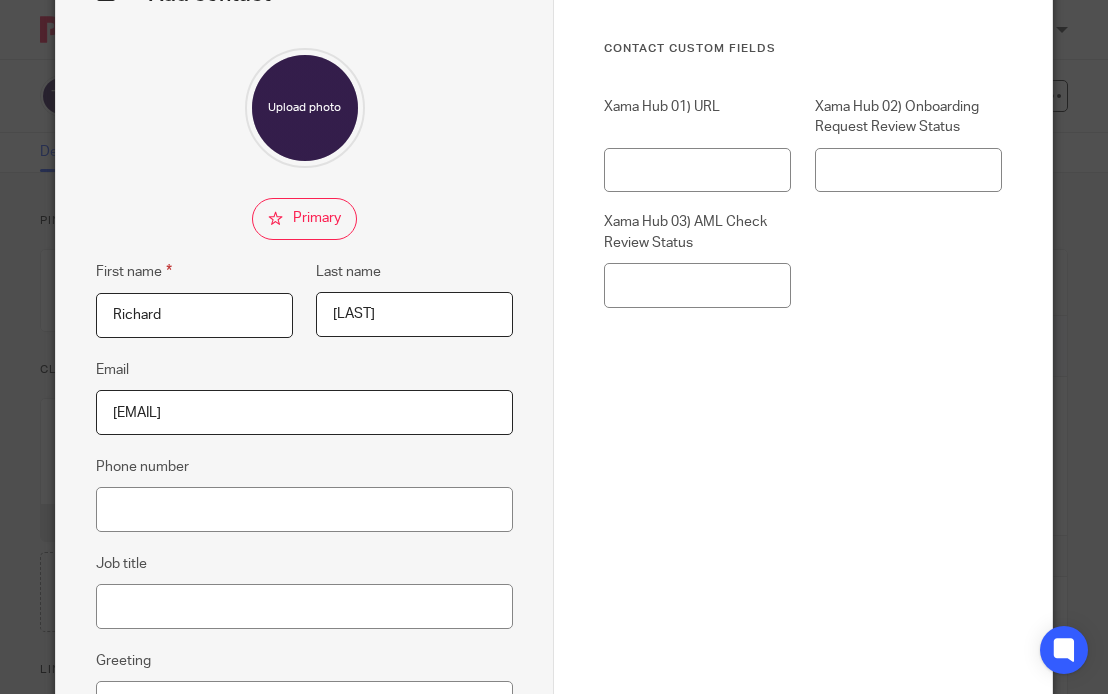 click on "Contact Custom fields
Xama Hub 01) URL
Xama Hub 02) Onboarding Request Review Status
Xama Hub 03) AML Check Review Status" at bounding box center [803, 307] 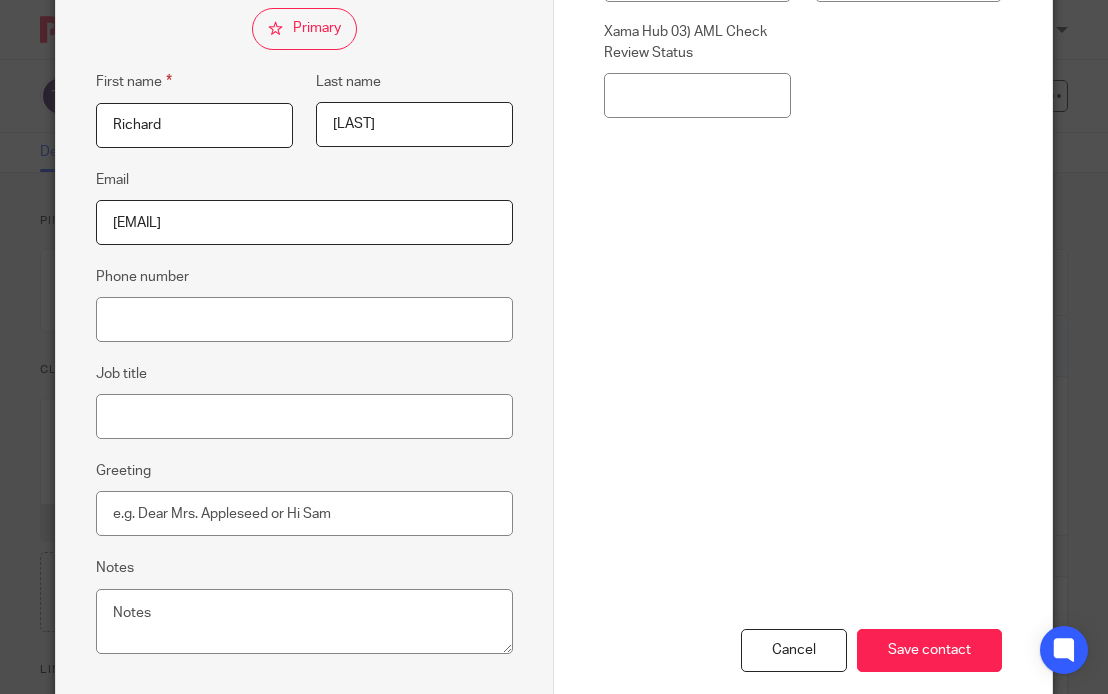 scroll, scrollTop: 300, scrollLeft: 0, axis: vertical 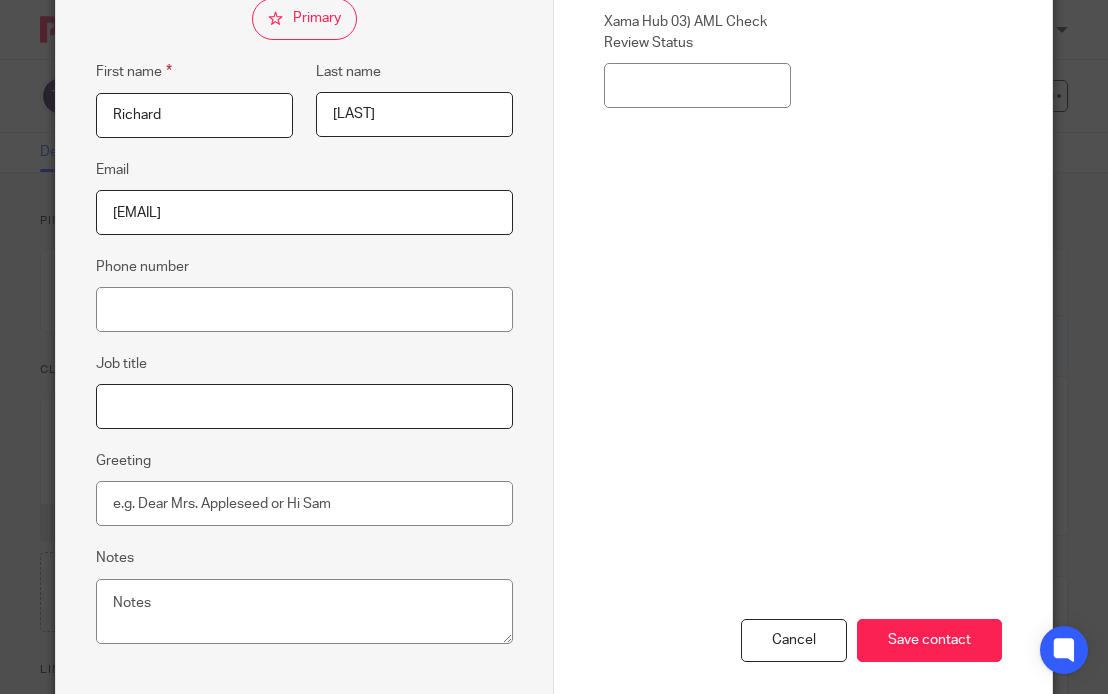 click on "Job title" at bounding box center (304, 406) 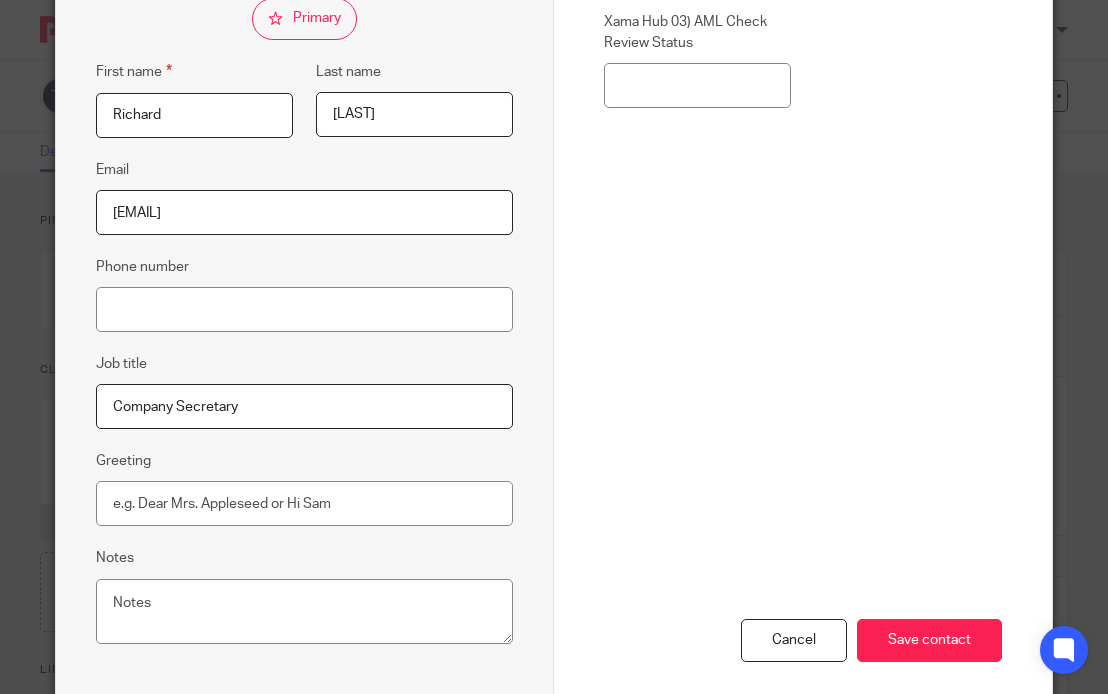 scroll, scrollTop: 356, scrollLeft: 0, axis: vertical 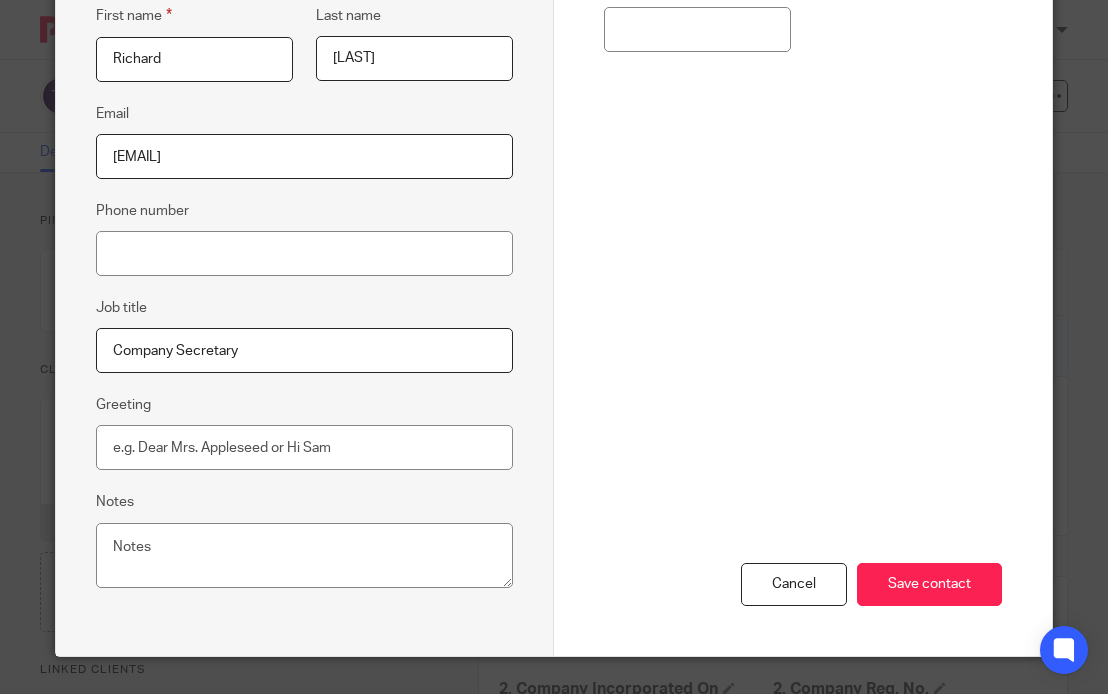 type on "Company Secretary" 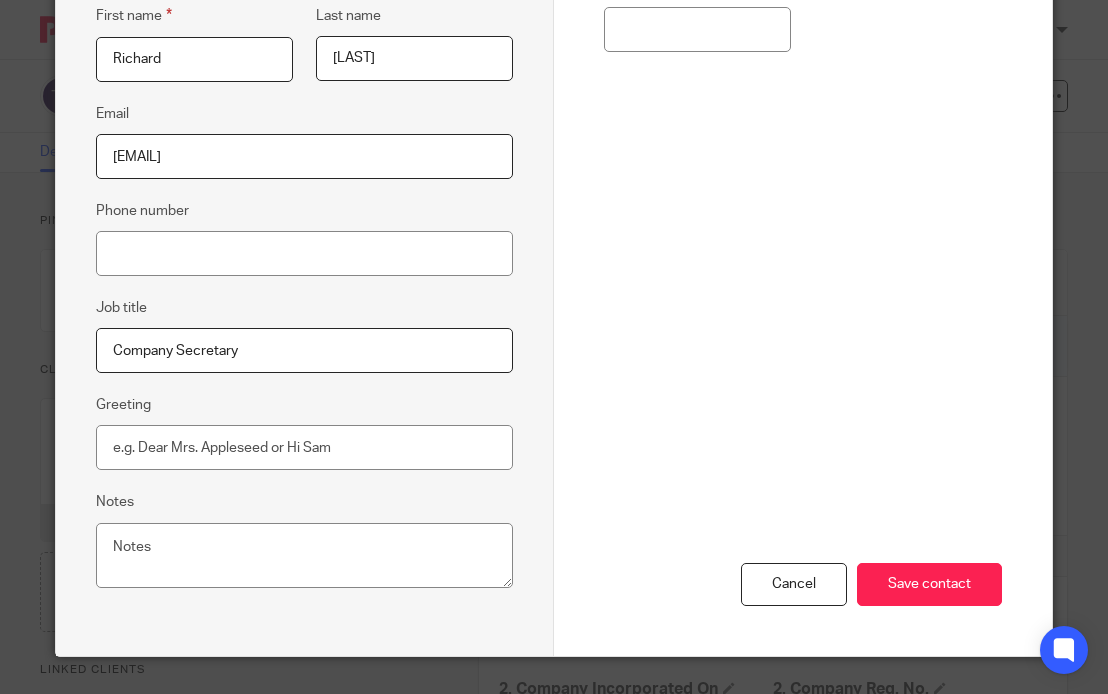 click on "Cancel
Save contact" at bounding box center [803, 487] 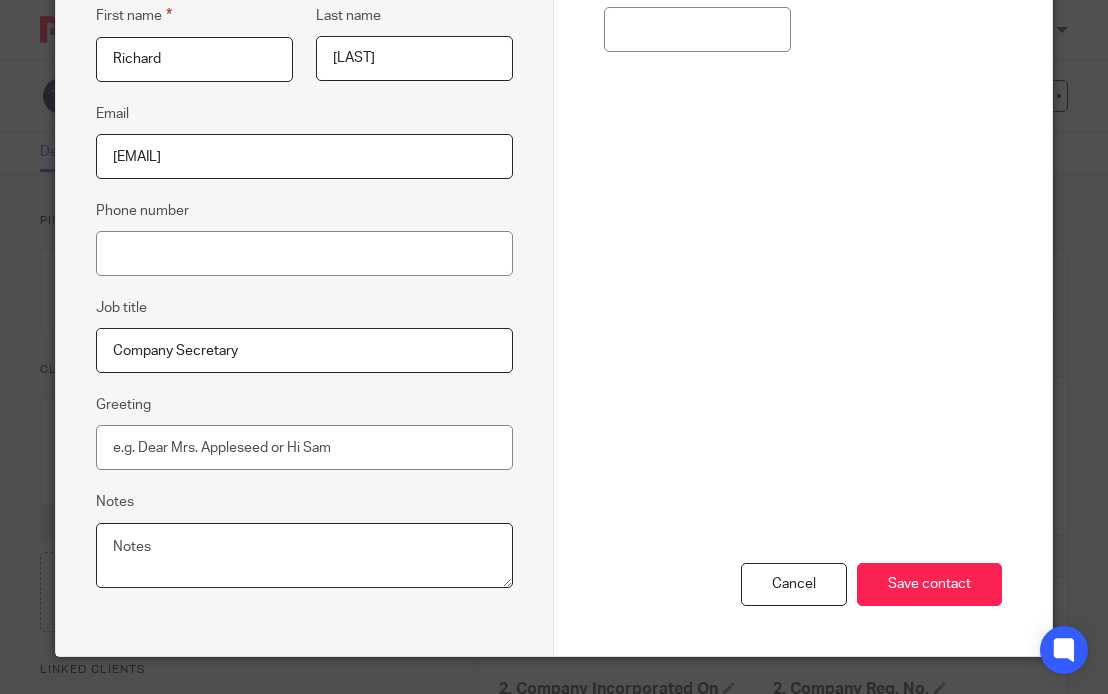 click on "Notes" at bounding box center [304, 556] 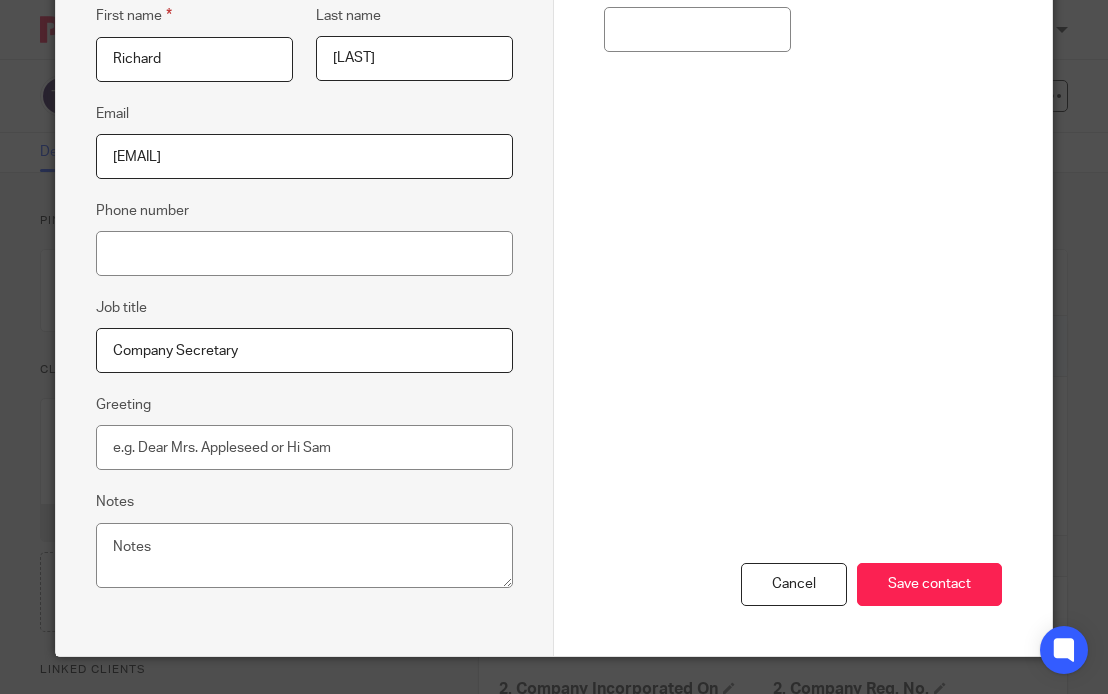 drag, startPoint x: 263, startPoint y: 544, endPoint x: 619, endPoint y: 254, distance: 459.16882 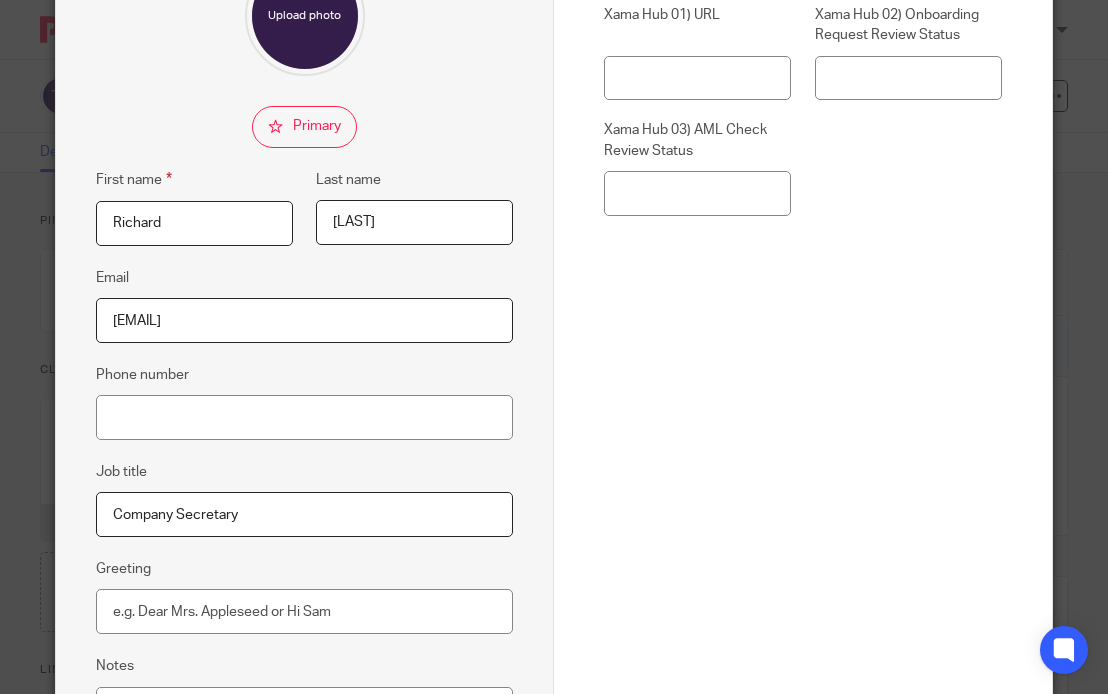 scroll, scrollTop: 356, scrollLeft: 0, axis: vertical 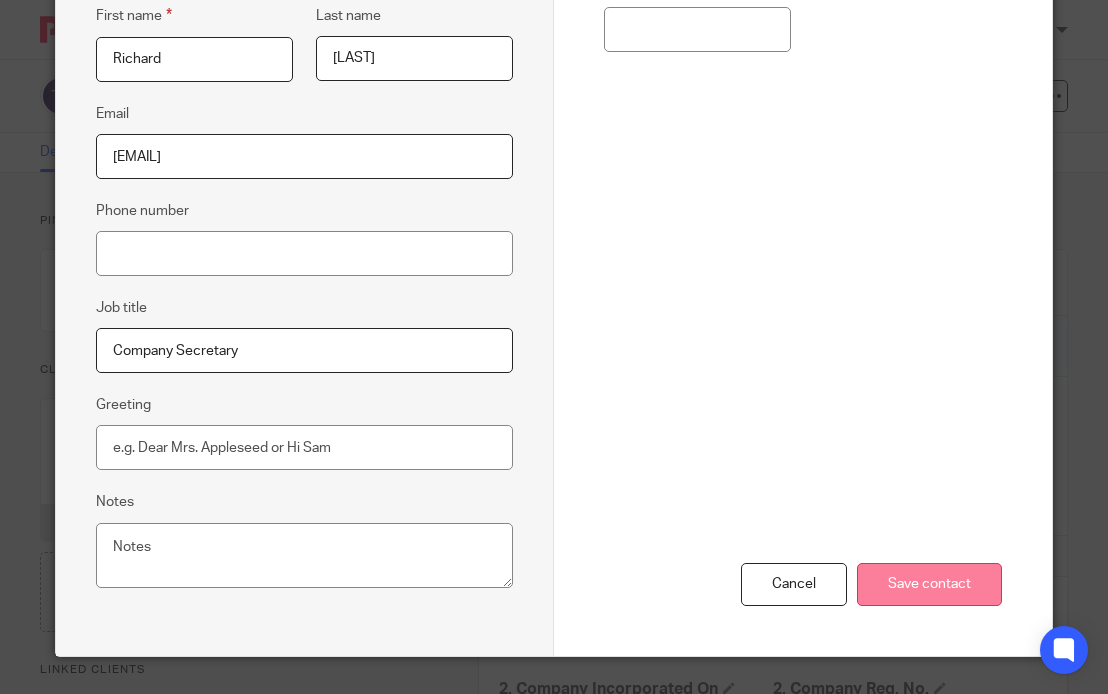 click on "Save contact" at bounding box center (929, 584) 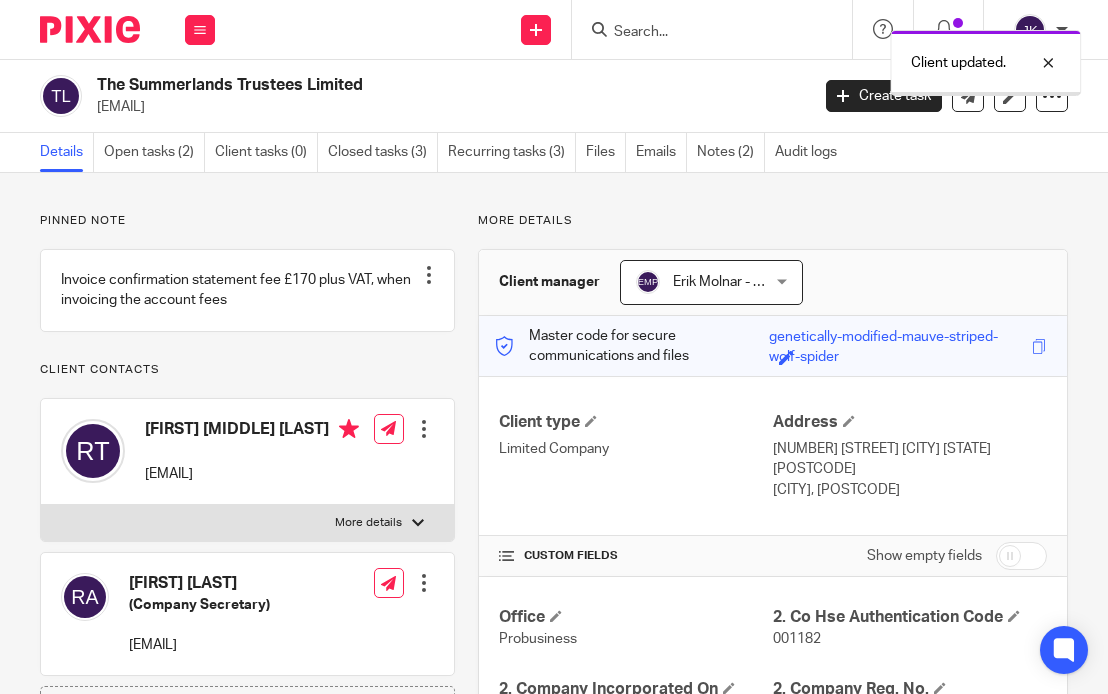 scroll, scrollTop: 0, scrollLeft: 0, axis: both 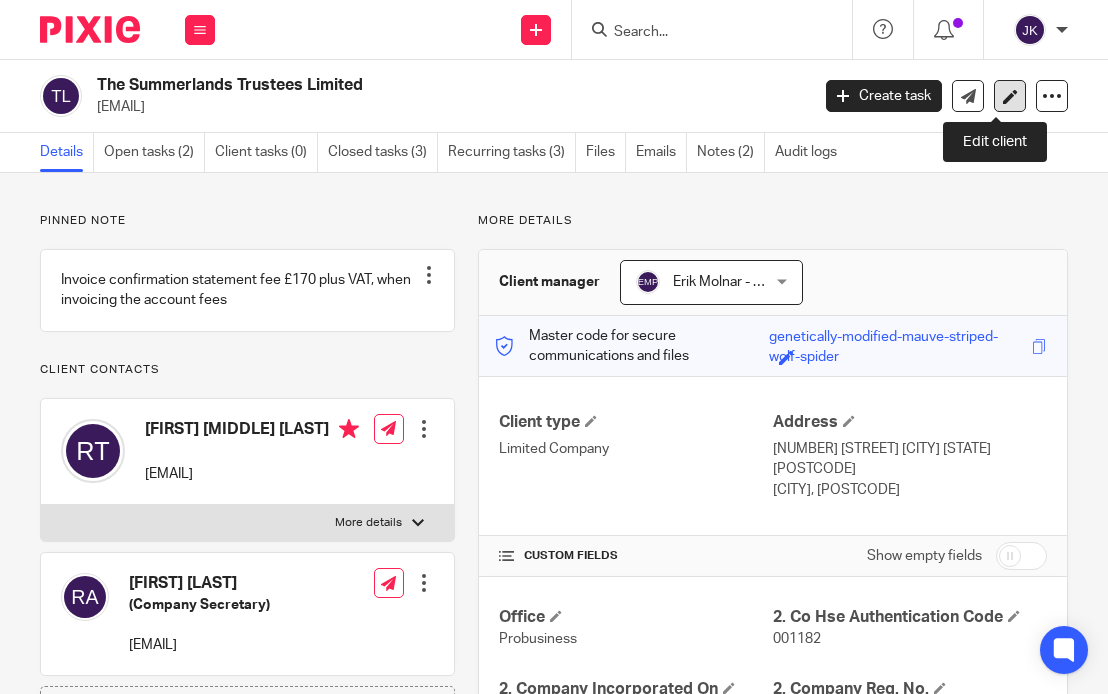 click at bounding box center [1010, 96] 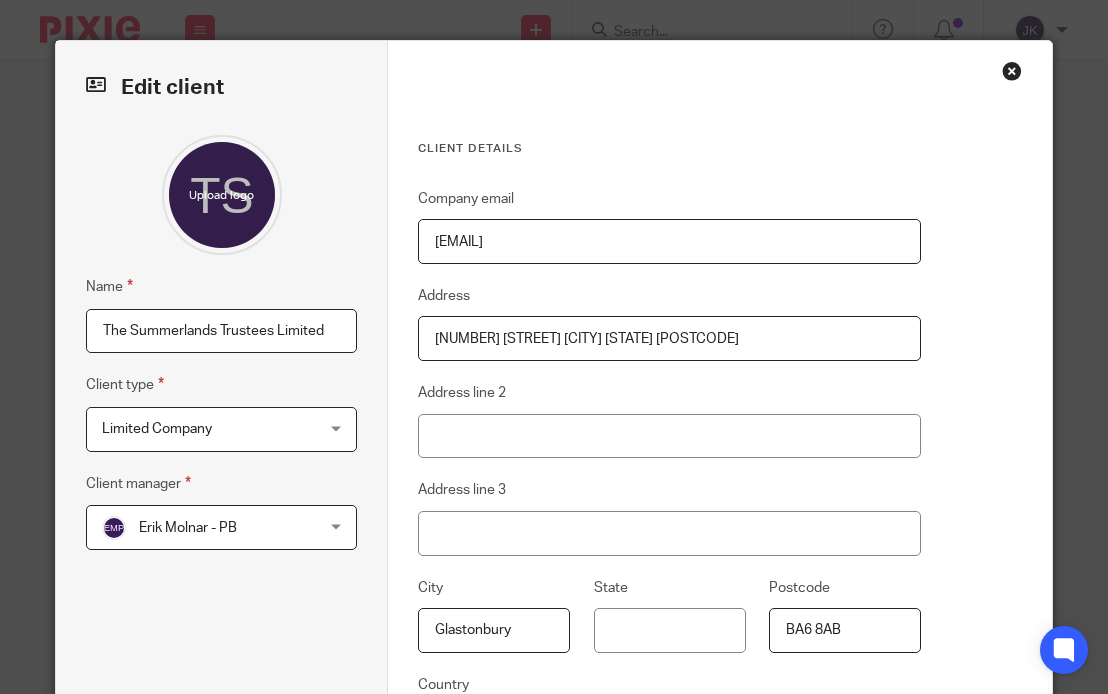 scroll, scrollTop: 0, scrollLeft: 0, axis: both 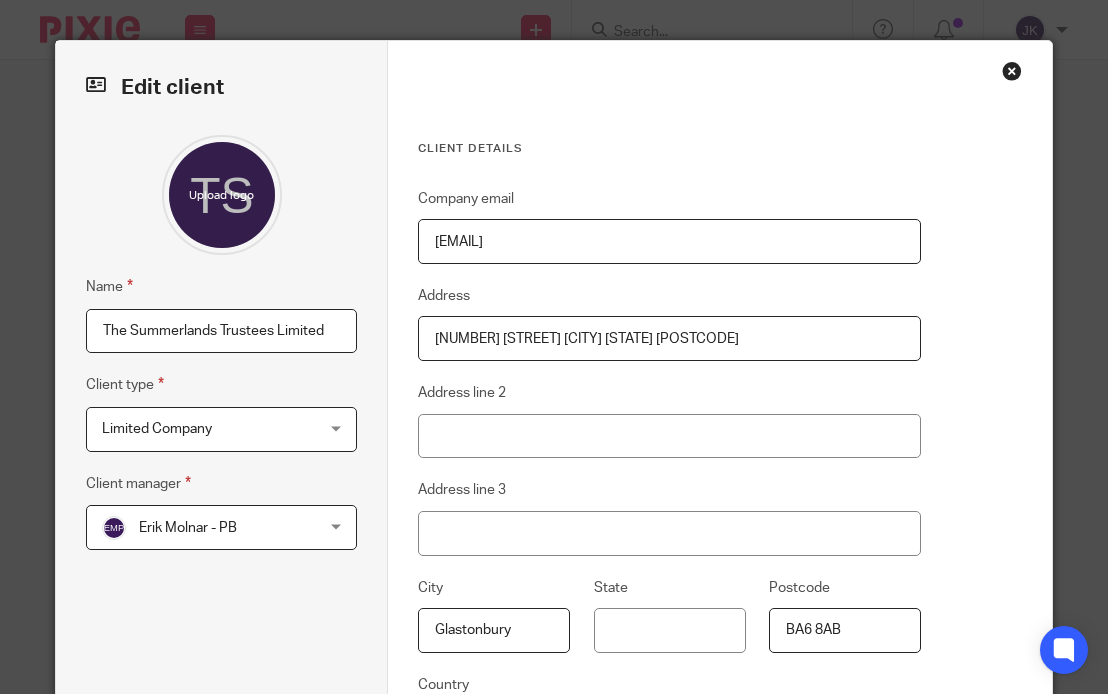 drag, startPoint x: 598, startPoint y: 237, endPoint x: 416, endPoint y: 240, distance: 182.02472 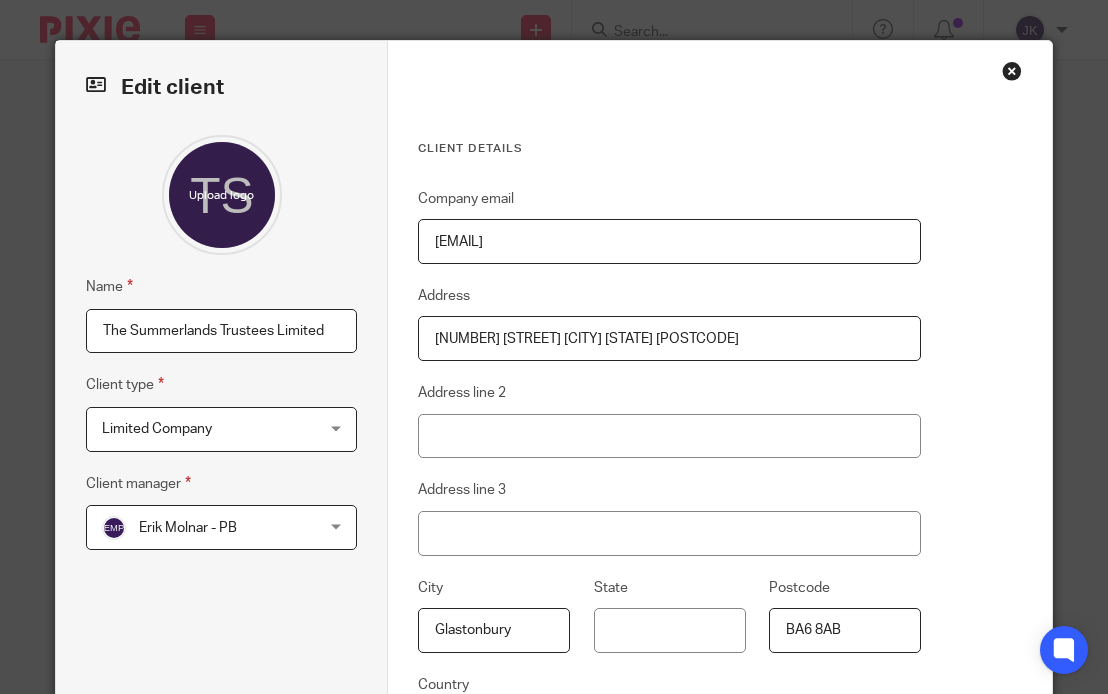 paste on "[EMAIL]" 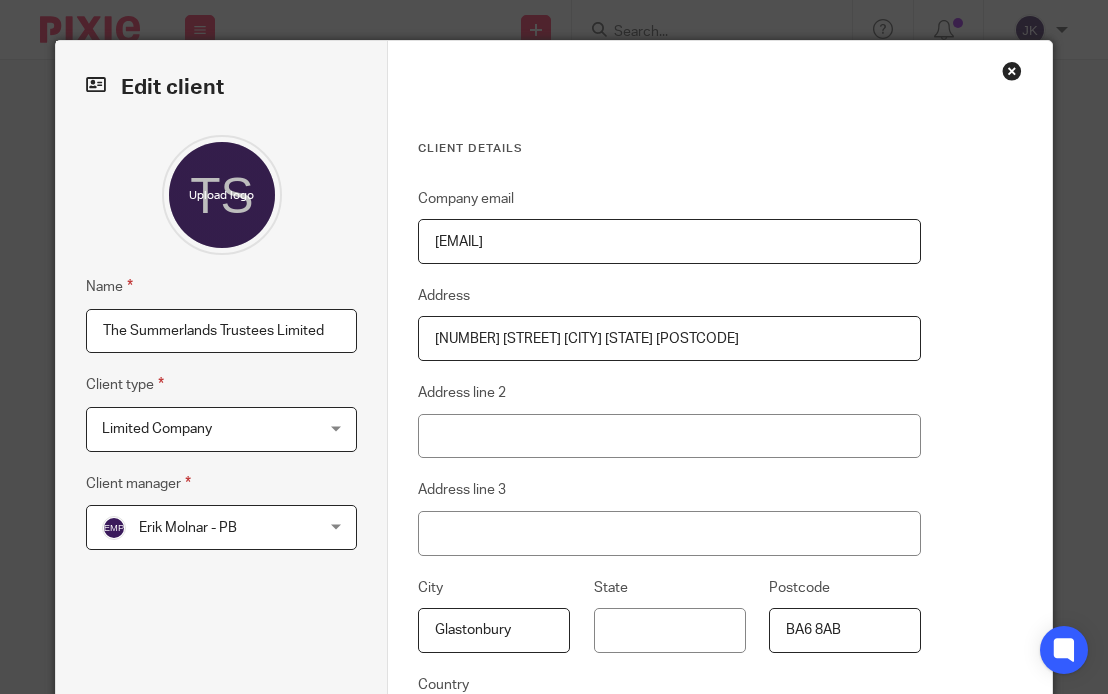 click on "Client details   Company email   [EMAIL]   Address   [NUMBER] [STREET] [CITY] [STATE] [POSTCODE]   Address line 2     Address line 3     City   [CITY]   State     Postcode   [POSTCODE]   Country" at bounding box center (669, 480) 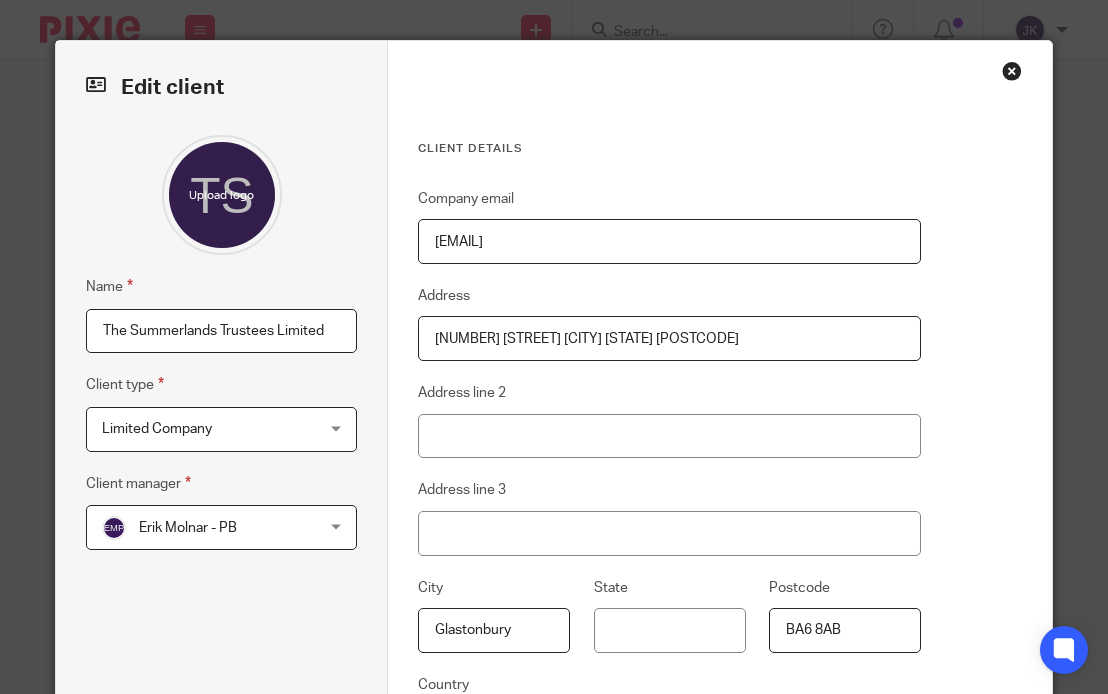 click on "Company email   [EMAIL]" at bounding box center (669, 225) 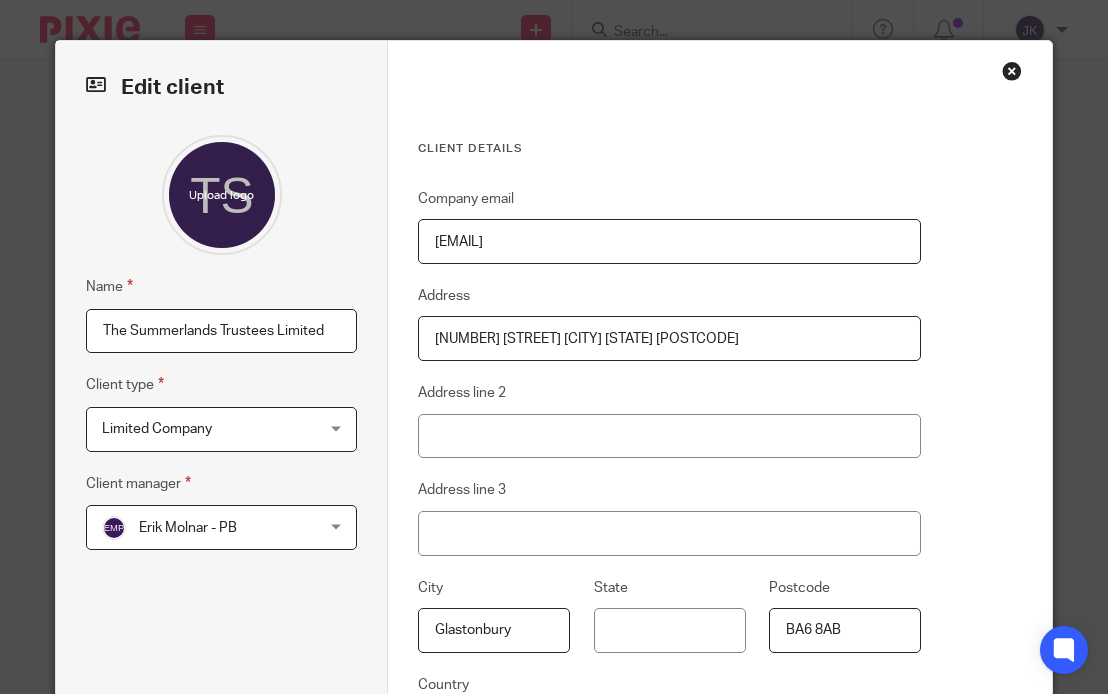 drag, startPoint x: 802, startPoint y: 337, endPoint x: 409, endPoint y: 347, distance: 393.1272 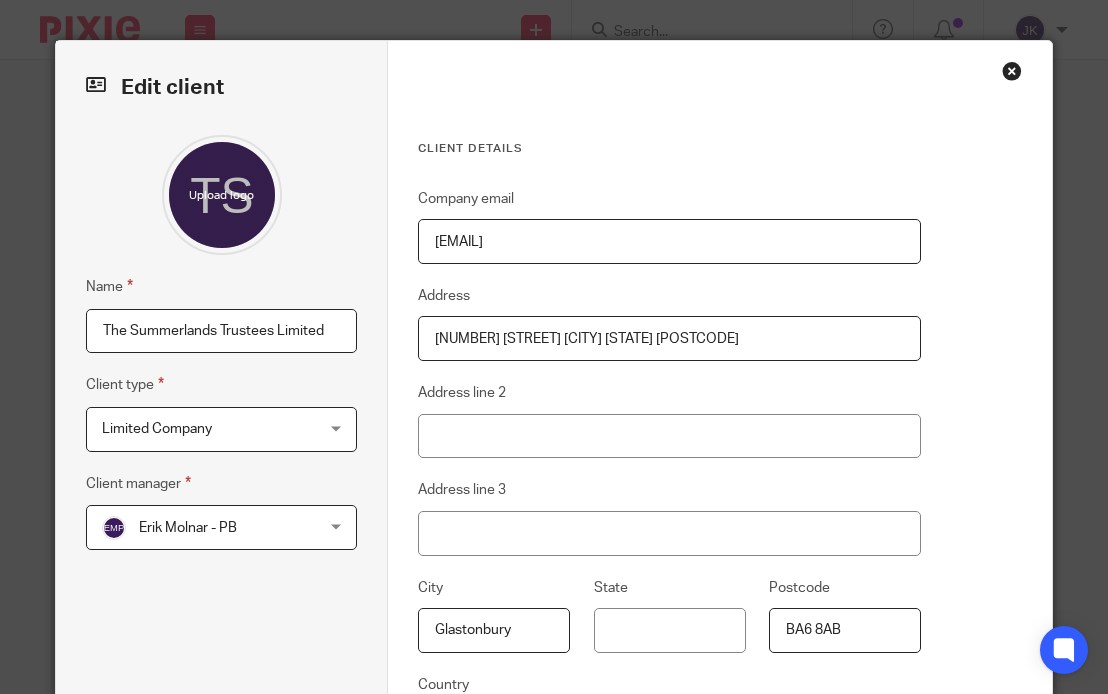 paste on "83 The Roman Way Glastonbury BA6 8AD" 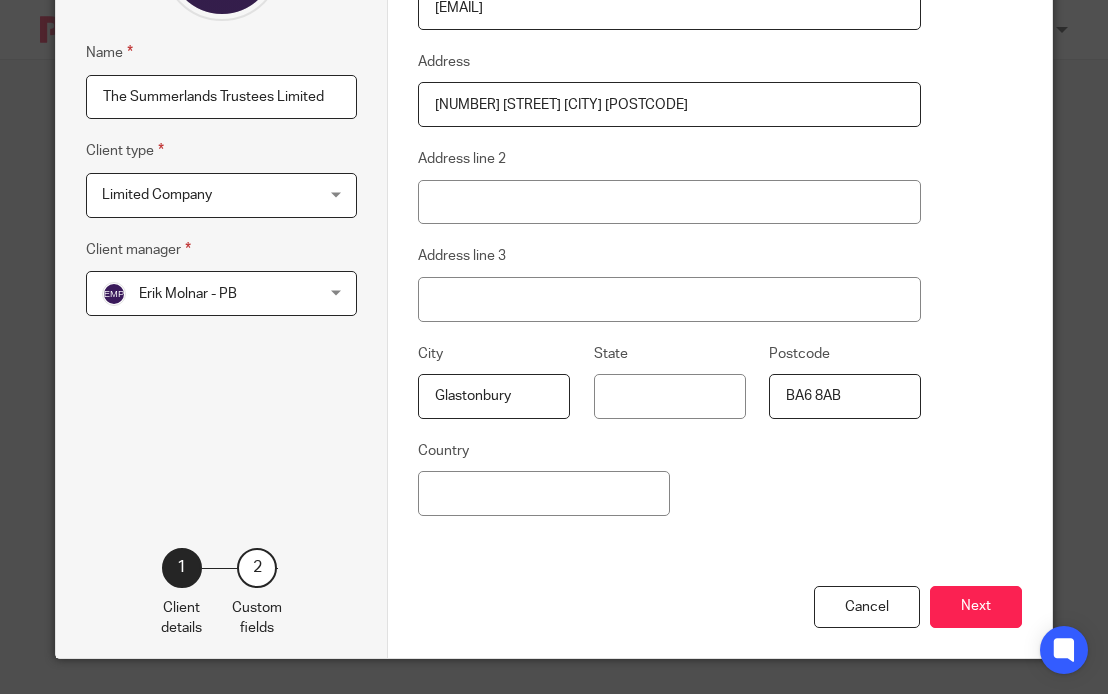 scroll, scrollTop: 236, scrollLeft: 0, axis: vertical 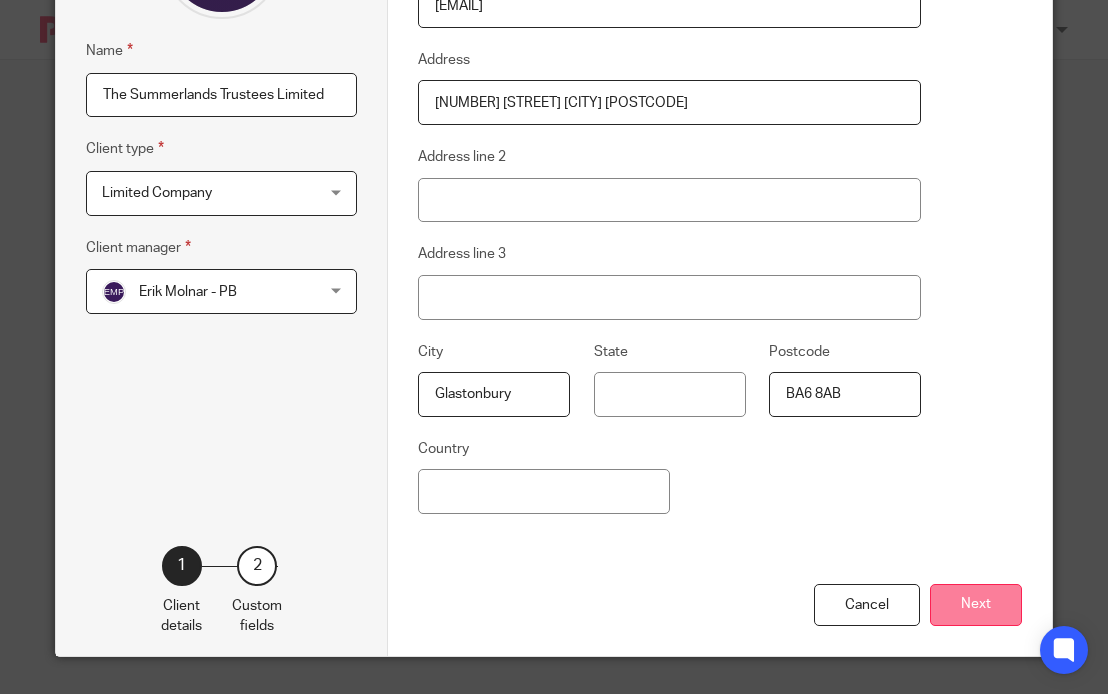 type on "83 The Roman Way Glastonbury BA6 8AD" 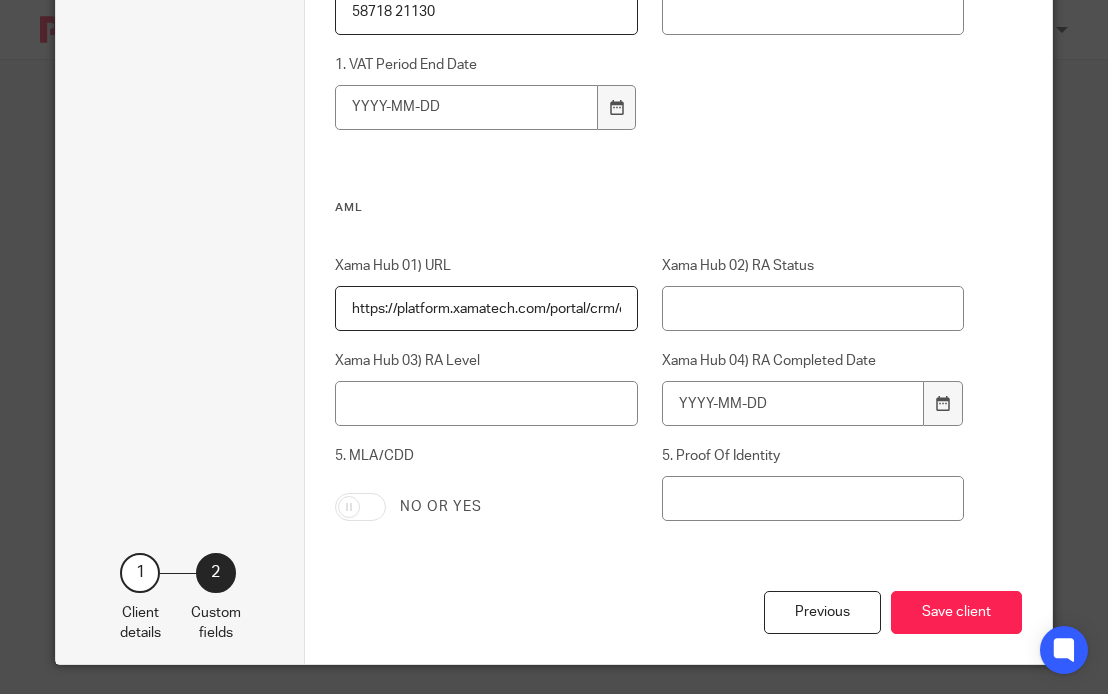 scroll, scrollTop: 1428, scrollLeft: 0, axis: vertical 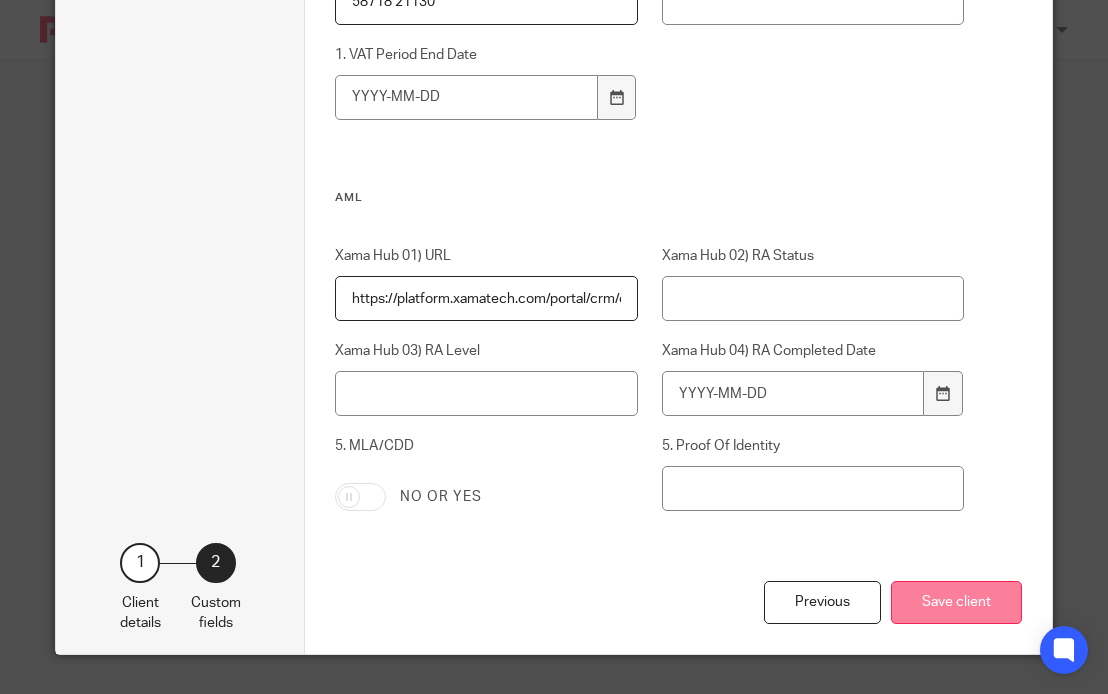 click on "Save client" at bounding box center [956, 602] 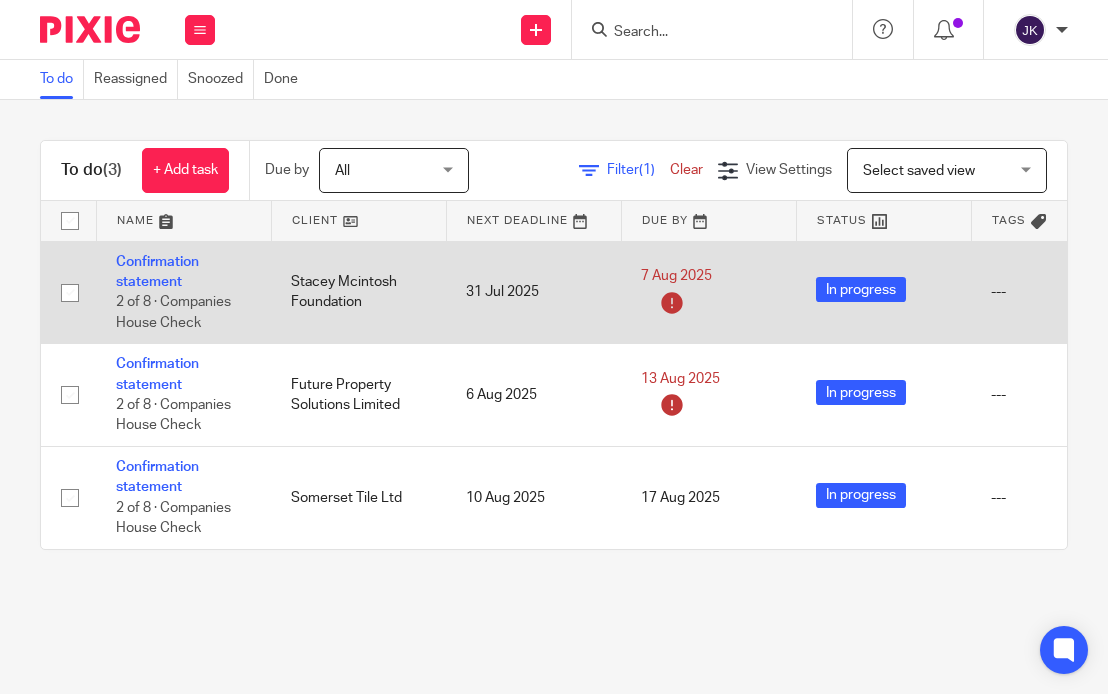scroll, scrollTop: 0, scrollLeft: 0, axis: both 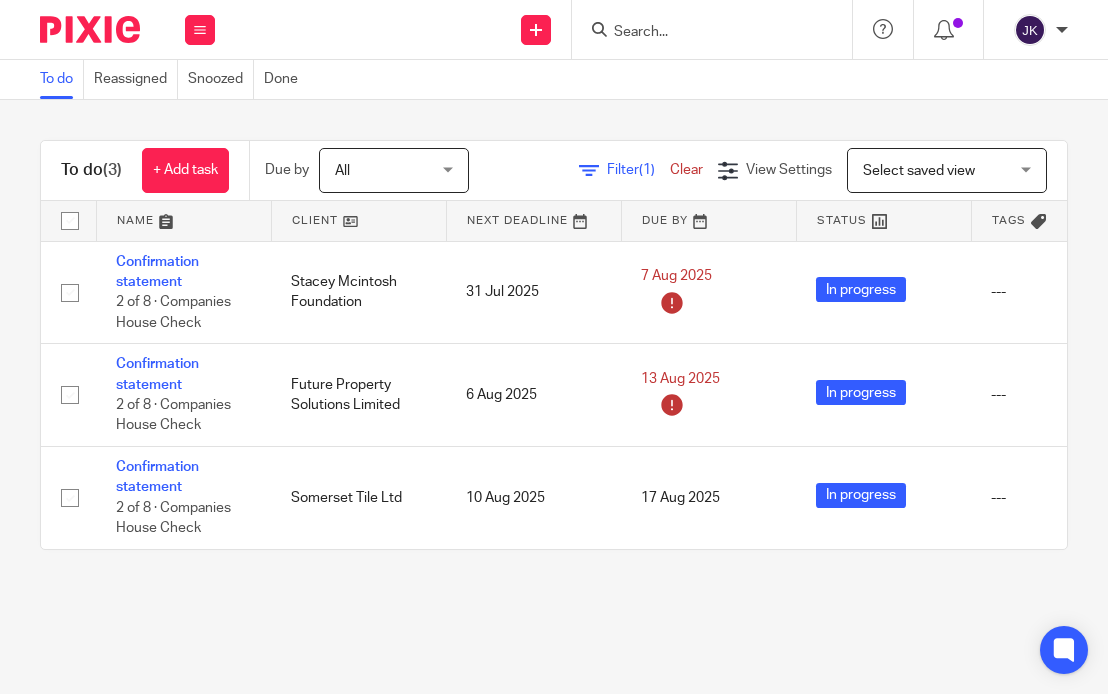 click at bounding box center [702, 33] 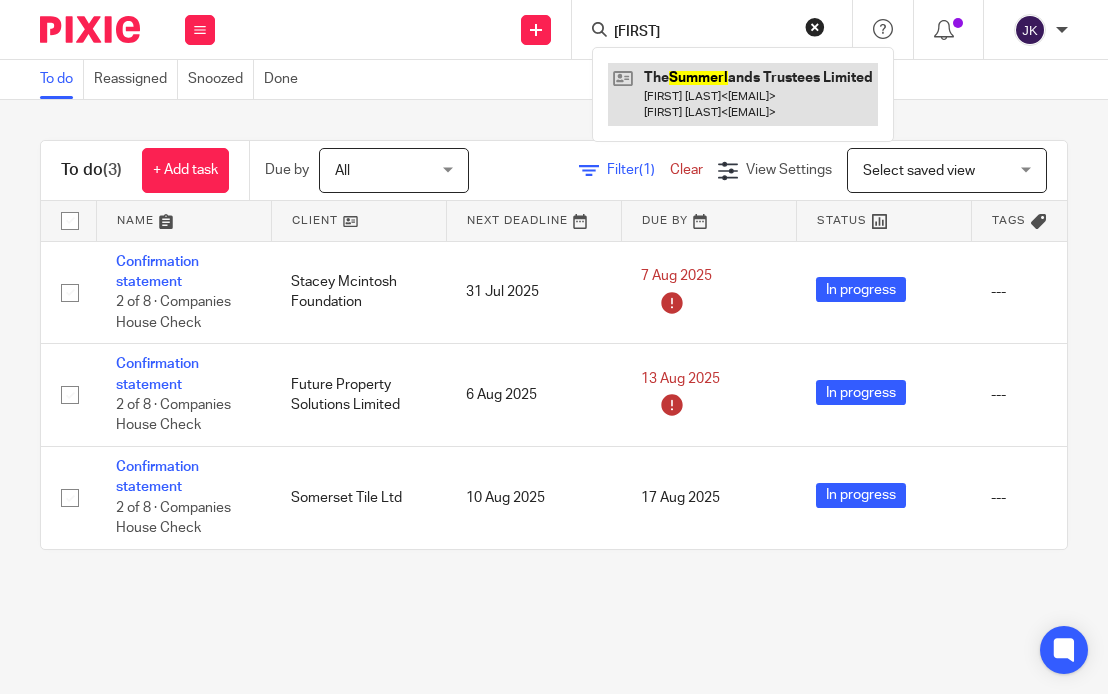 type on "[FIRST]" 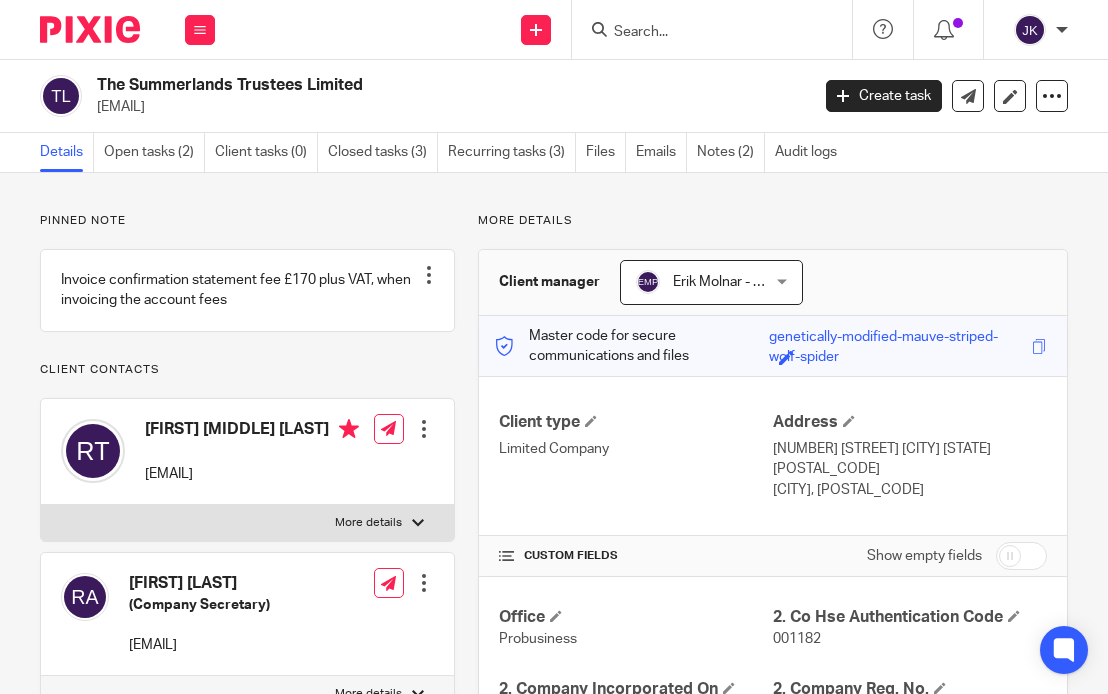 scroll, scrollTop: 0, scrollLeft: 0, axis: both 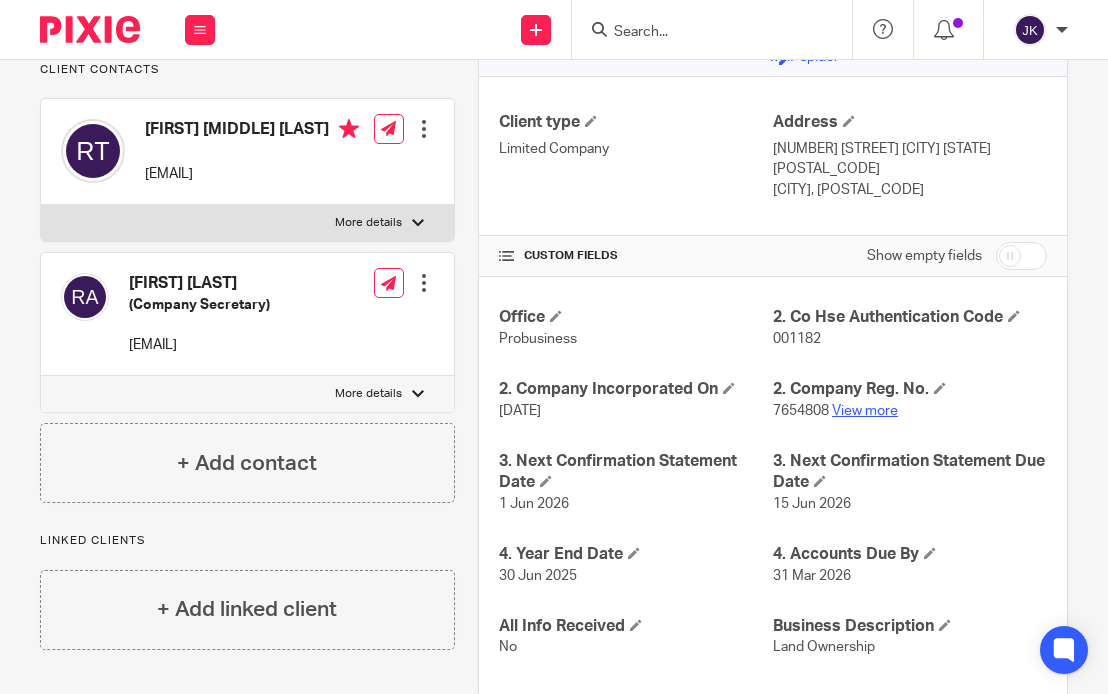 click on "View more" at bounding box center (865, 411) 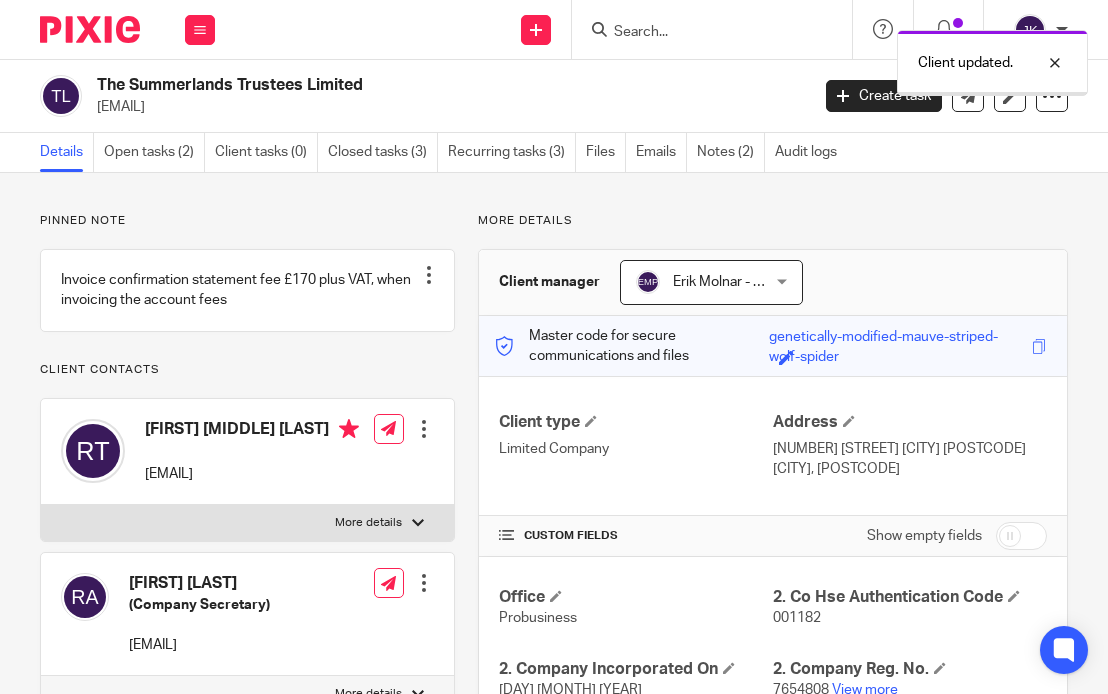 scroll, scrollTop: 0, scrollLeft: 0, axis: both 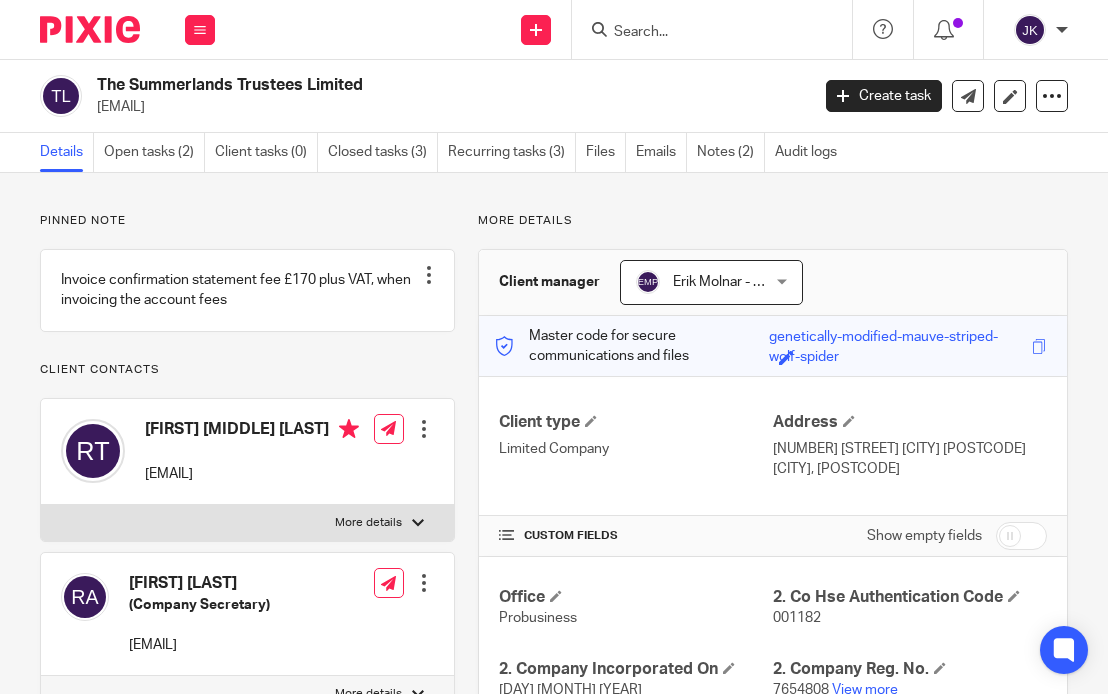 click at bounding box center (424, 429) 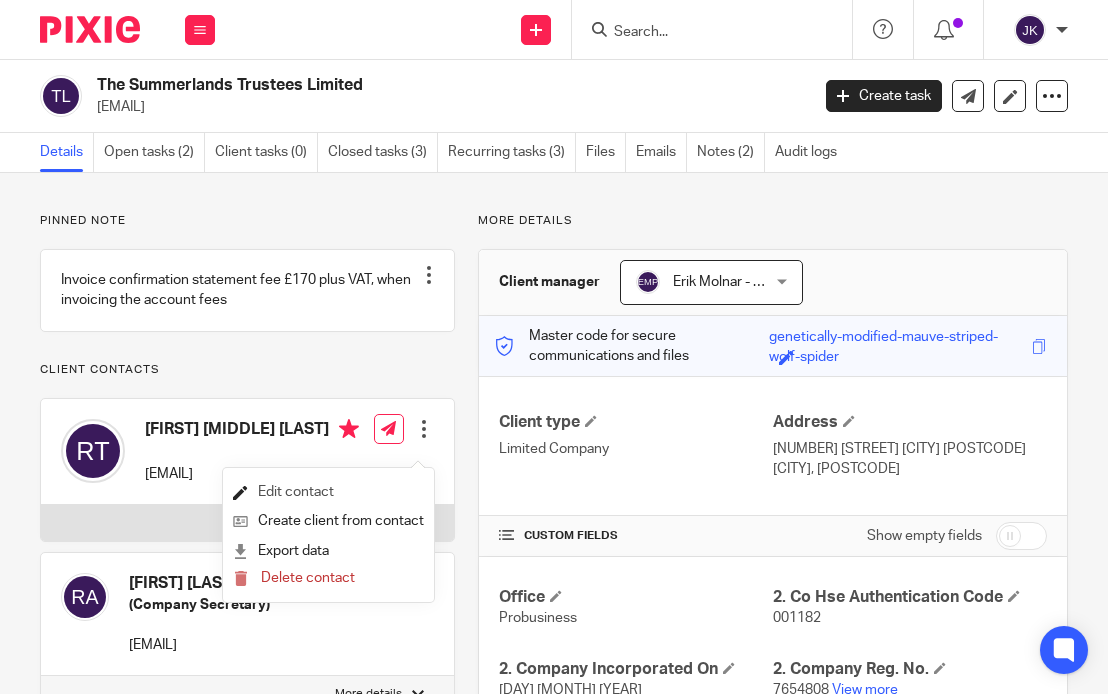 click on "Edit contact" at bounding box center (328, 492) 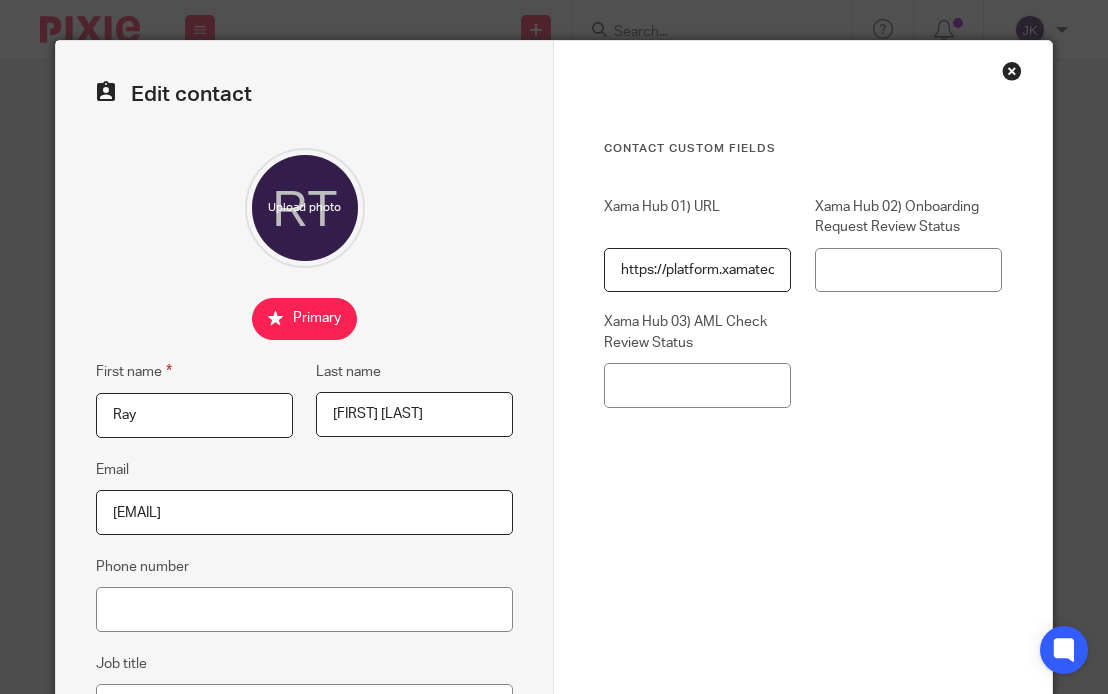 scroll, scrollTop: 0, scrollLeft: 0, axis: both 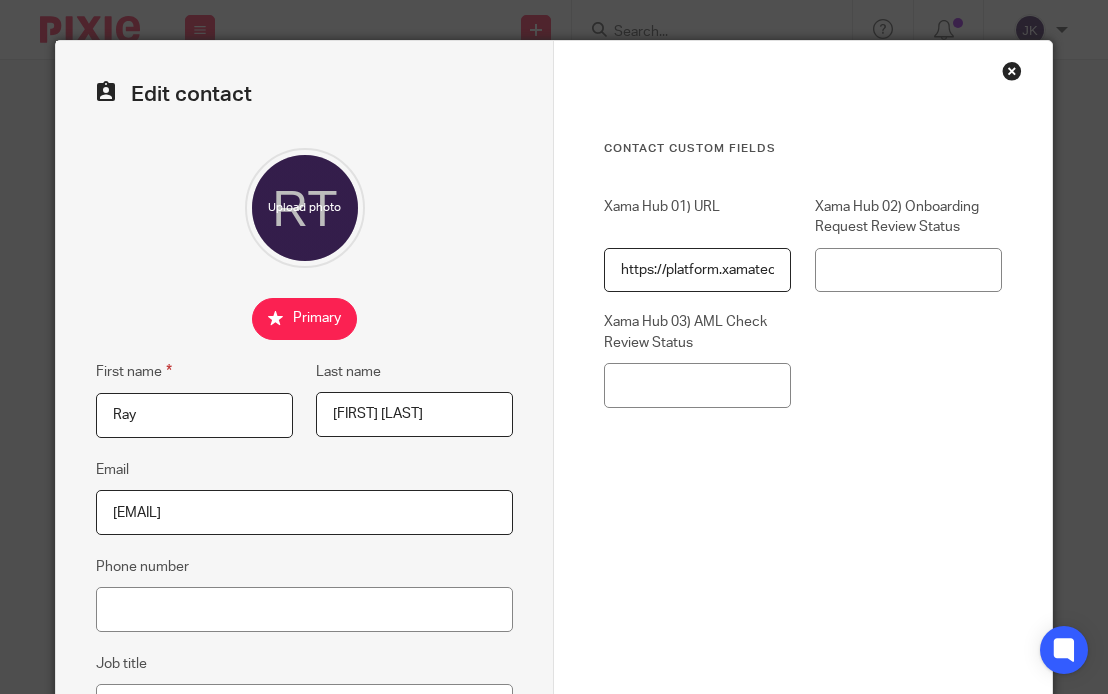 click at bounding box center (304, 319) 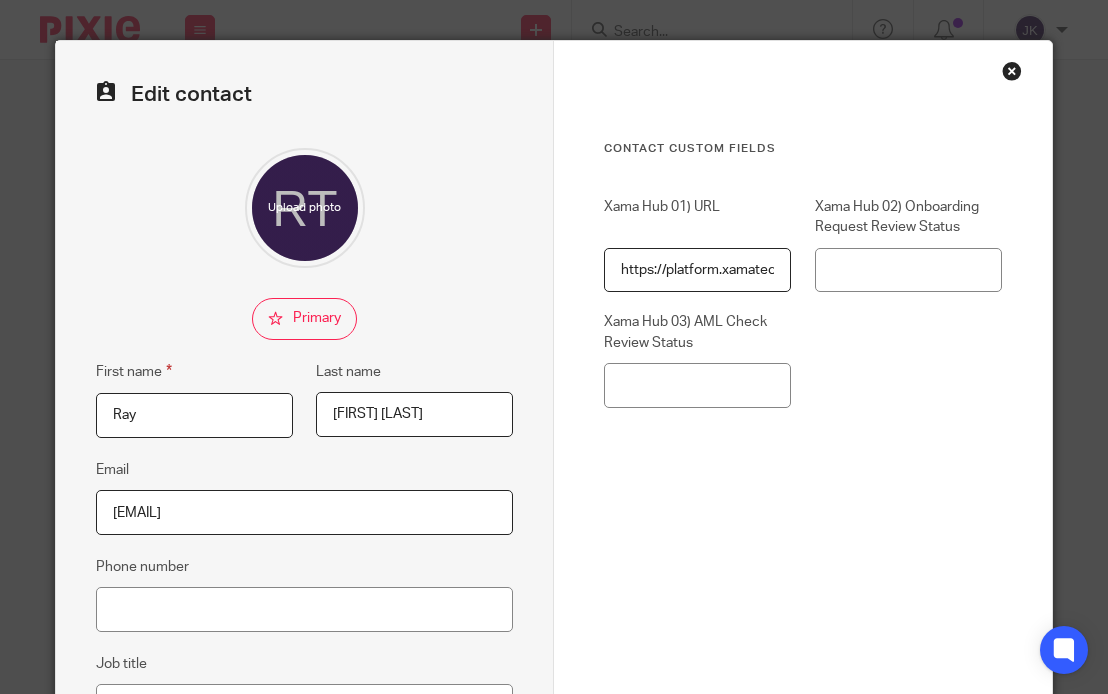 click at bounding box center (1012, 71) 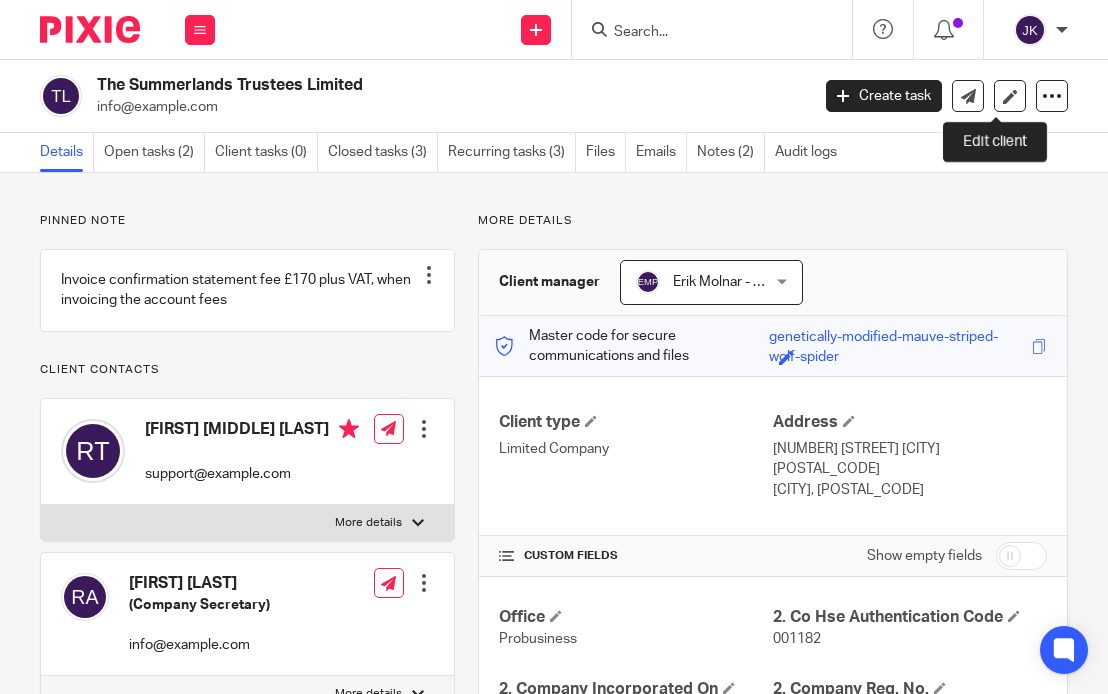 scroll, scrollTop: 0, scrollLeft: 0, axis: both 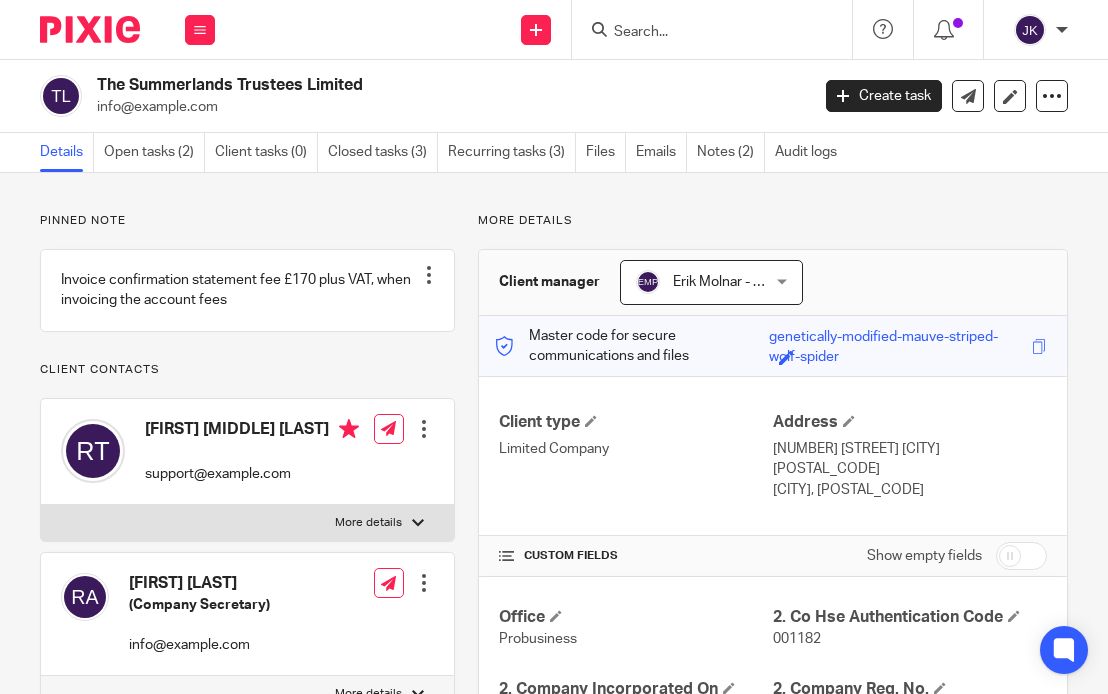 click at bounding box center [424, 429] 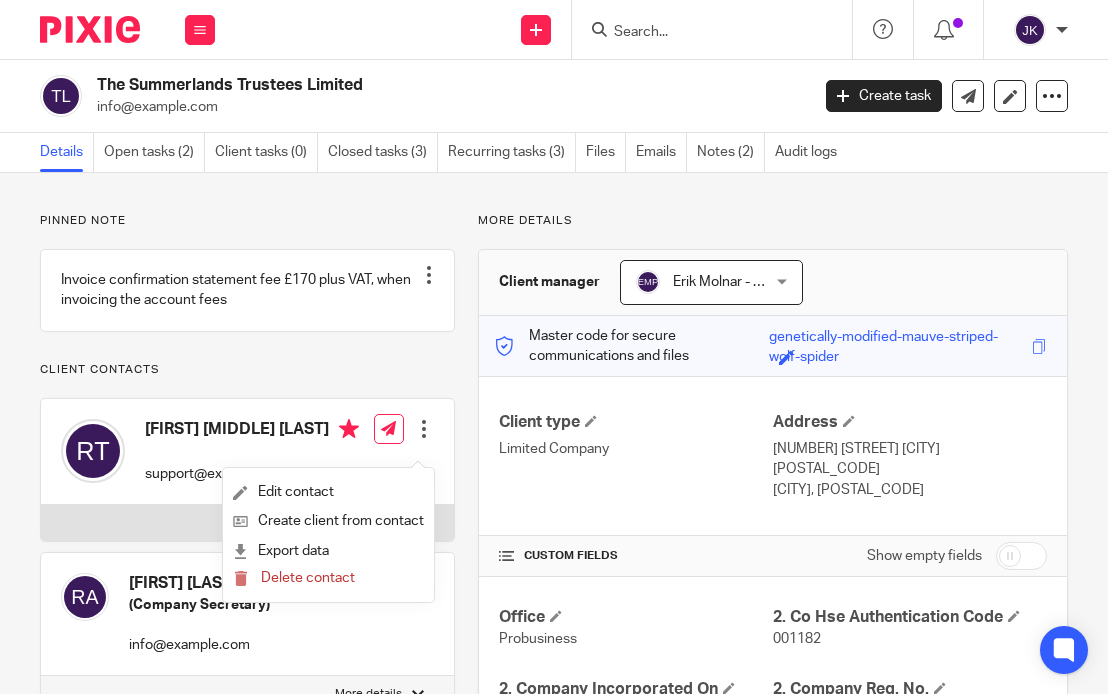 click on "More details" at bounding box center [247, 523] 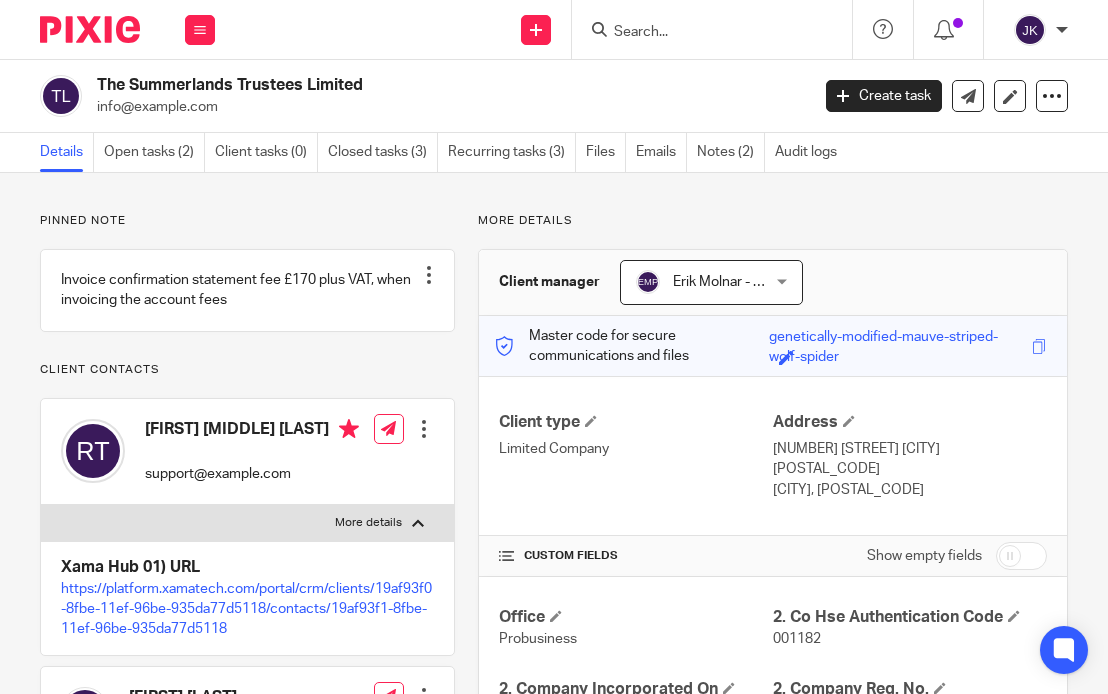 click at bounding box center (418, 523) 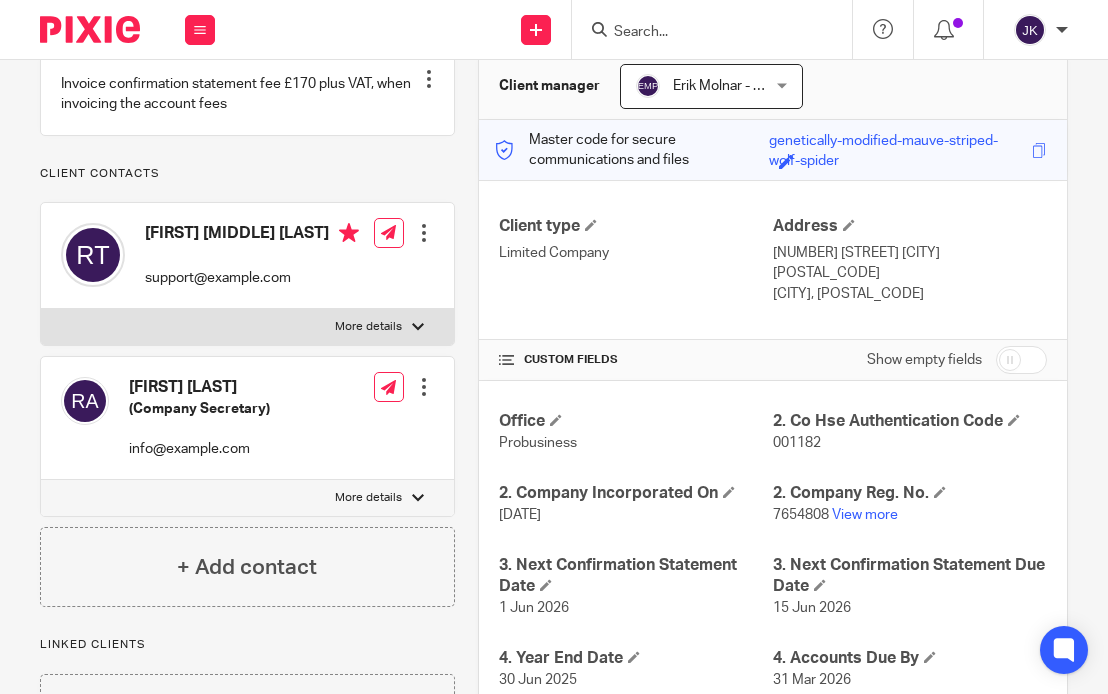 scroll, scrollTop: 200, scrollLeft: 0, axis: vertical 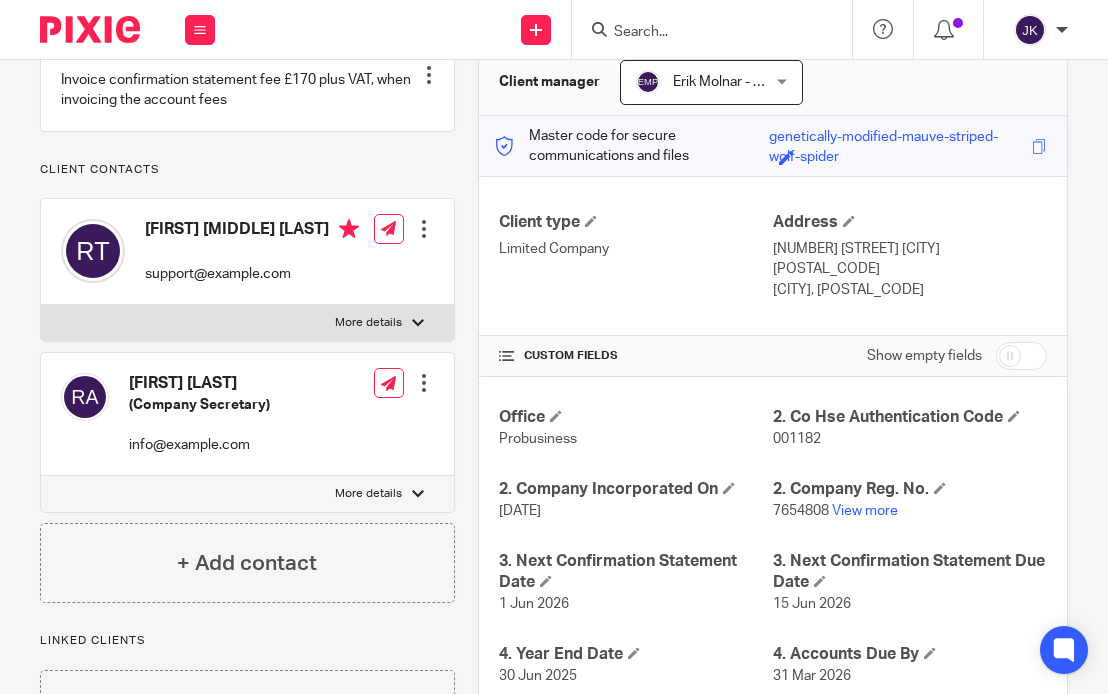click at bounding box center [424, 383] 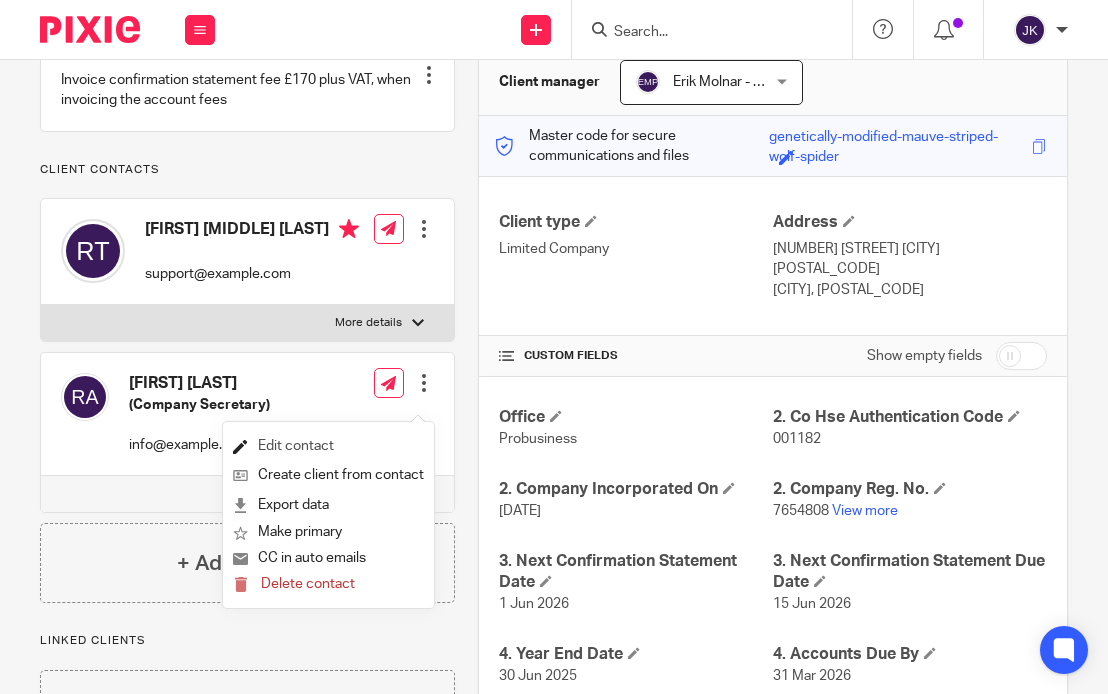 click on "Edit contact" at bounding box center (328, 446) 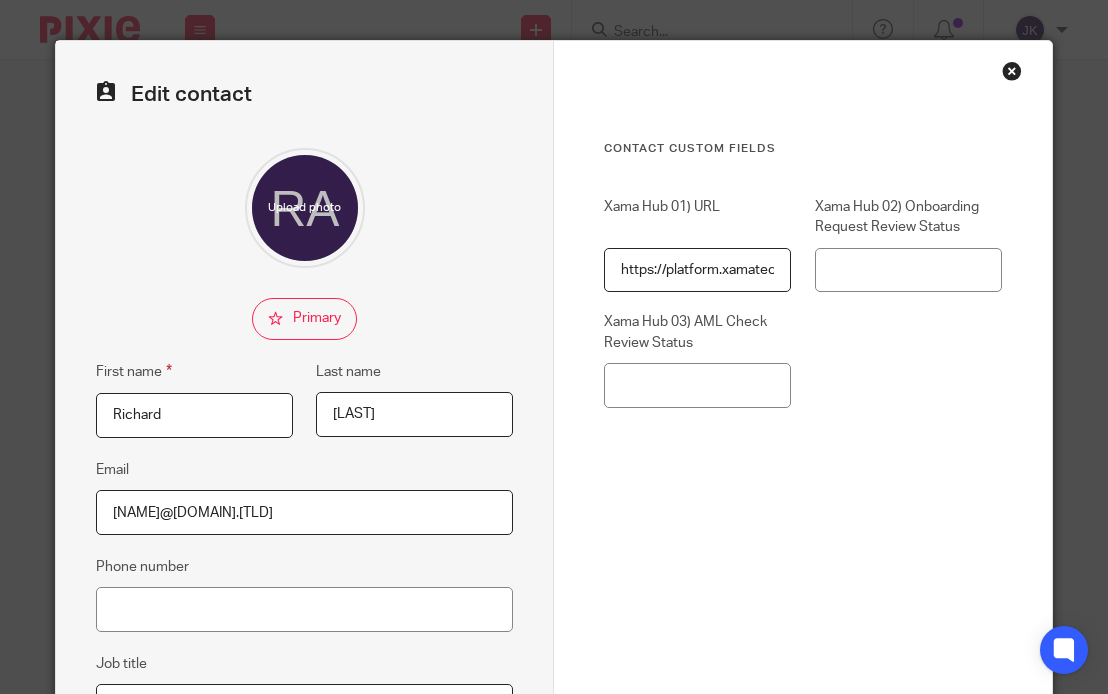 scroll, scrollTop: 0, scrollLeft: 0, axis: both 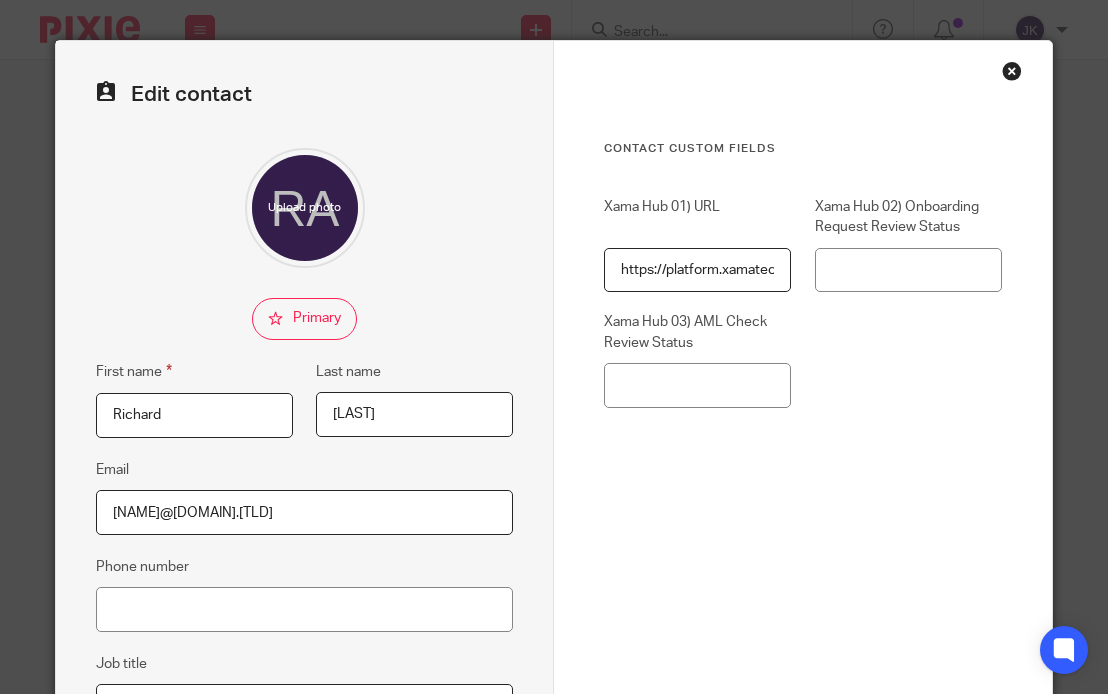 click at bounding box center (304, 319) 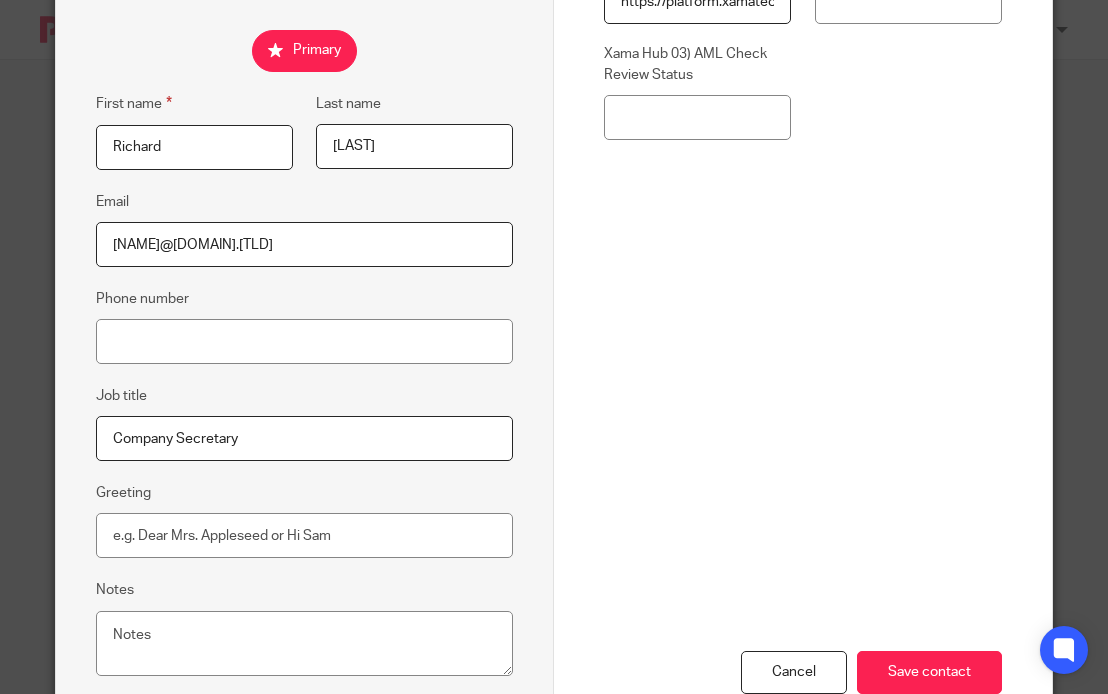 scroll, scrollTop: 356, scrollLeft: 0, axis: vertical 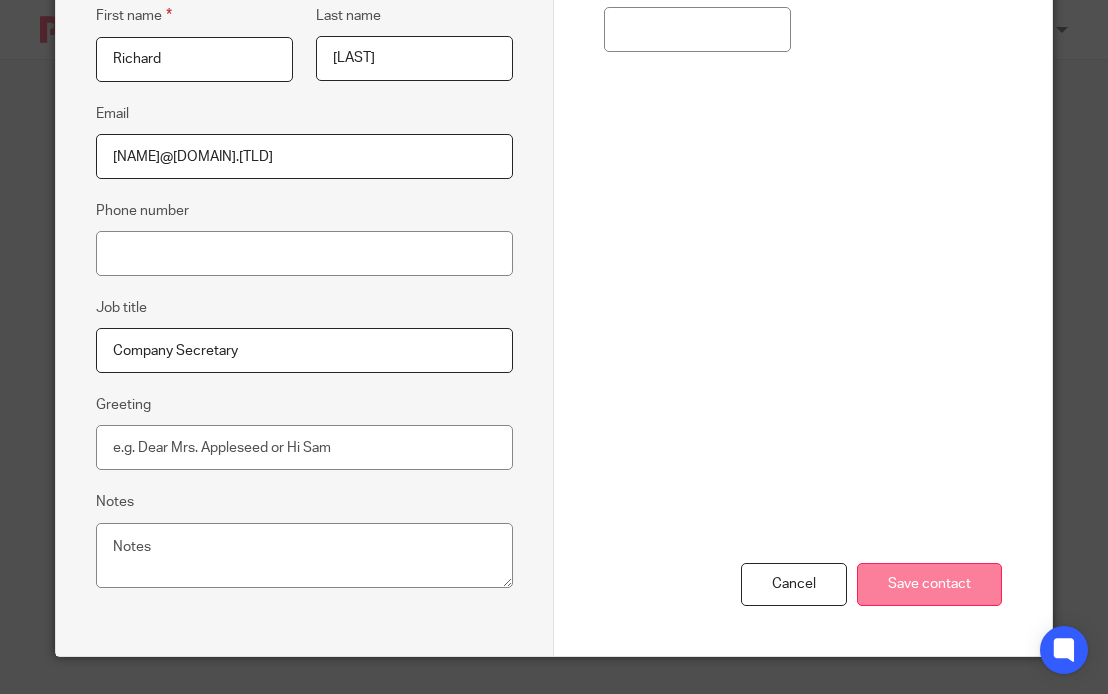 click on "Save contact" at bounding box center (929, 584) 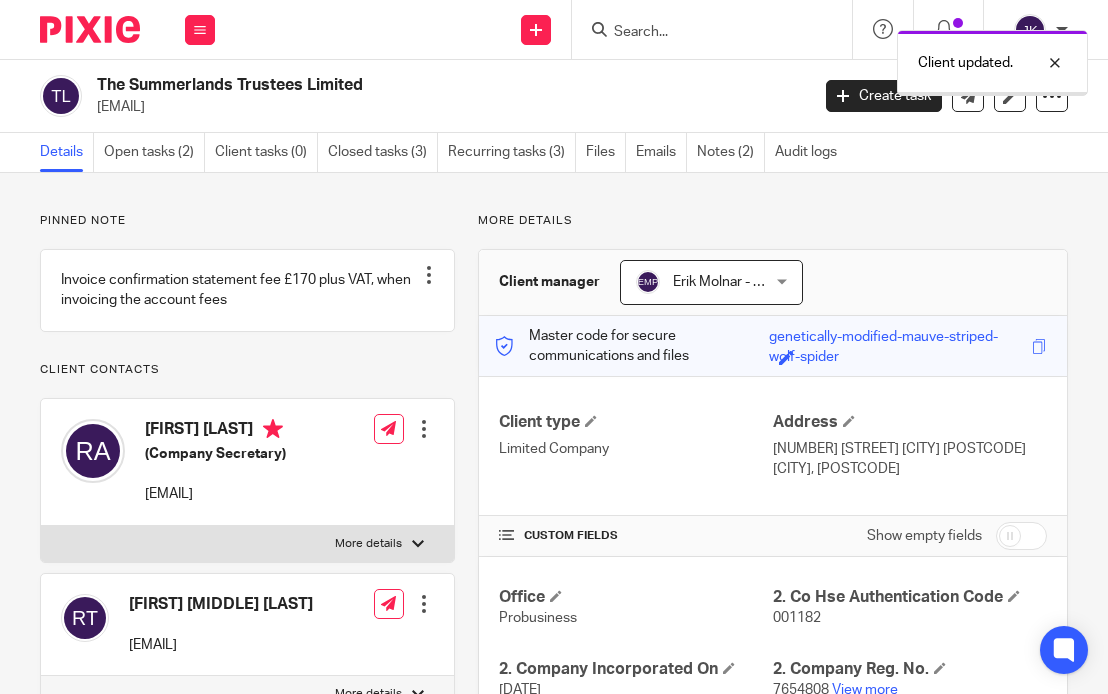 scroll, scrollTop: 0, scrollLeft: 0, axis: both 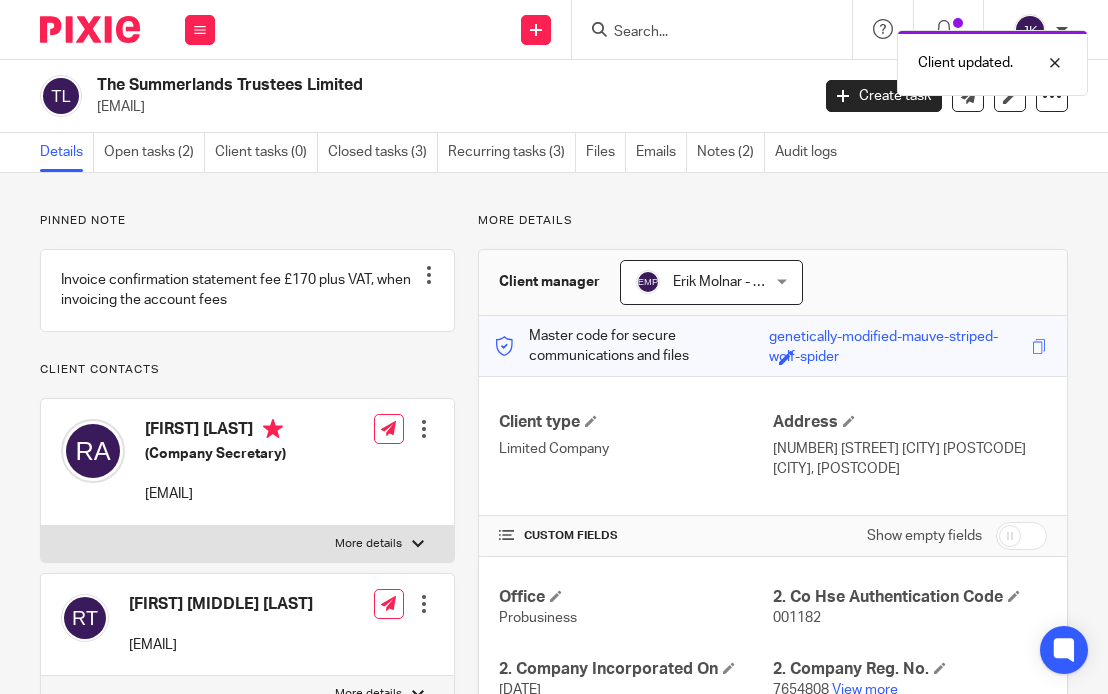 click on "Client contacts" at bounding box center [247, 370] 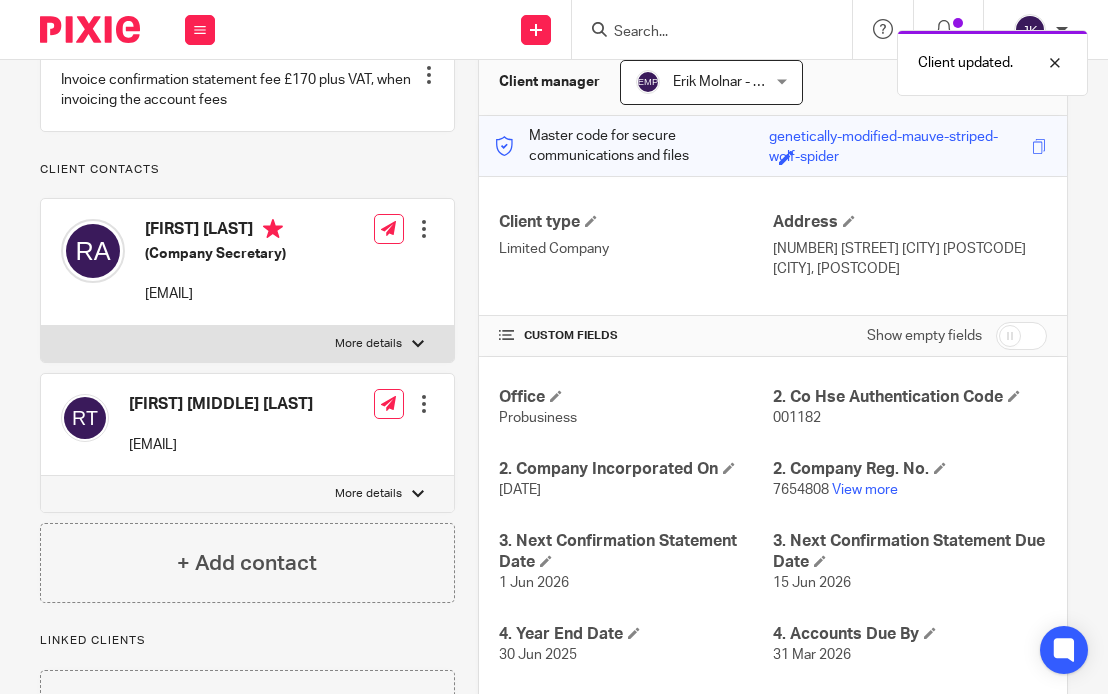 scroll, scrollTop: 0, scrollLeft: 0, axis: both 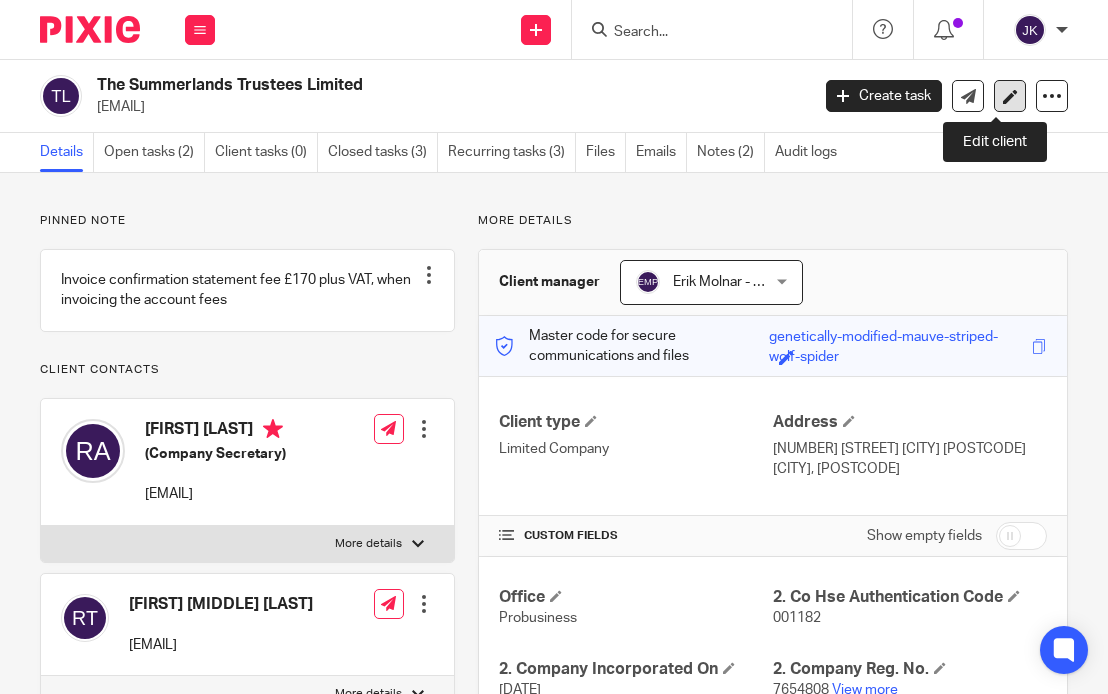 click at bounding box center [1010, 96] 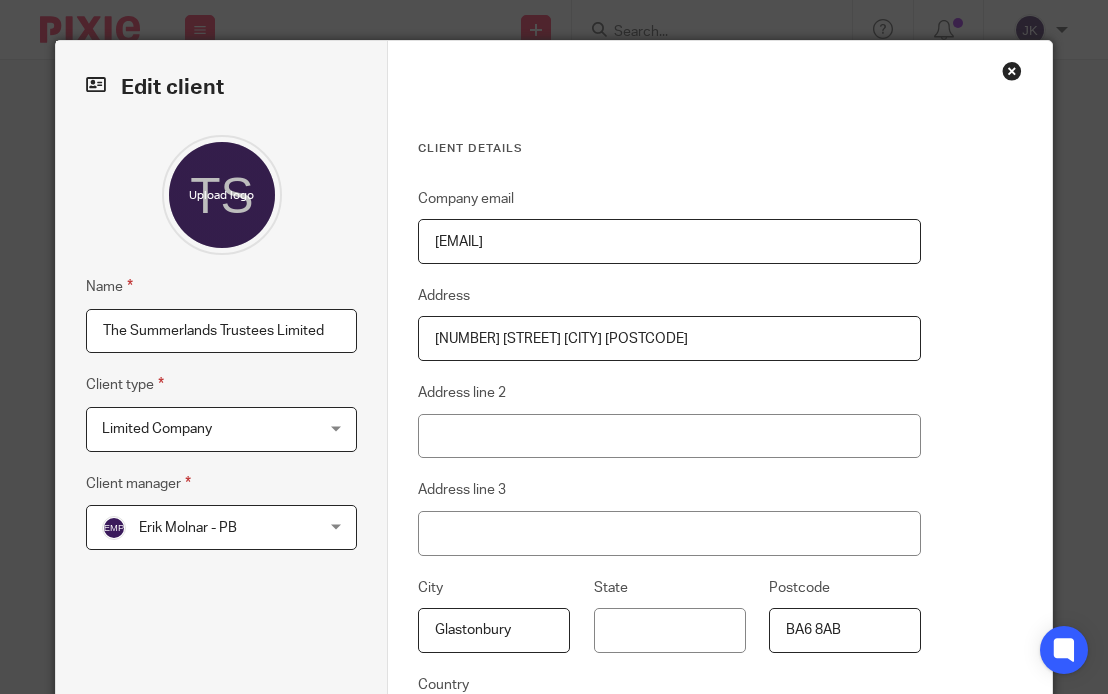 scroll, scrollTop: 0, scrollLeft: 0, axis: both 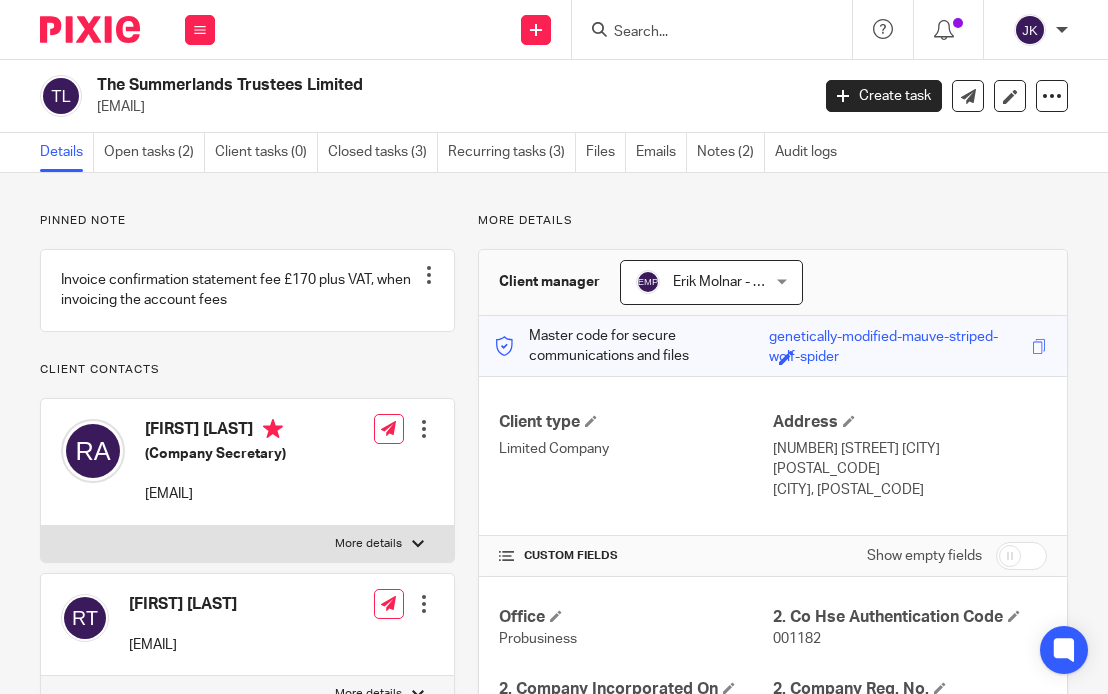 click on "Pinned note
Invoice confirmation statement fee £170 plus VAT, when invoicing the account fees
Unpin note
Edit note
Client contacts
[FIRST] [LAST]
[EMAIL]
Edit contact
Create client from contact" at bounding box center (554, 667) 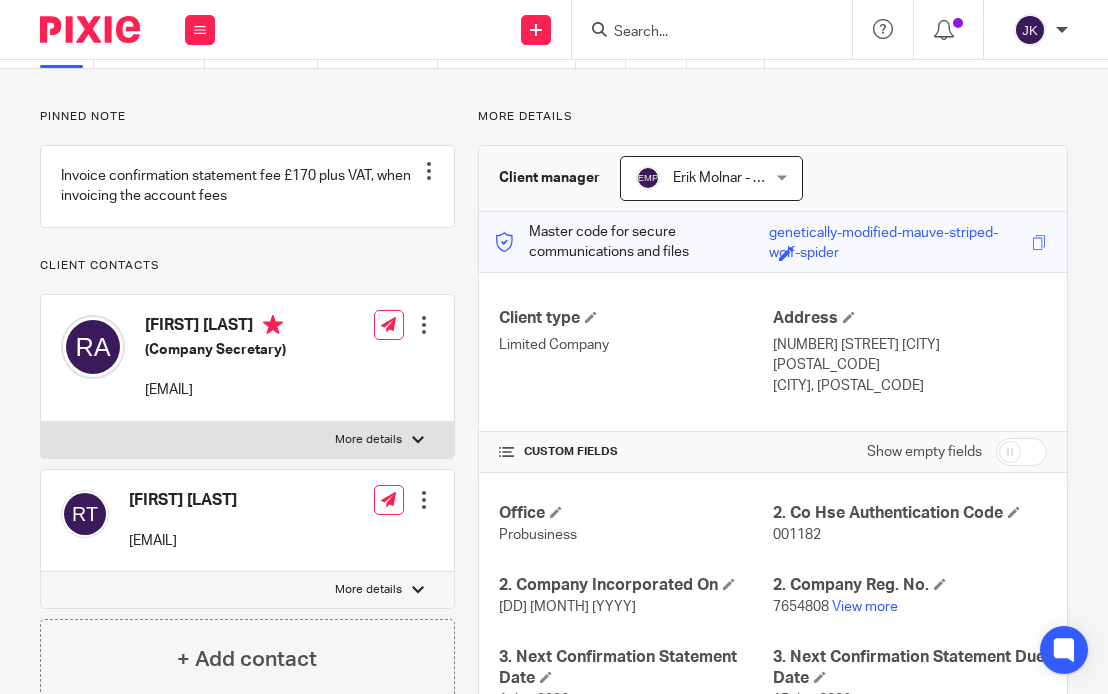 scroll, scrollTop: 300, scrollLeft: 0, axis: vertical 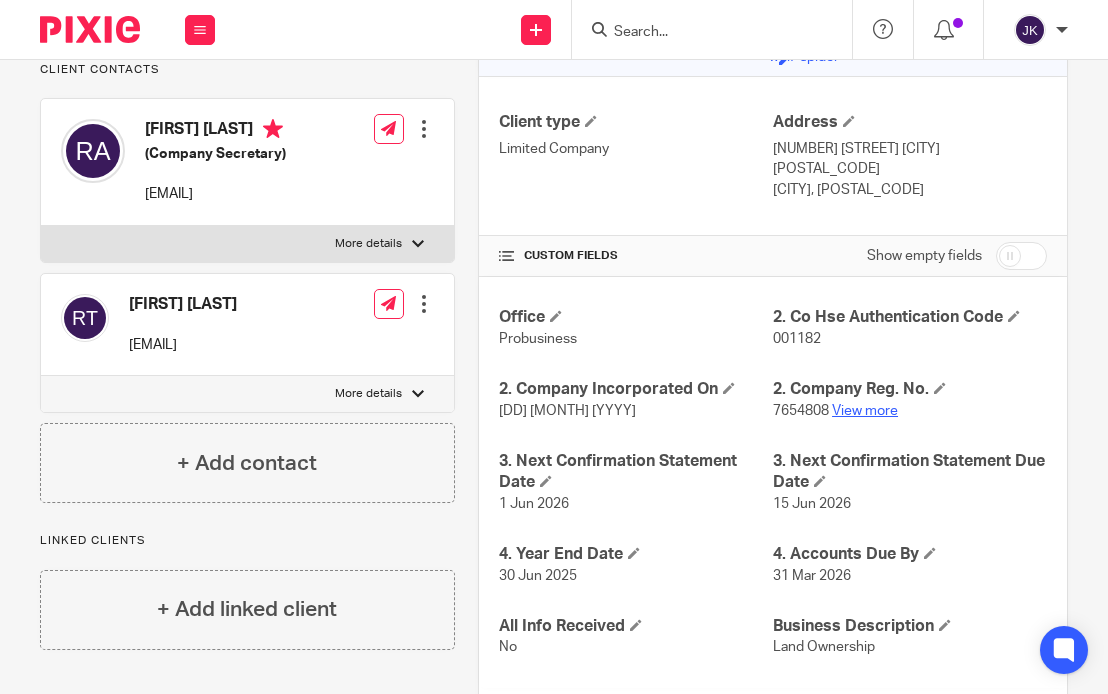 click on "View more" at bounding box center [865, 411] 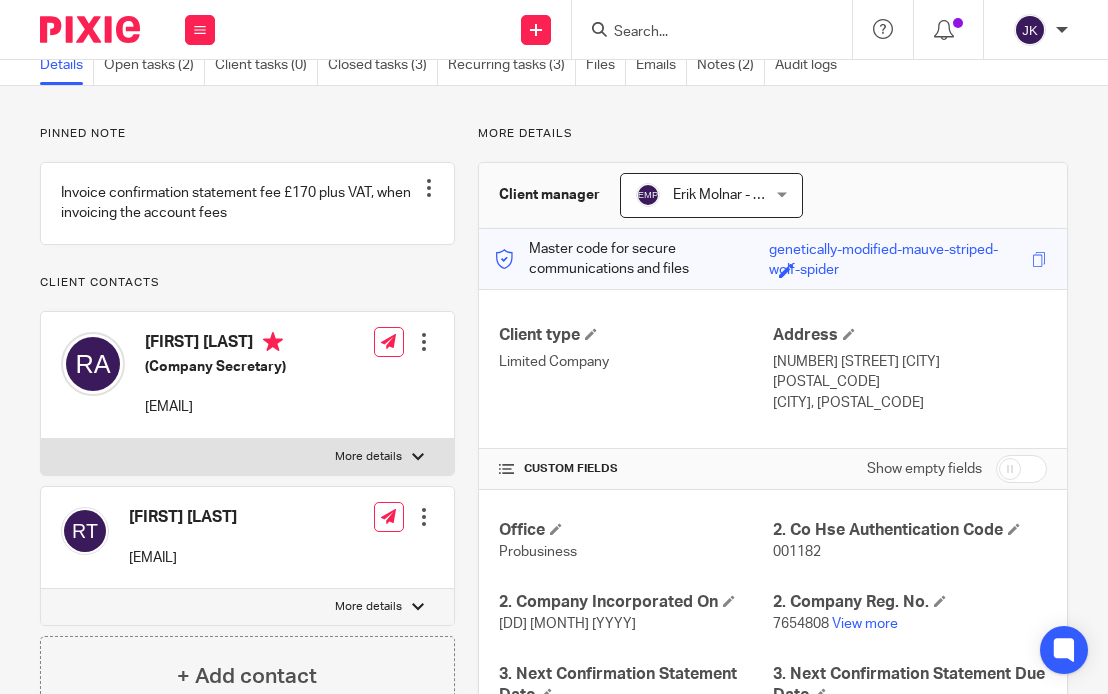 scroll, scrollTop: 0, scrollLeft: 0, axis: both 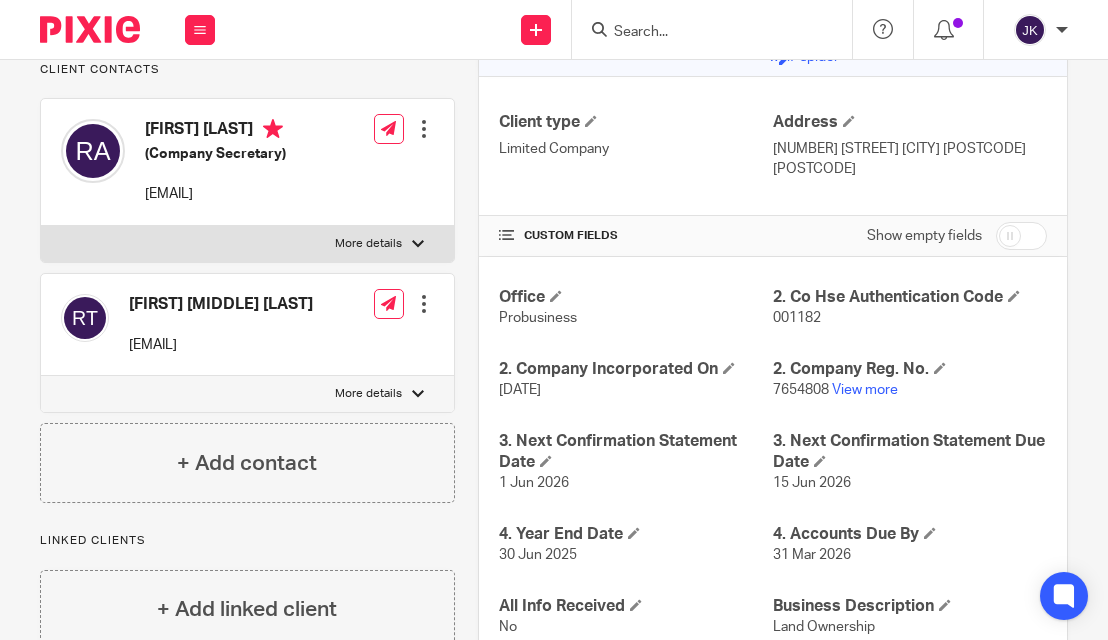 click at bounding box center [424, 304] 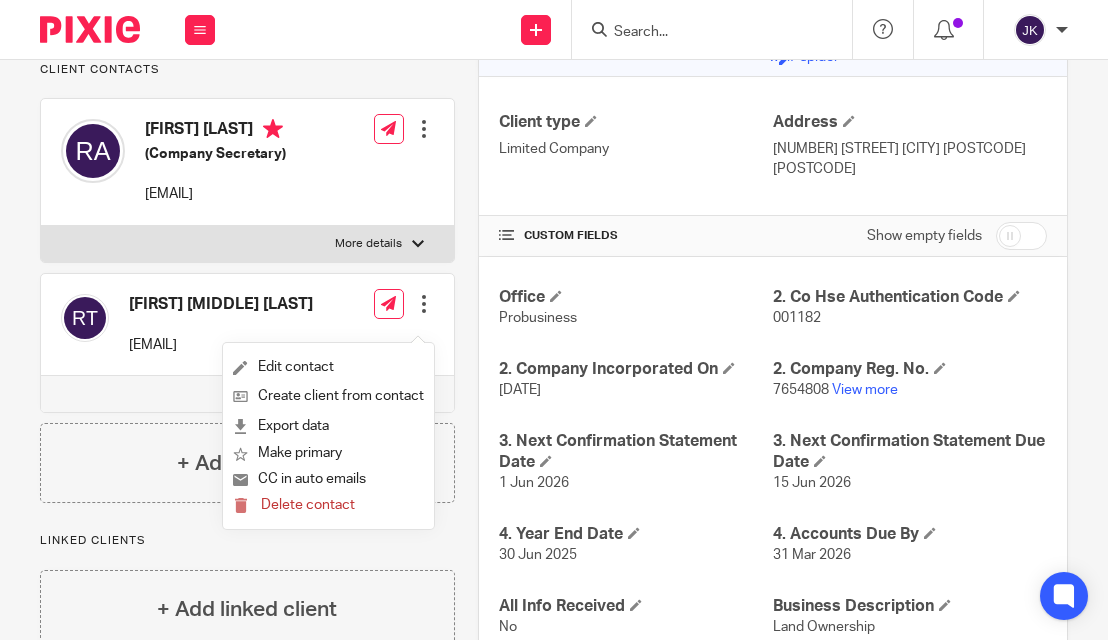 click on "More details" at bounding box center [247, 244] 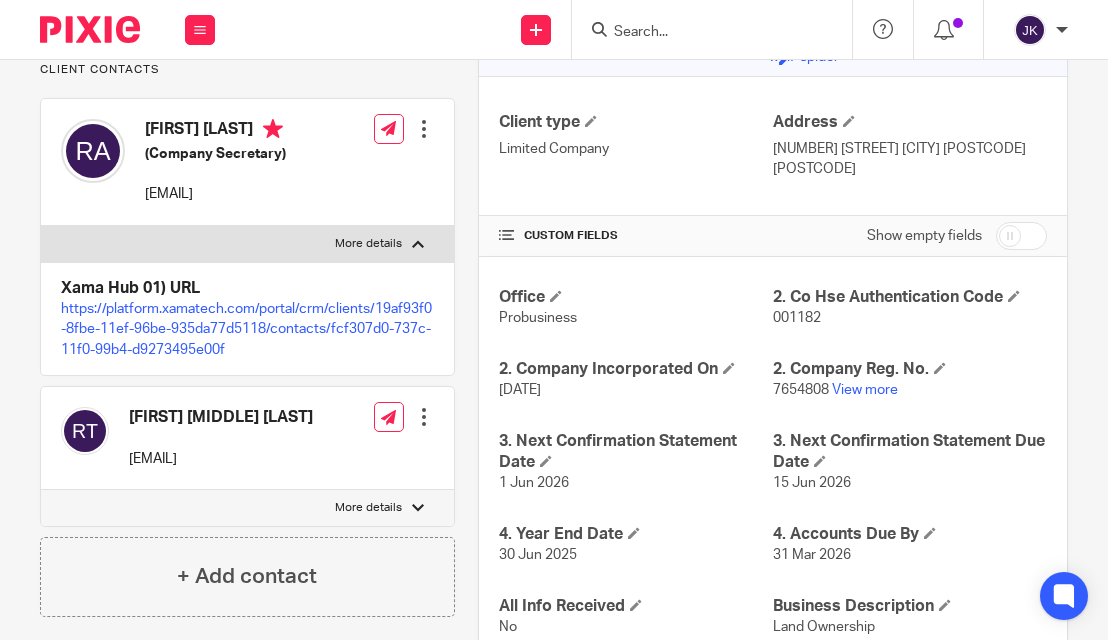 click on "More details" at bounding box center [368, 244] 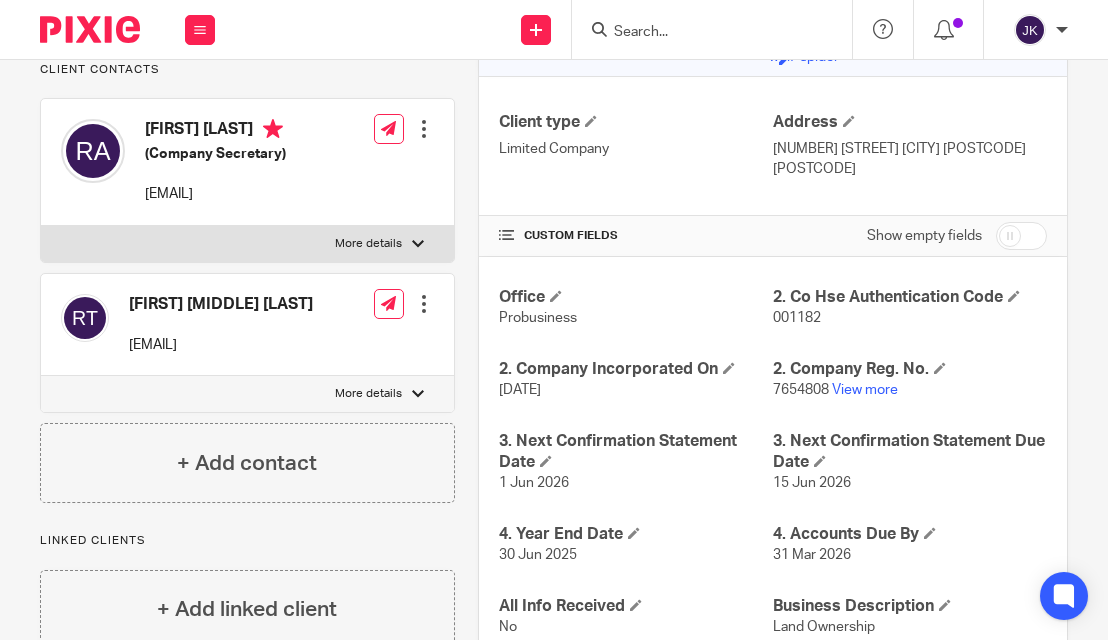 drag, startPoint x: 307, startPoint y: 323, endPoint x: 125, endPoint y: 332, distance: 182.2224 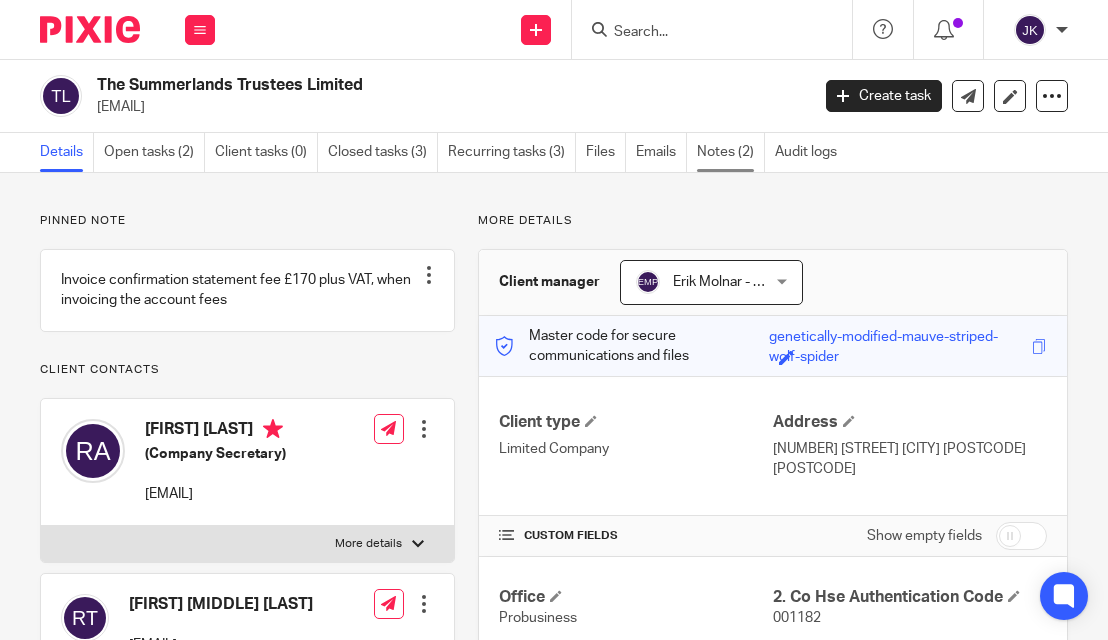 click on "Notes (2)" at bounding box center [731, 152] 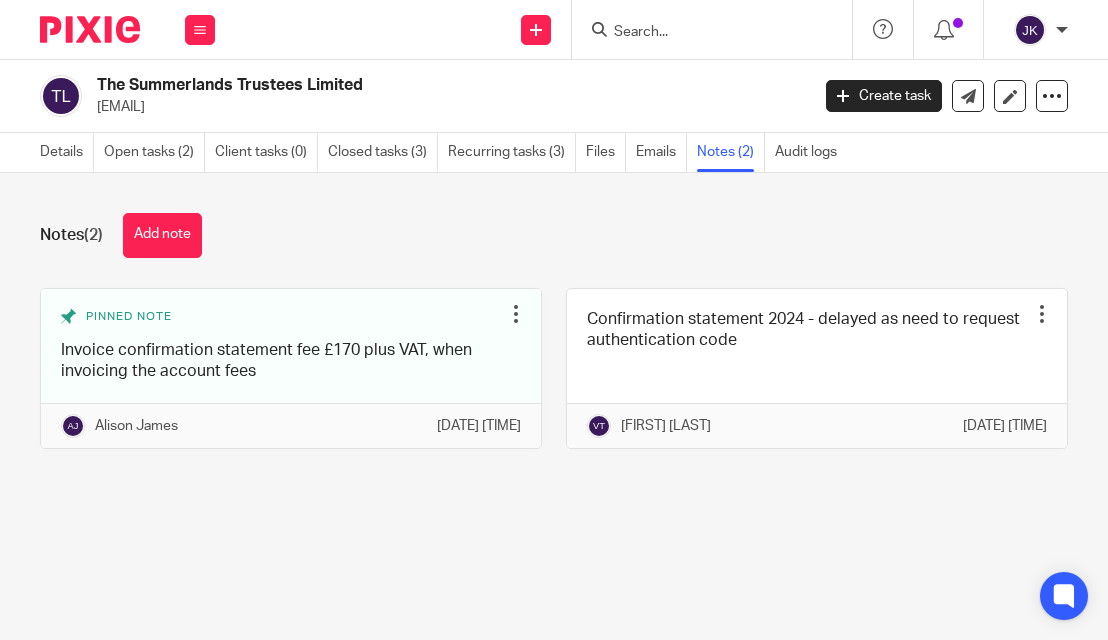 scroll, scrollTop: 0, scrollLeft: 0, axis: both 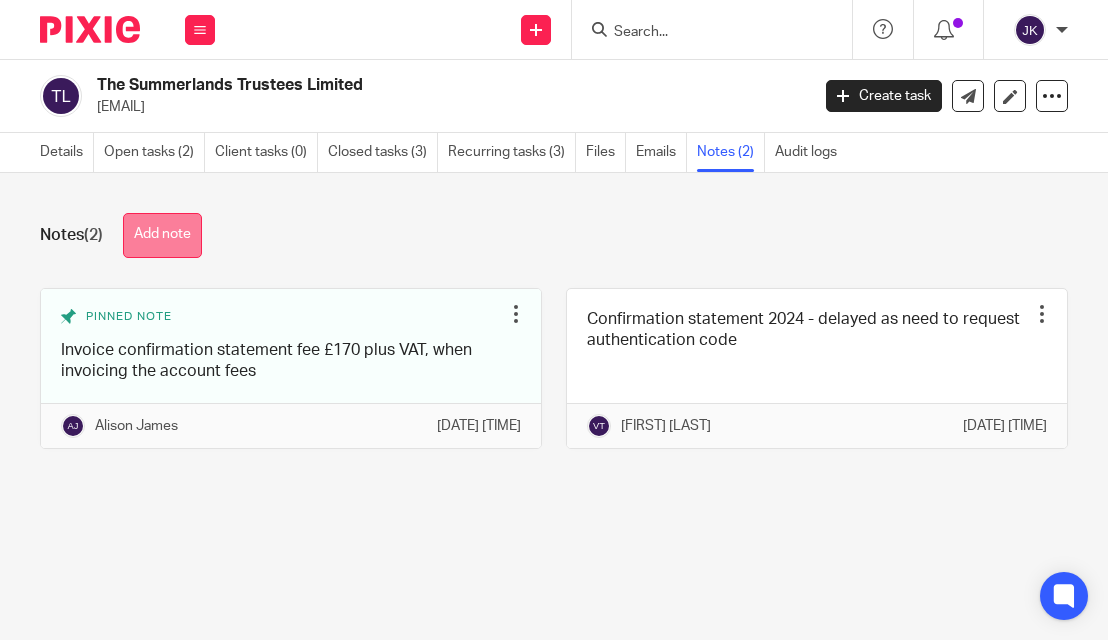 click on "Add note" at bounding box center (162, 235) 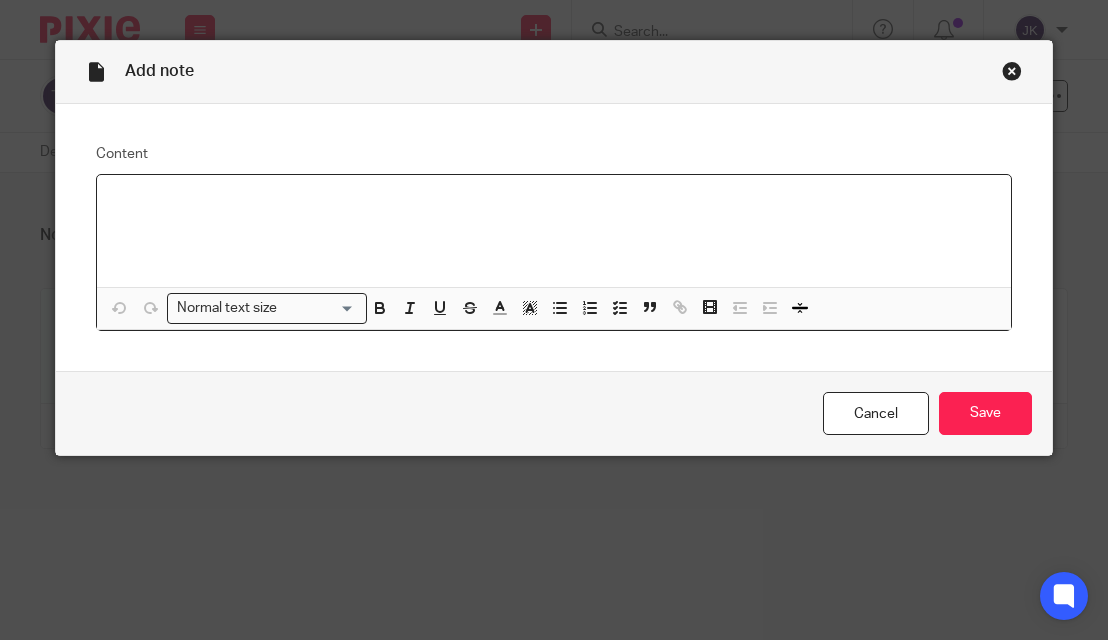 paste 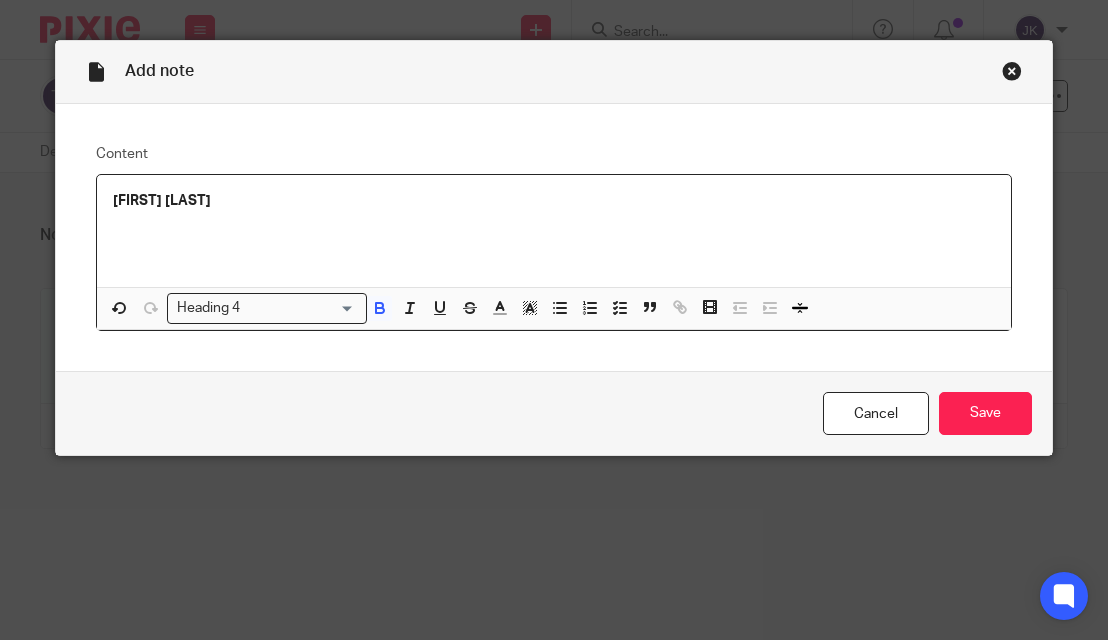 type 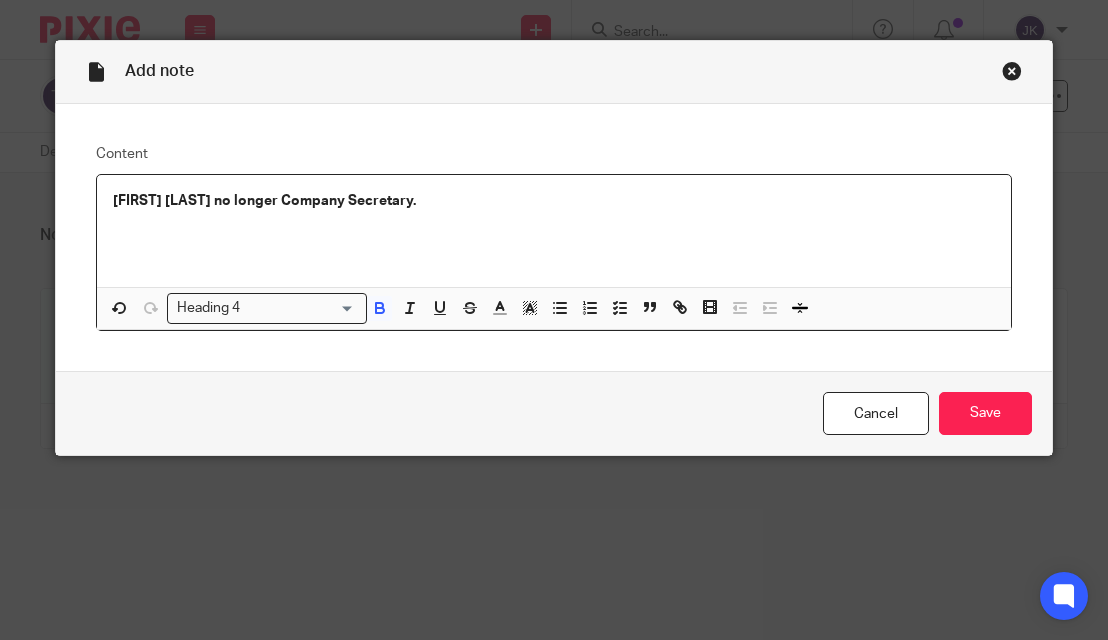 drag, startPoint x: 488, startPoint y: 203, endPoint x: 80, endPoint y: 199, distance: 408.0196 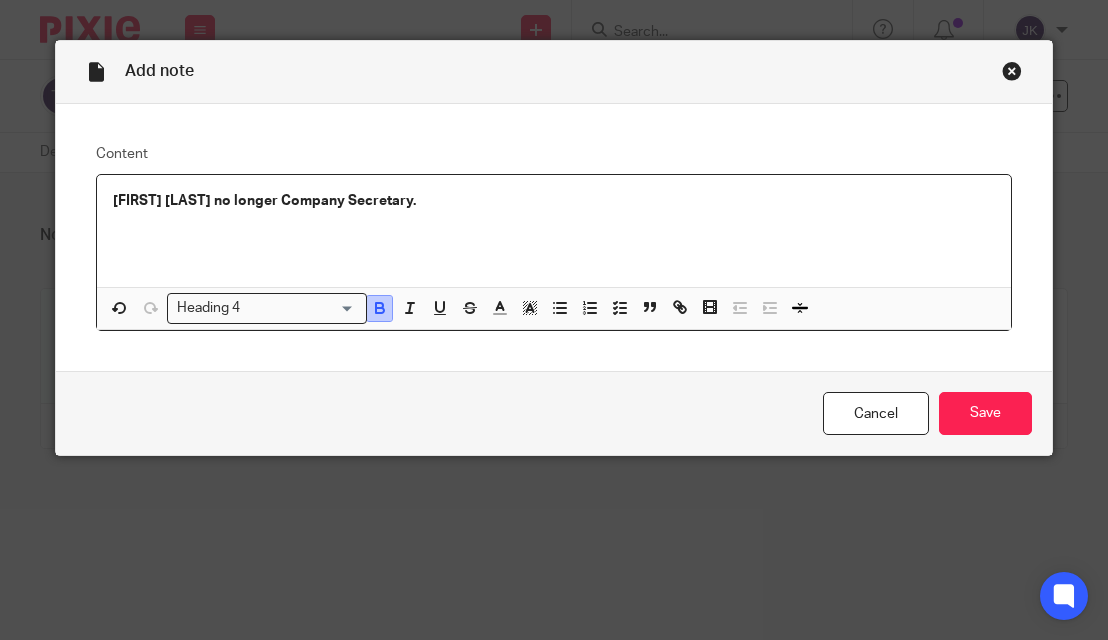 click 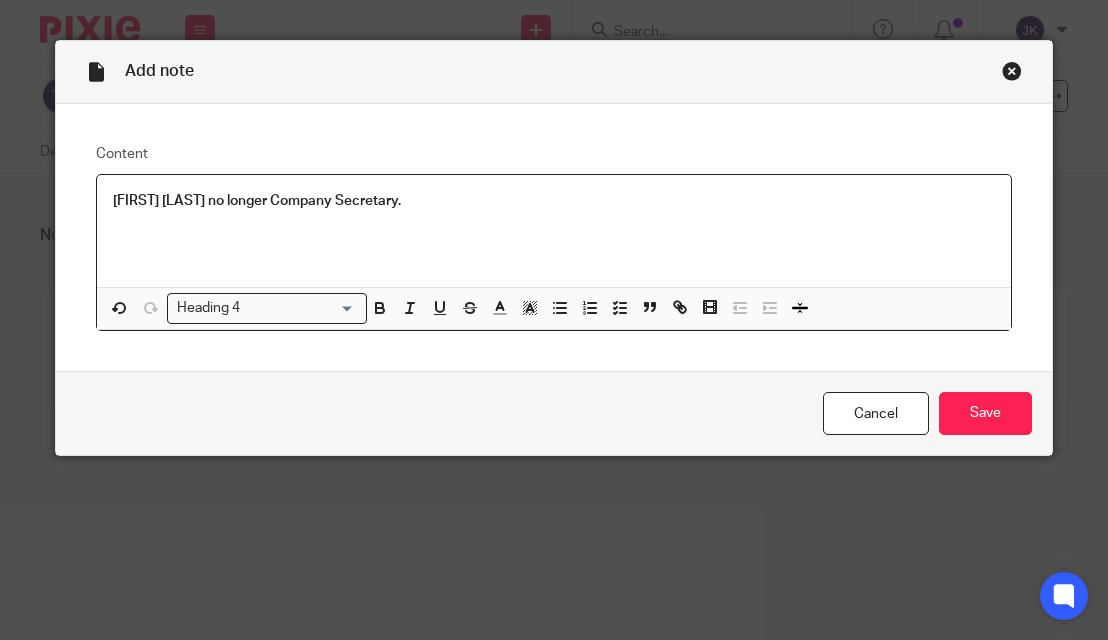 click on "Ray Edward Tillbrook no longer Company  Secretary." at bounding box center (553, 201) 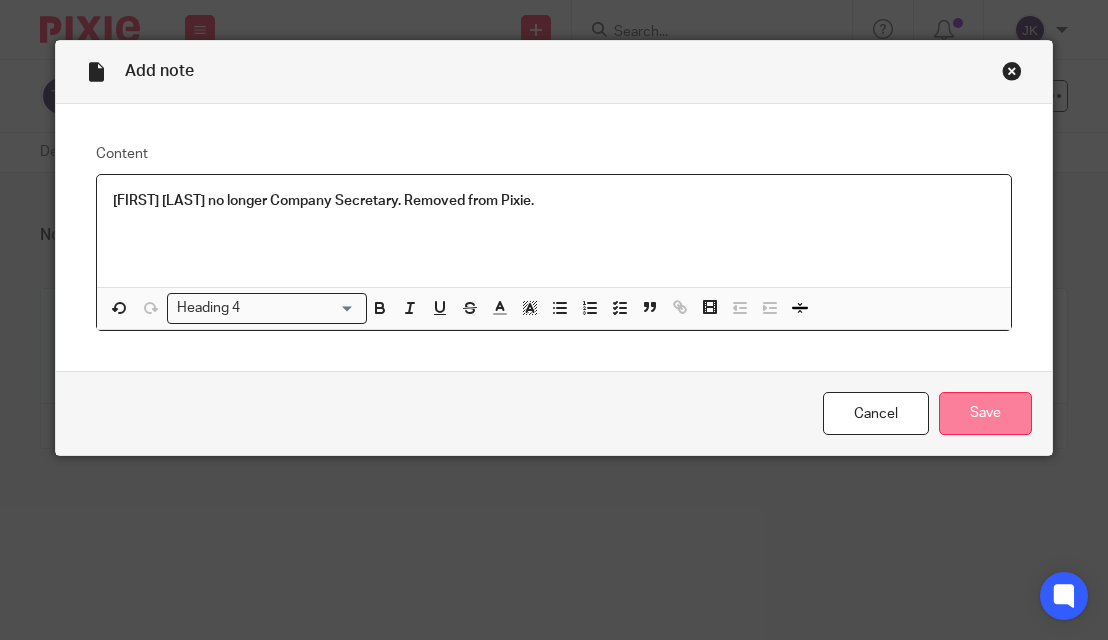click on "Save" at bounding box center (985, 413) 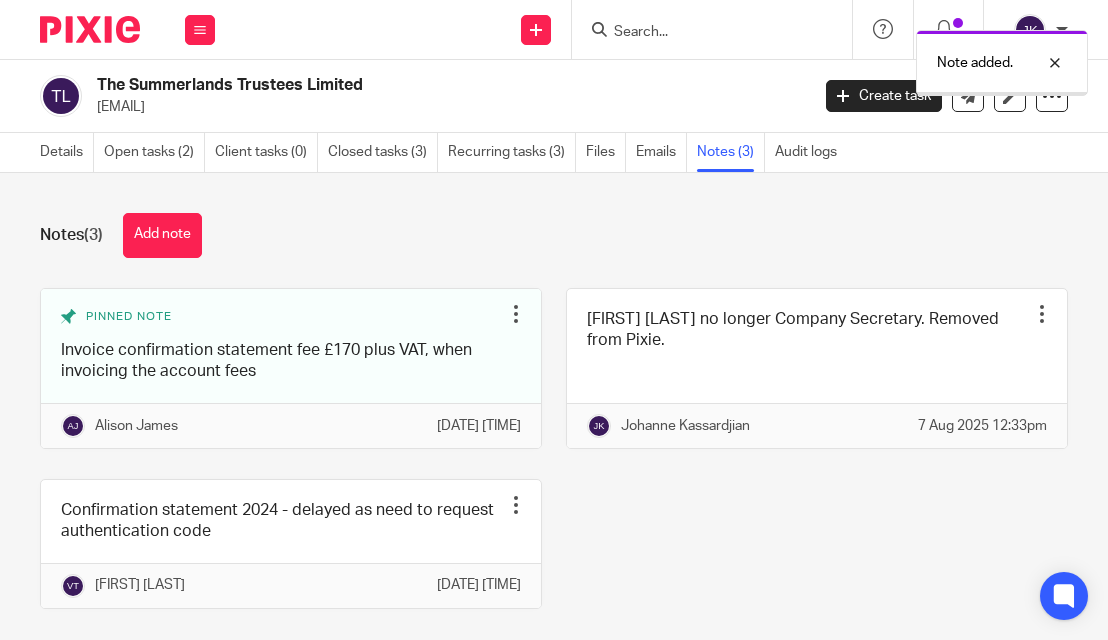 scroll, scrollTop: 0, scrollLeft: 0, axis: both 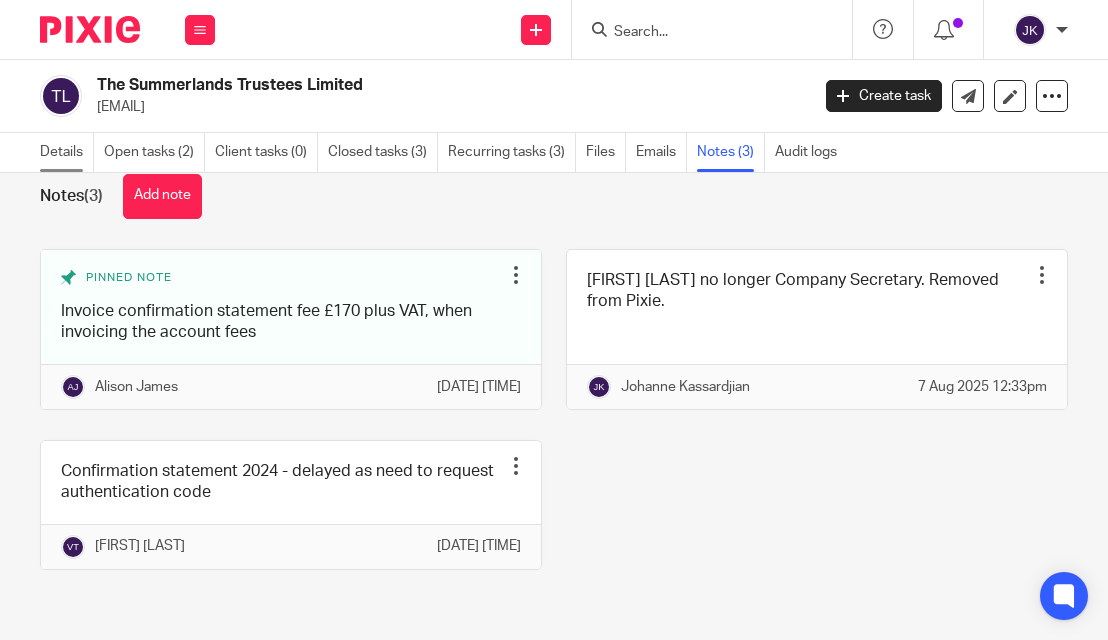 click on "Details" at bounding box center [67, 152] 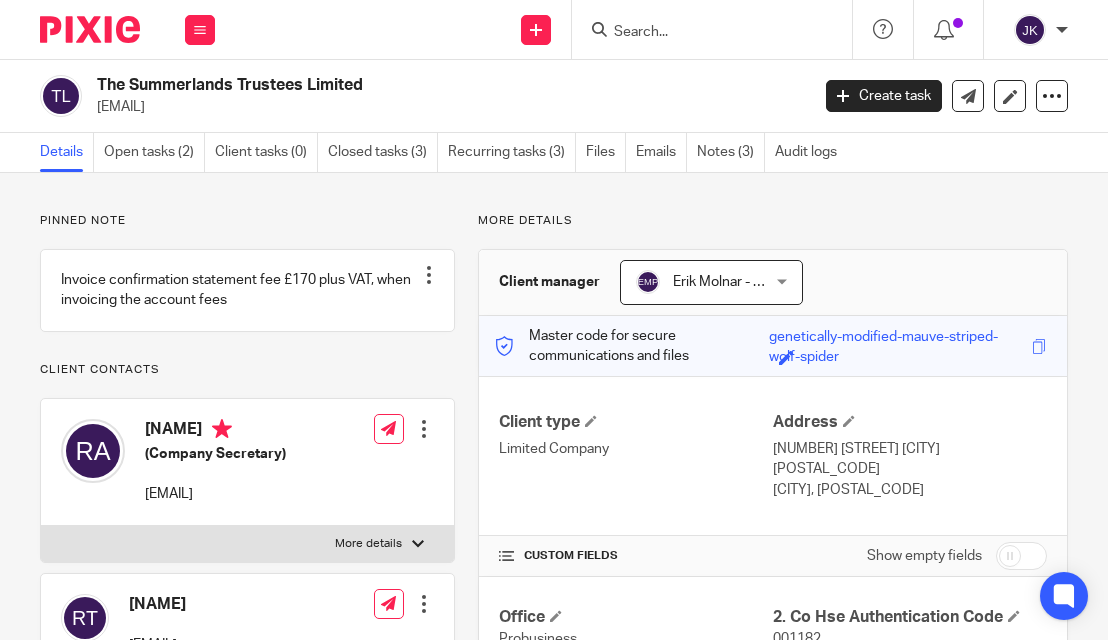 scroll, scrollTop: 0, scrollLeft: 0, axis: both 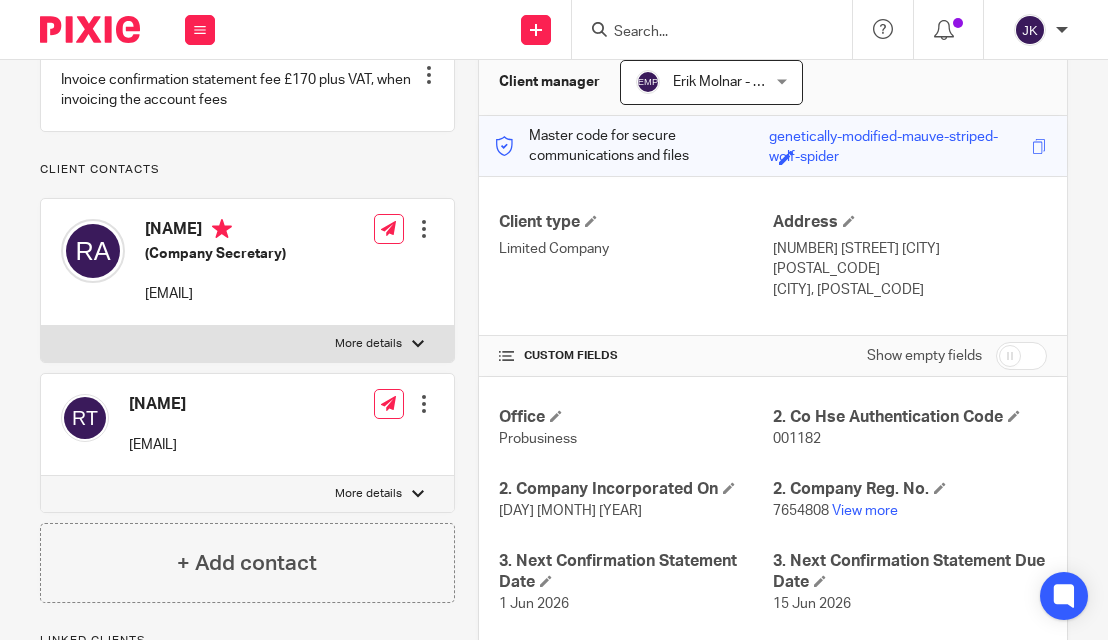 click at bounding box center (424, 404) 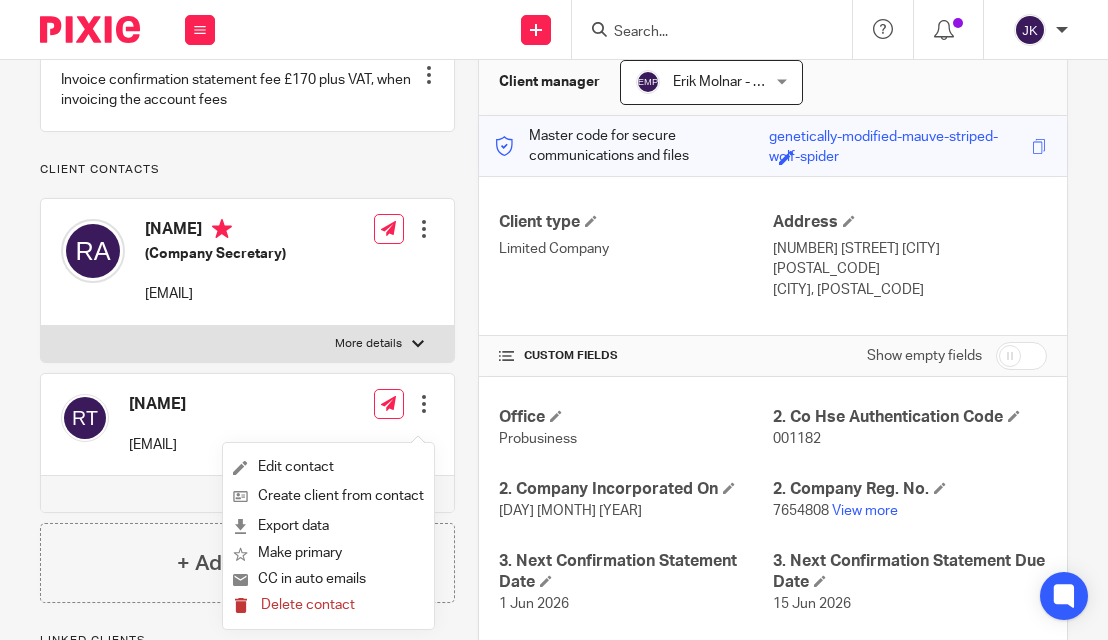 click on "Delete contact" at bounding box center [308, 605] 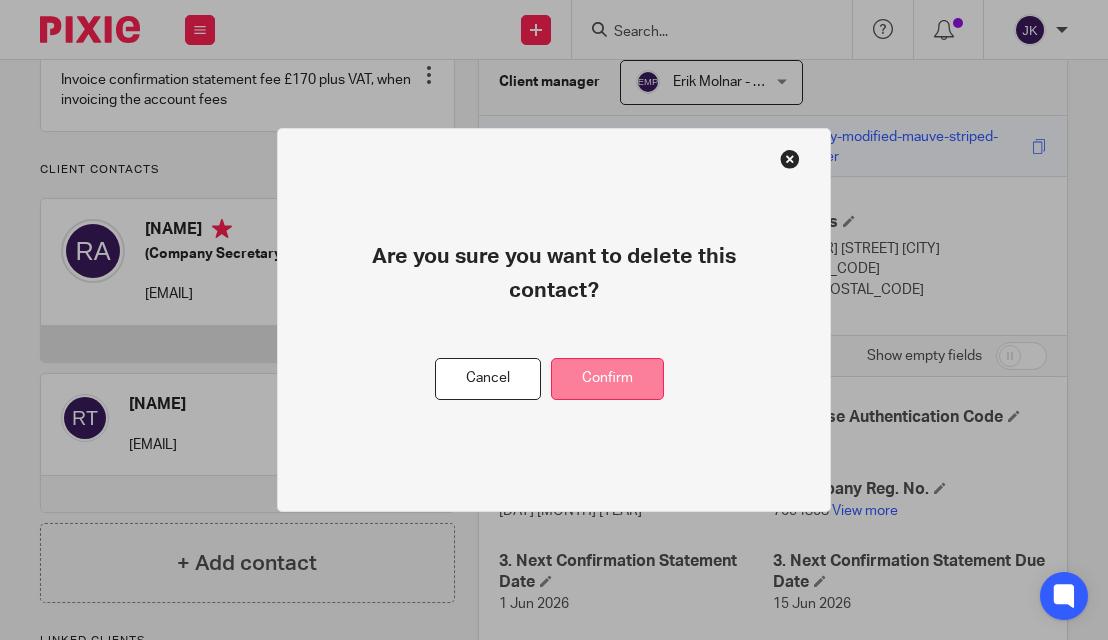 click on "Confirm" at bounding box center [607, 379] 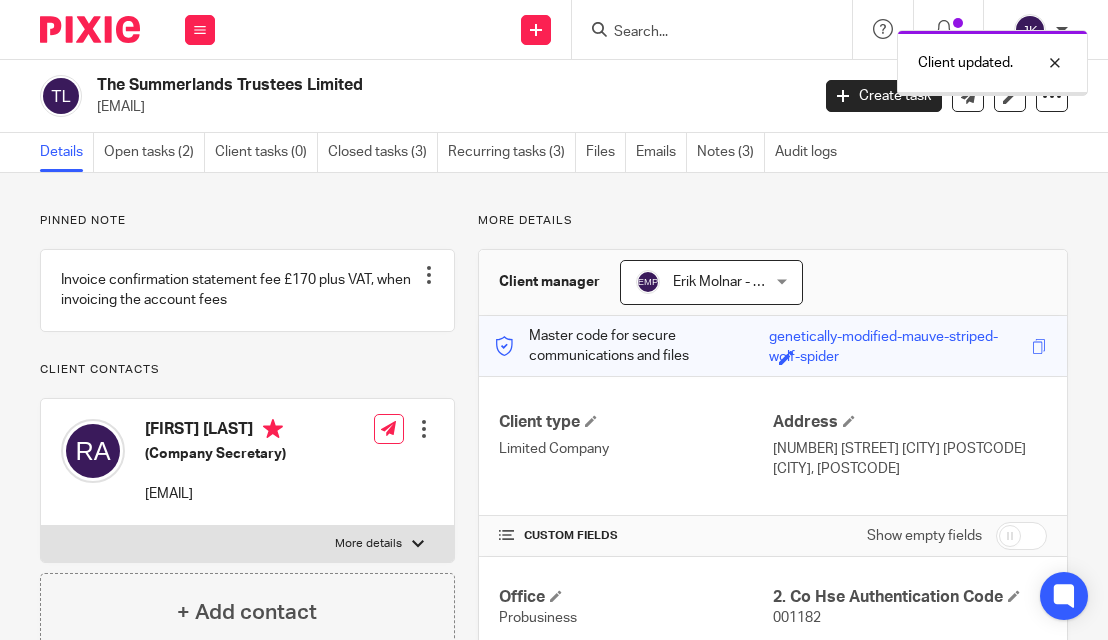 scroll, scrollTop: 0, scrollLeft: 0, axis: both 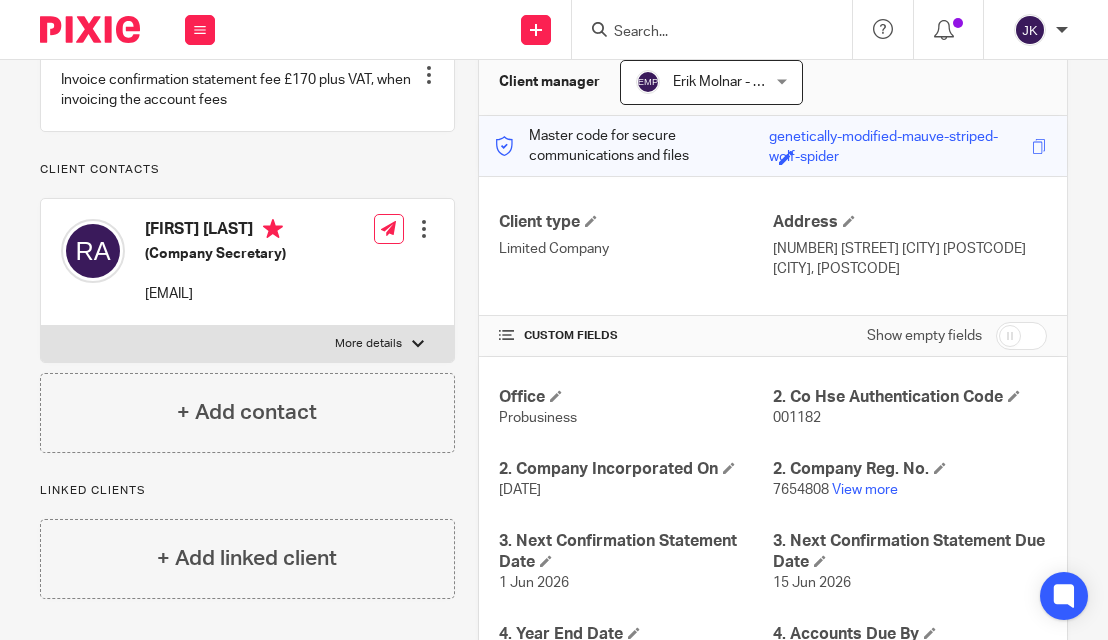 click at bounding box center (424, 229) 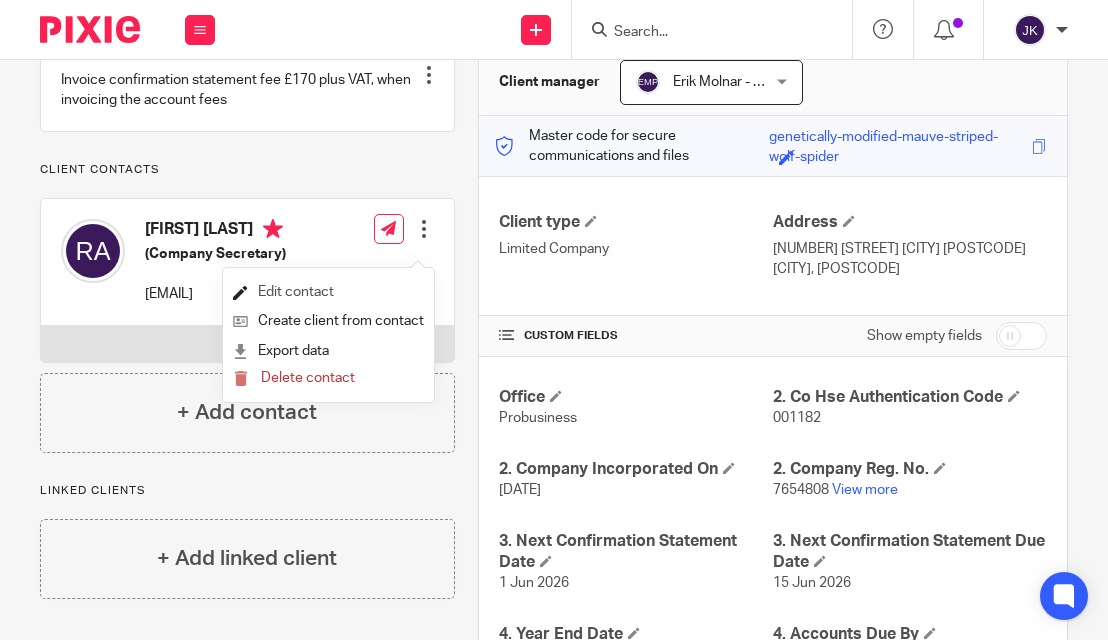 click on "Edit contact" at bounding box center (328, 292) 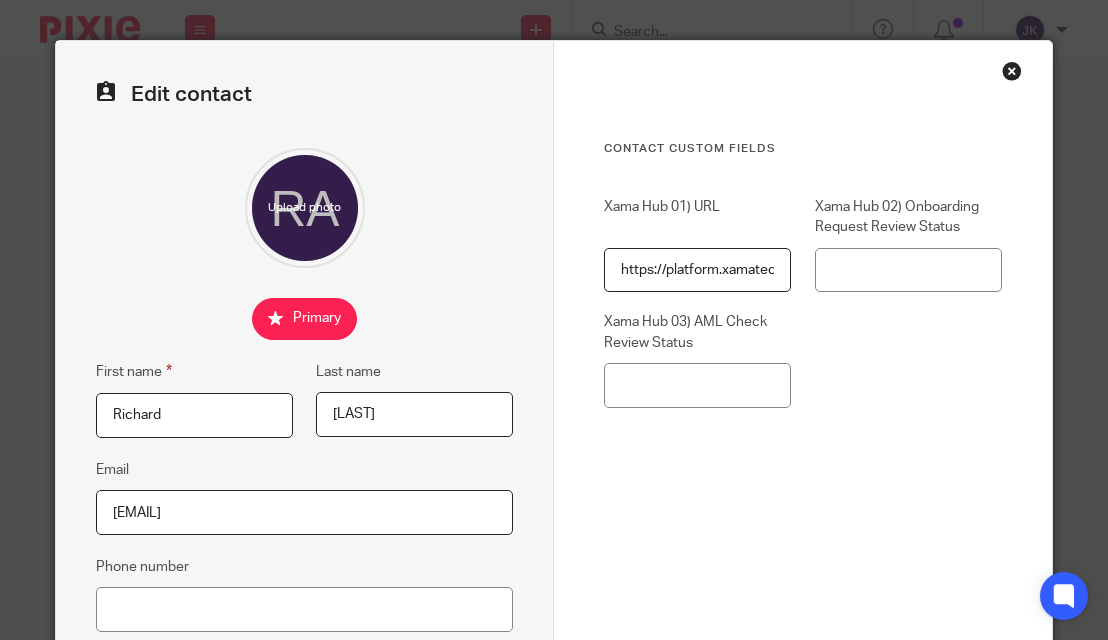 scroll, scrollTop: 0, scrollLeft: 0, axis: both 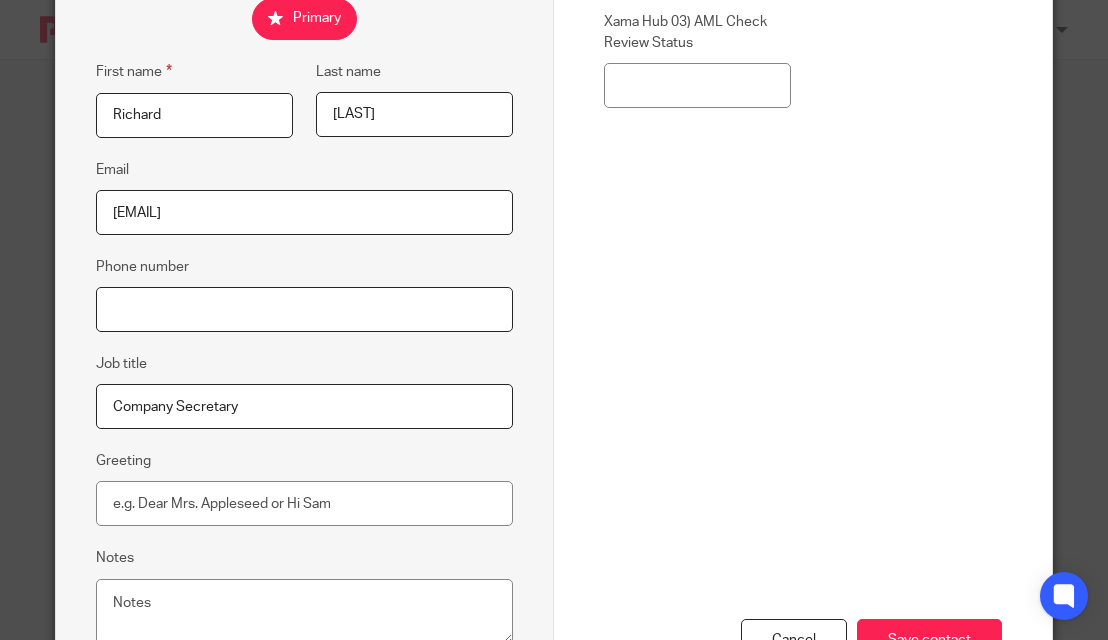 click on "Phone number" at bounding box center [304, 309] 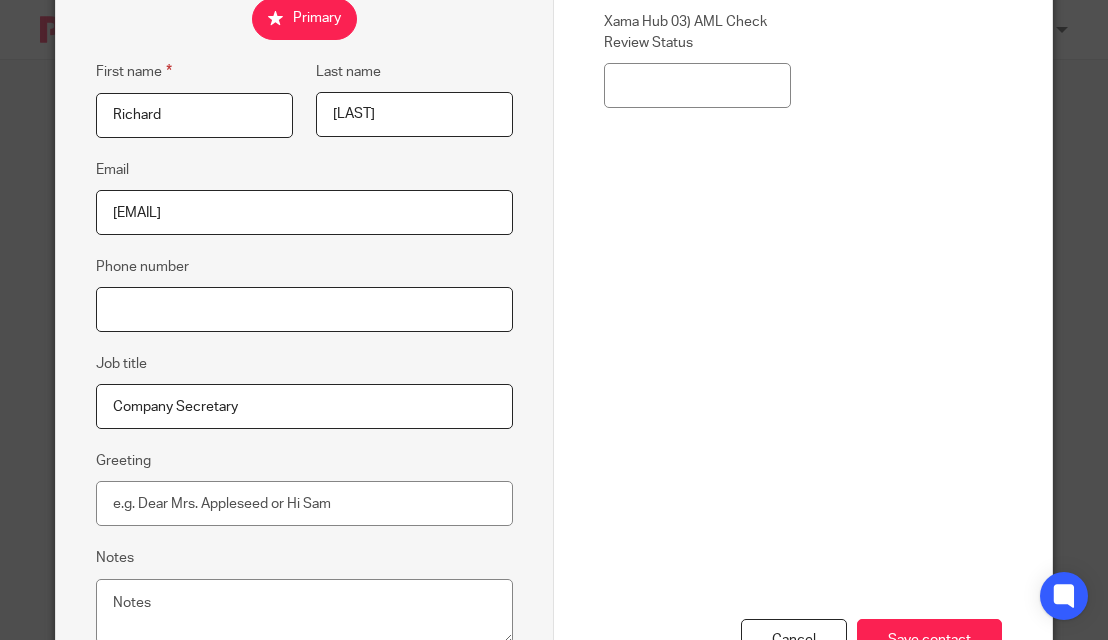 paste on "07841 647635" 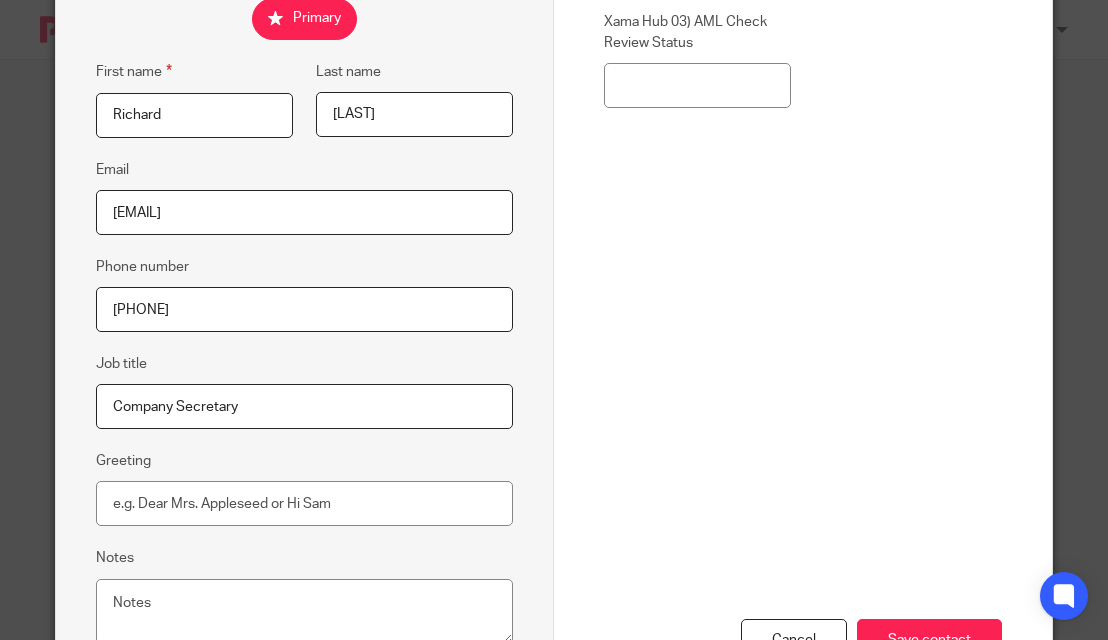 type on "07841 647635" 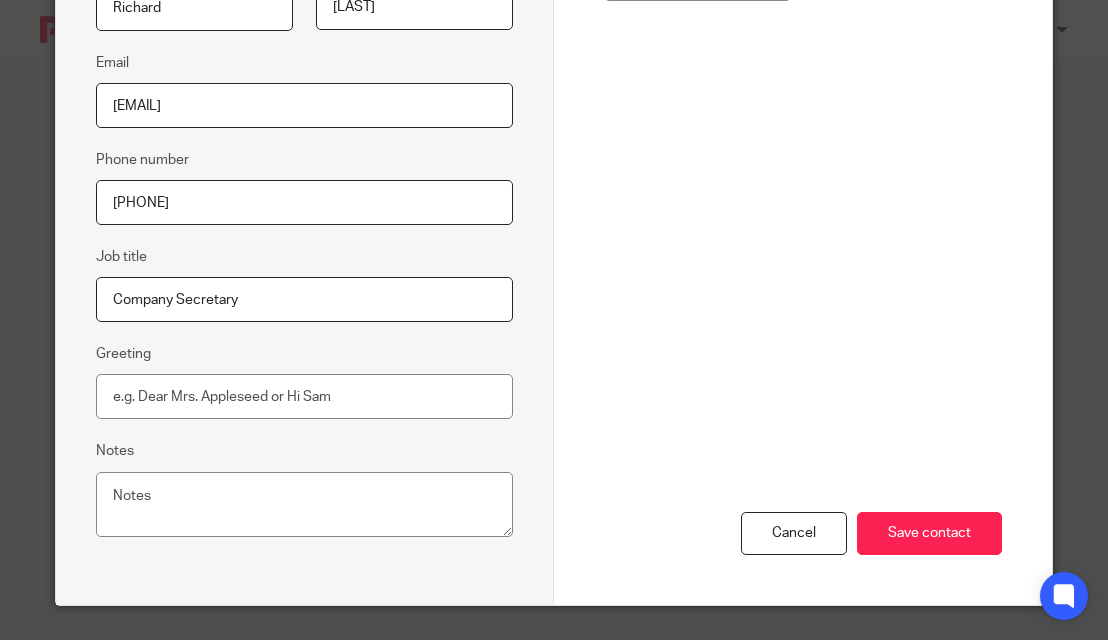 scroll, scrollTop: 410, scrollLeft: 0, axis: vertical 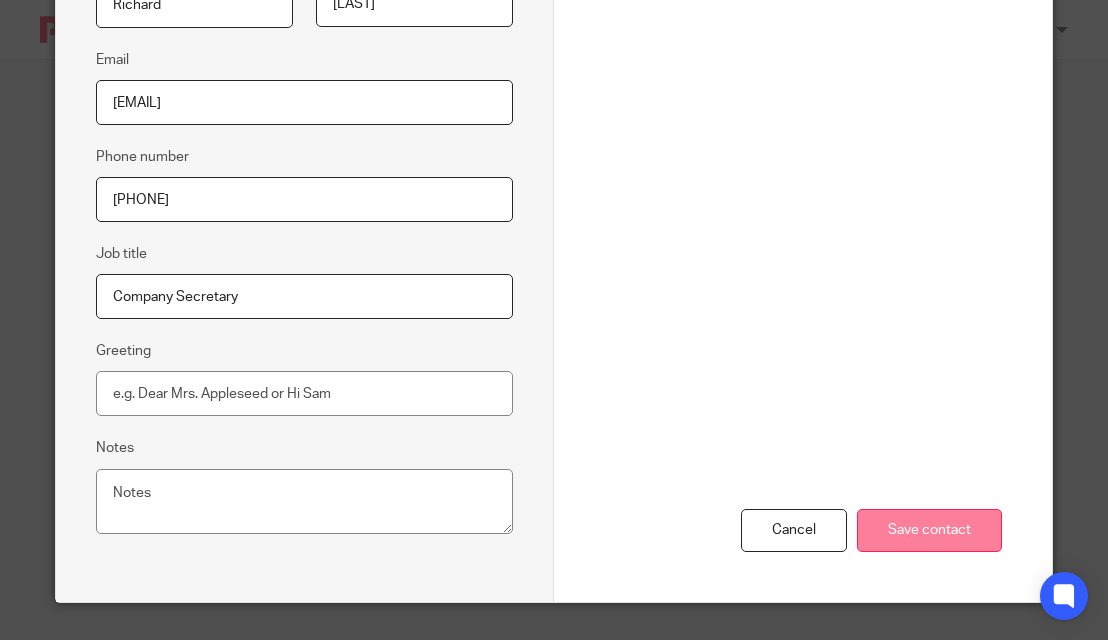 click on "Save contact" at bounding box center [929, 530] 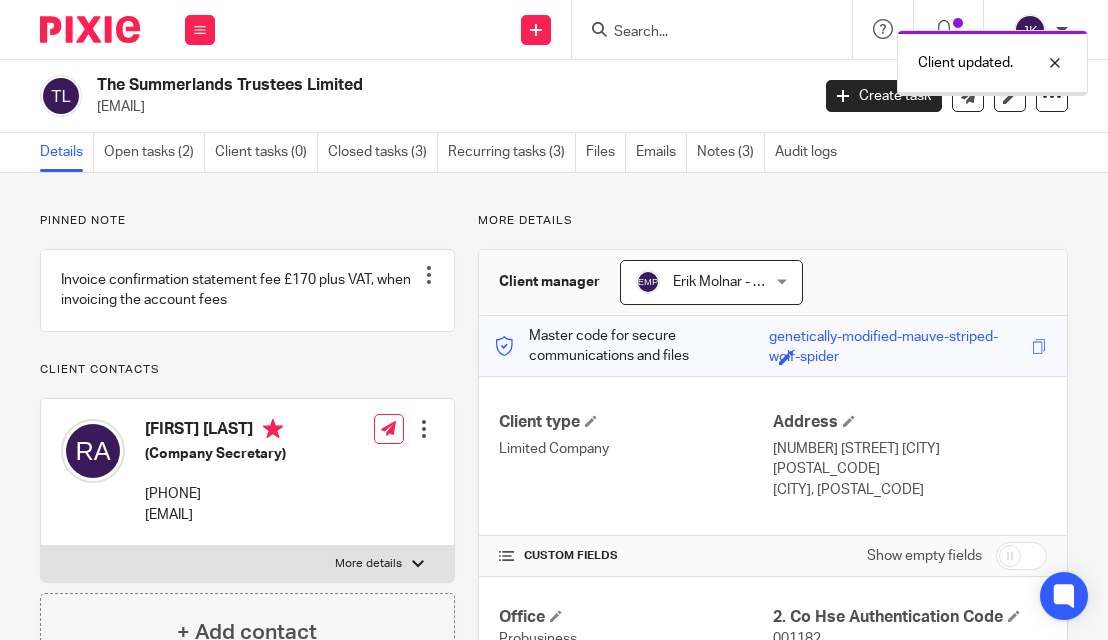 scroll, scrollTop: 0, scrollLeft: 0, axis: both 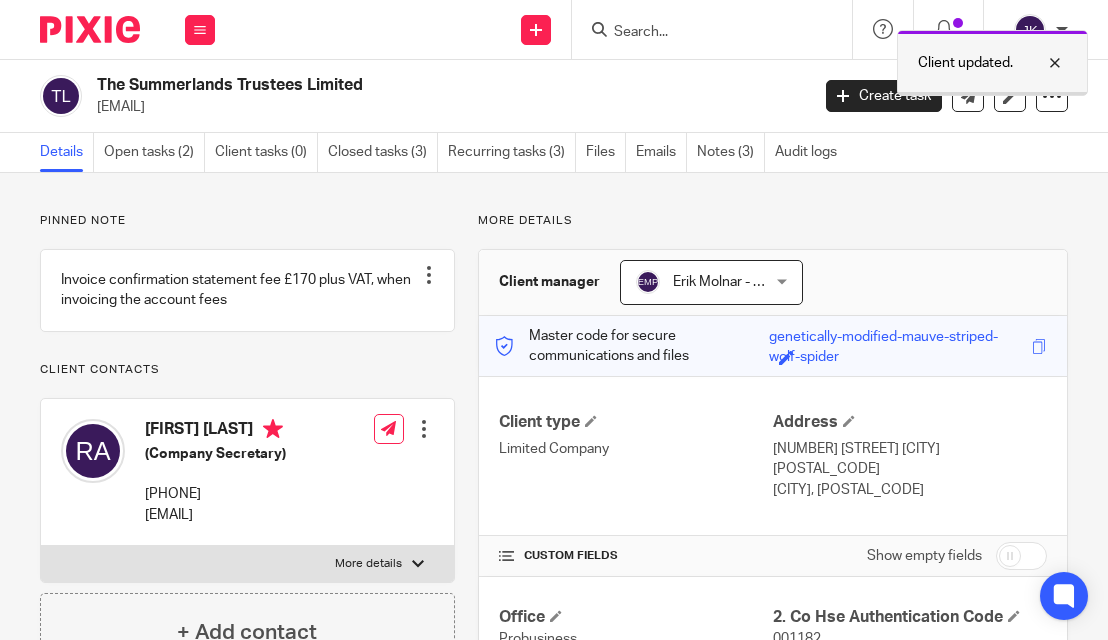 click at bounding box center (1040, 63) 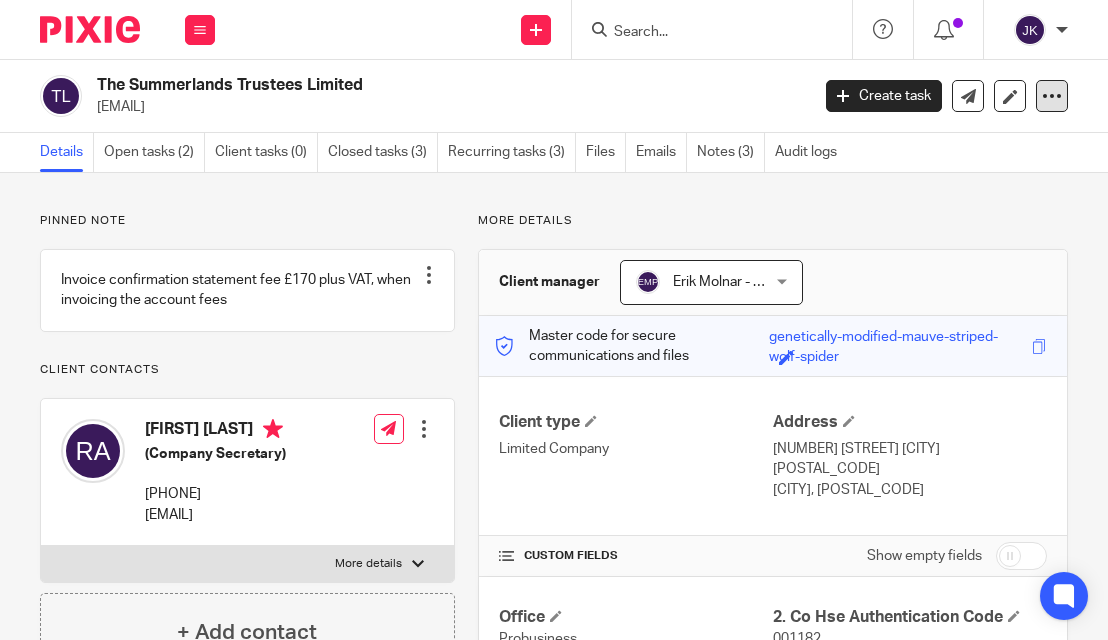 click at bounding box center (1052, 96) 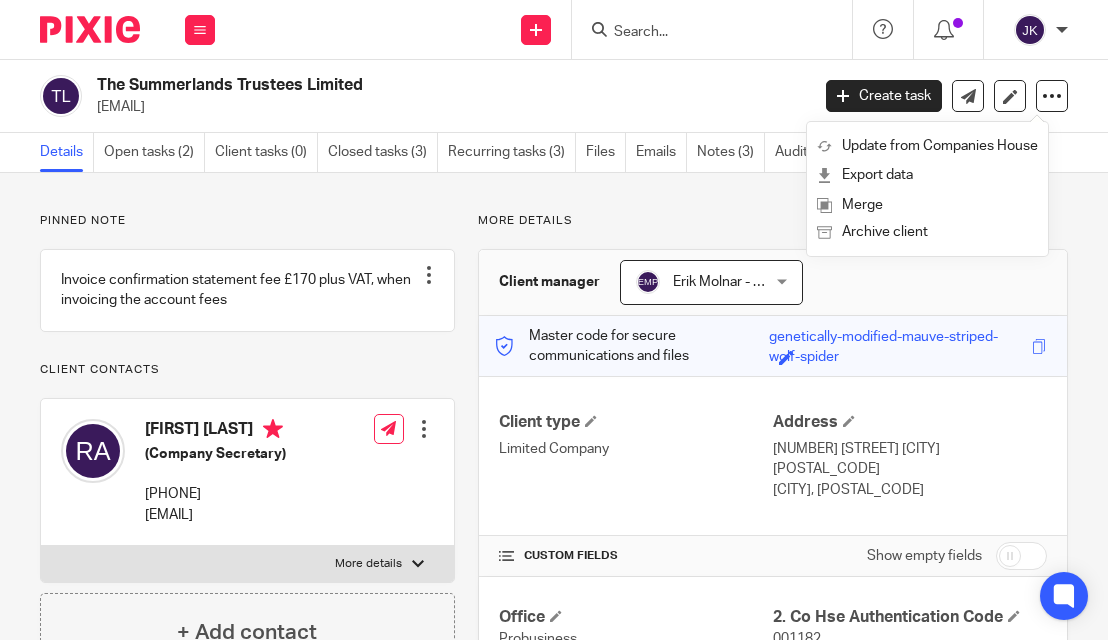 click on "The Summerlands Trustees Limited
richard@racs.co.uk" at bounding box center [446, 96] 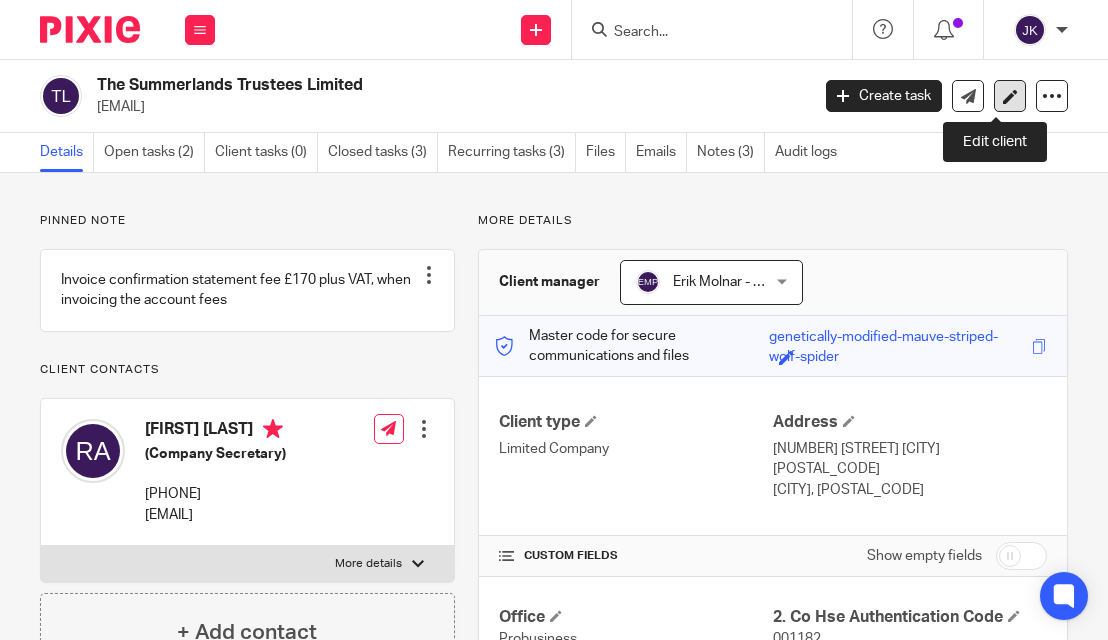 click at bounding box center (1010, 96) 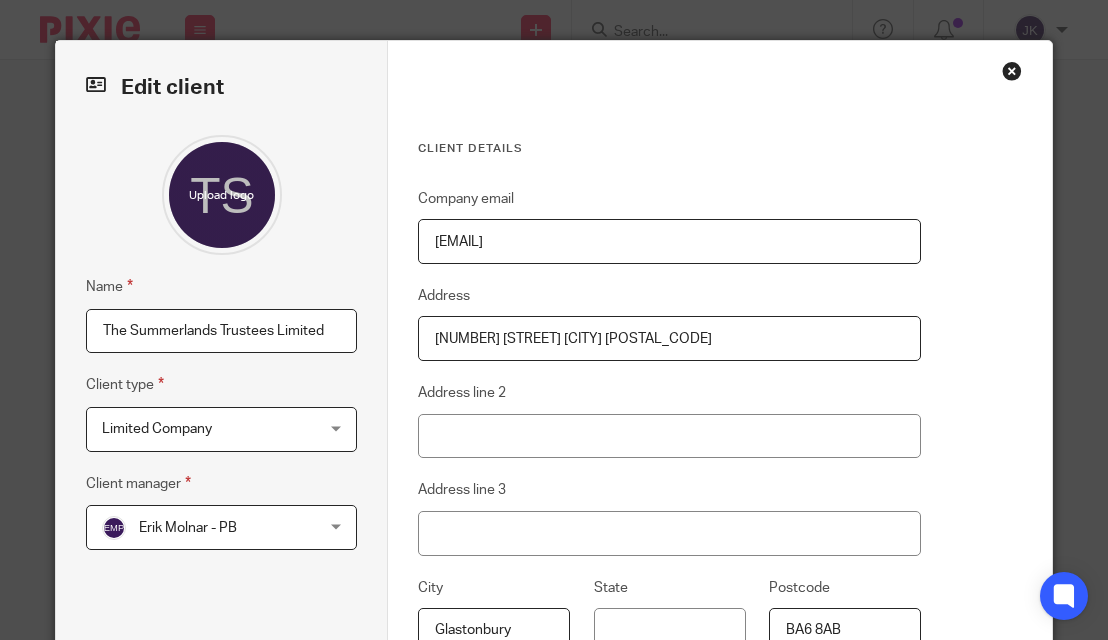 scroll, scrollTop: 0, scrollLeft: 0, axis: both 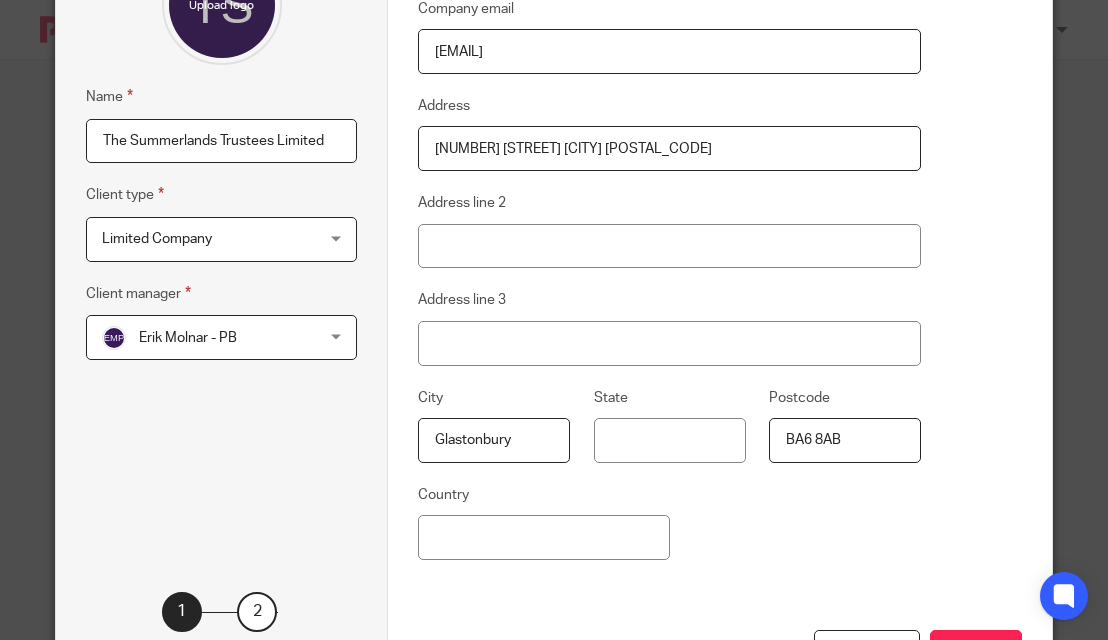 drag, startPoint x: 734, startPoint y: 158, endPoint x: 632, endPoint y: 148, distance: 102.48902 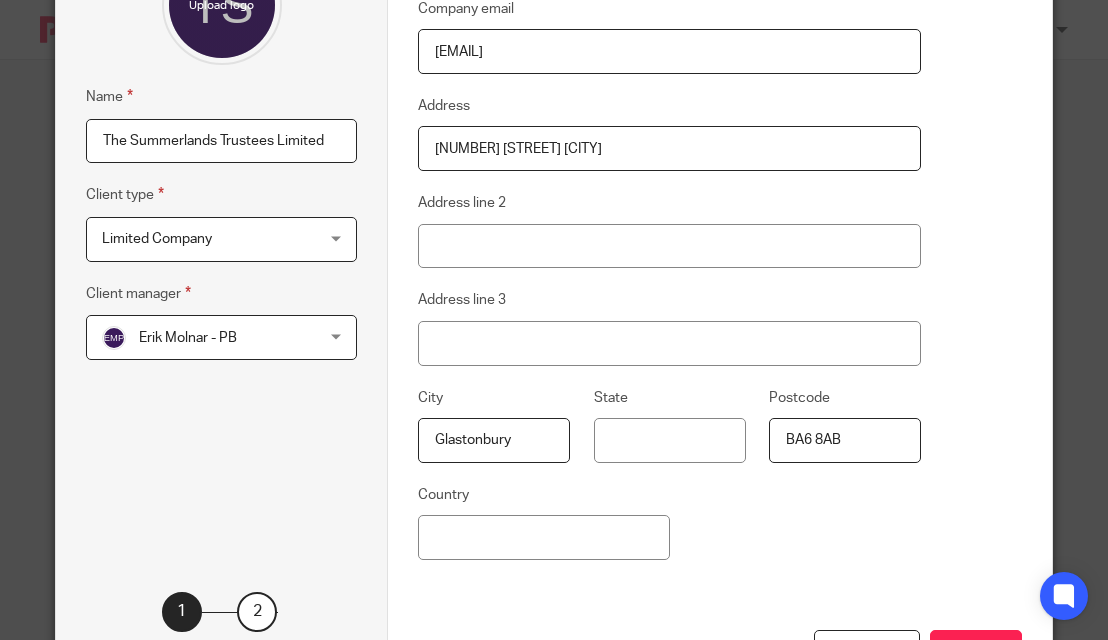 drag, startPoint x: 656, startPoint y: 148, endPoint x: 556, endPoint y: 146, distance: 100.02 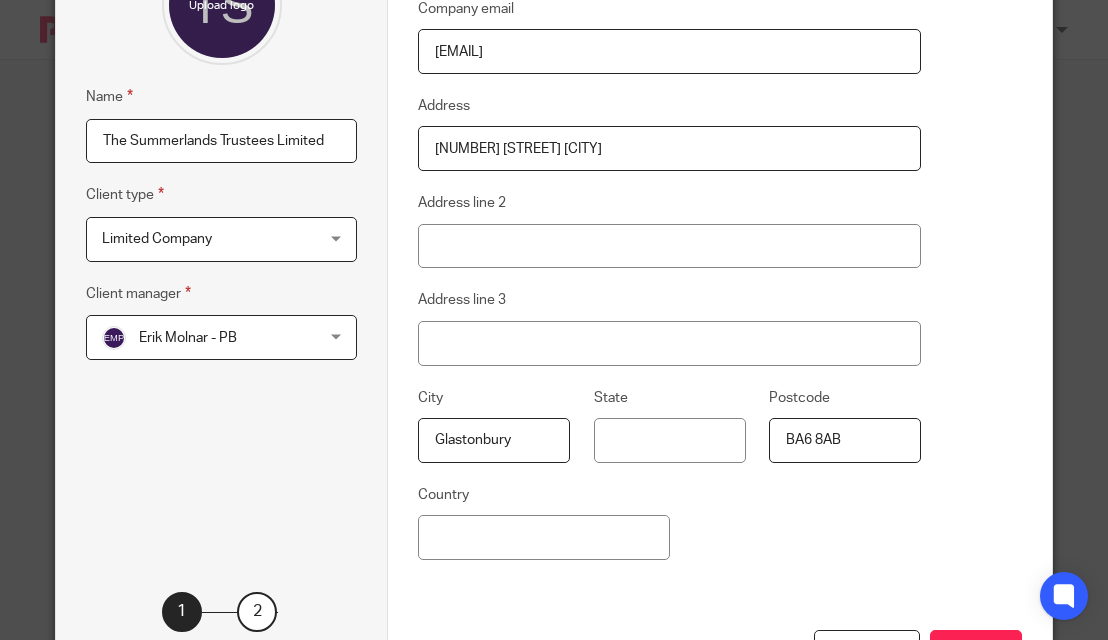 click on "[NUMBER] [STREET] [CITY]" at bounding box center [669, 148] 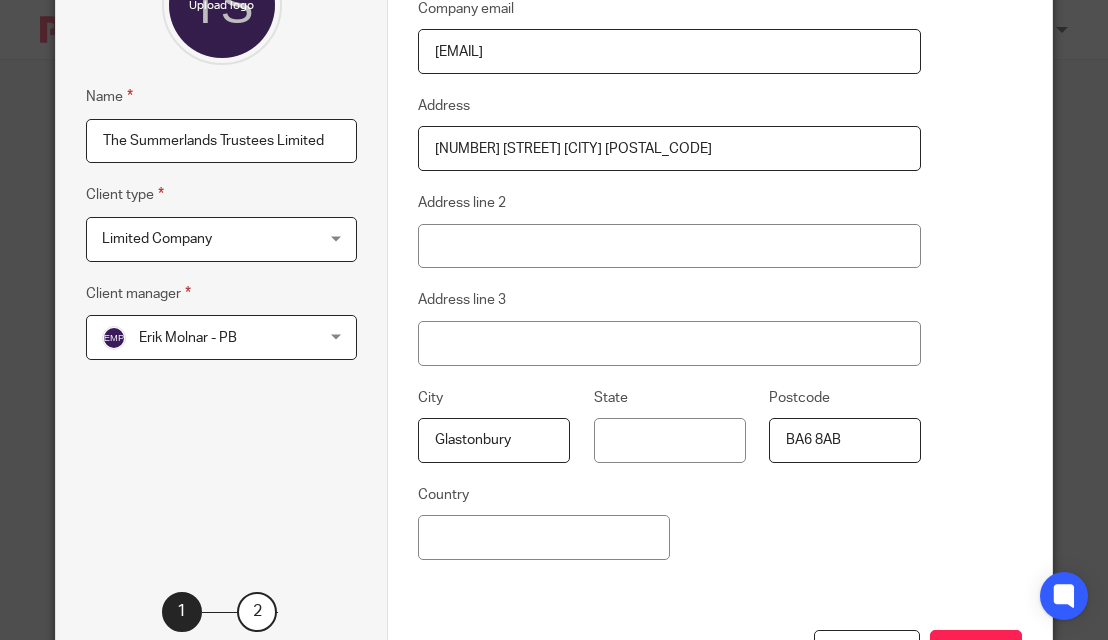 click on "[NUMBER] [STREET] [CITY] [POSTAL_CODE]" at bounding box center (669, 148) 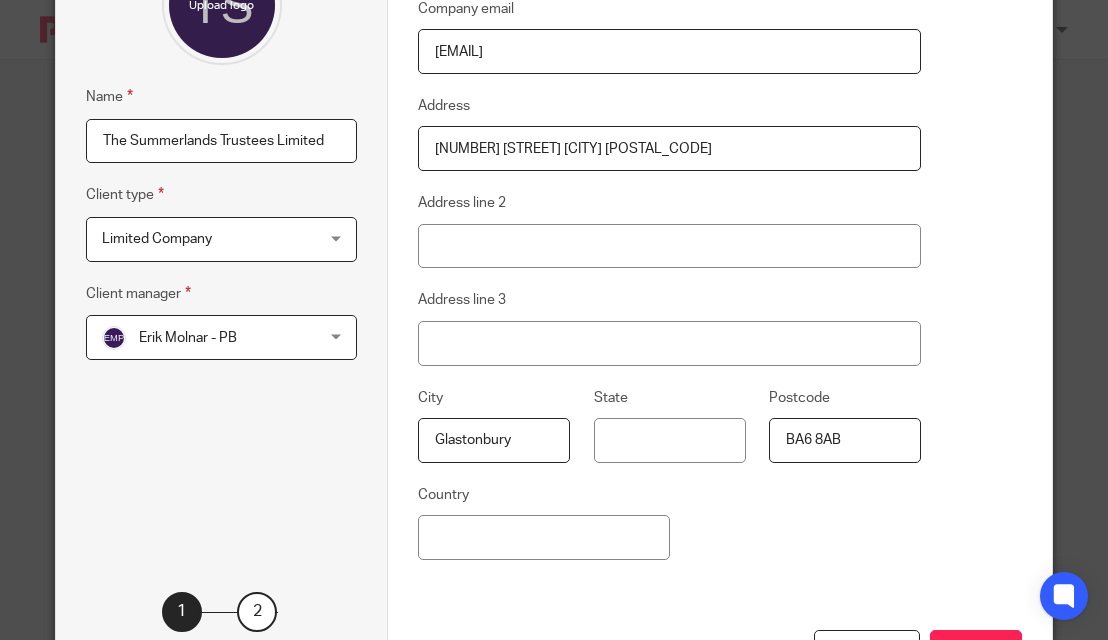 drag, startPoint x: 721, startPoint y: 148, endPoint x: 634, endPoint y: 149, distance: 87.005745 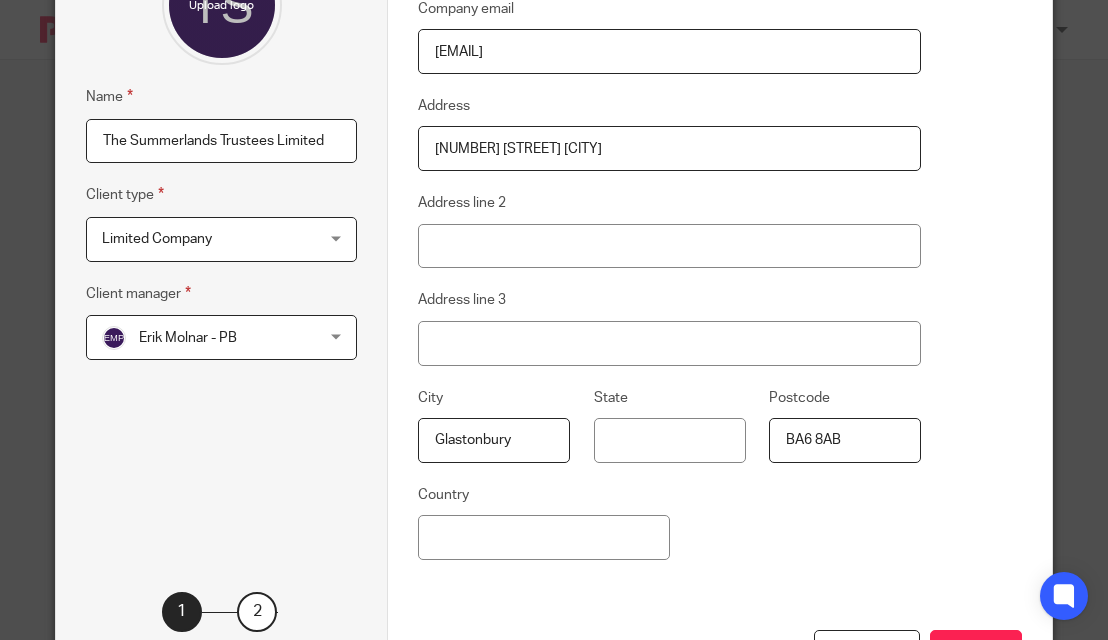 type on "[NUMBER] [STREET] [CITY]" 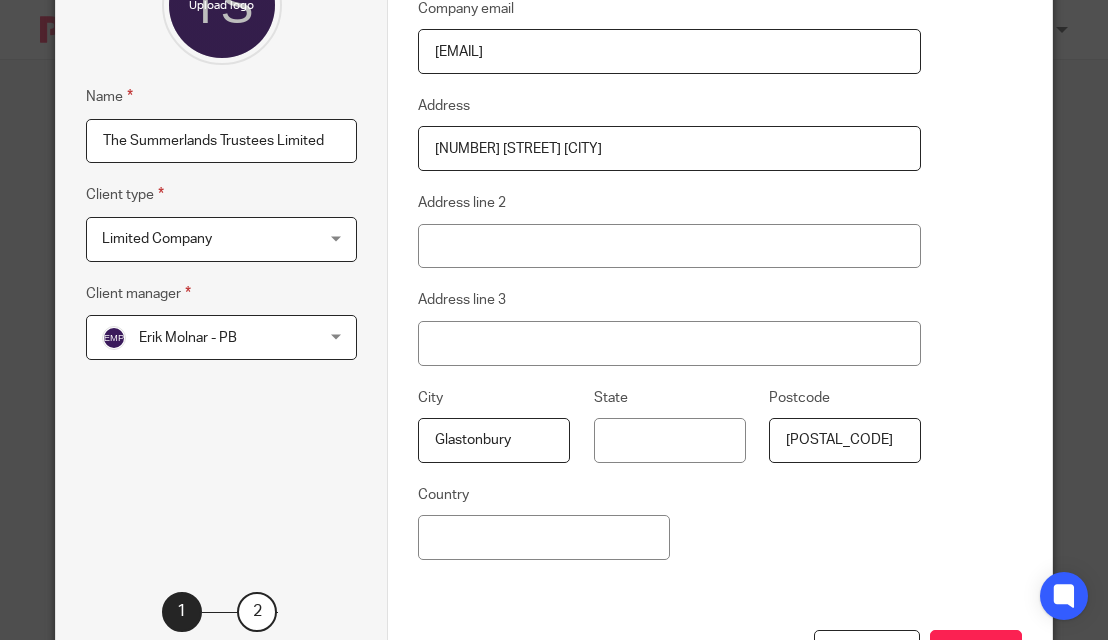 type on "[POSTAL_CODE]" 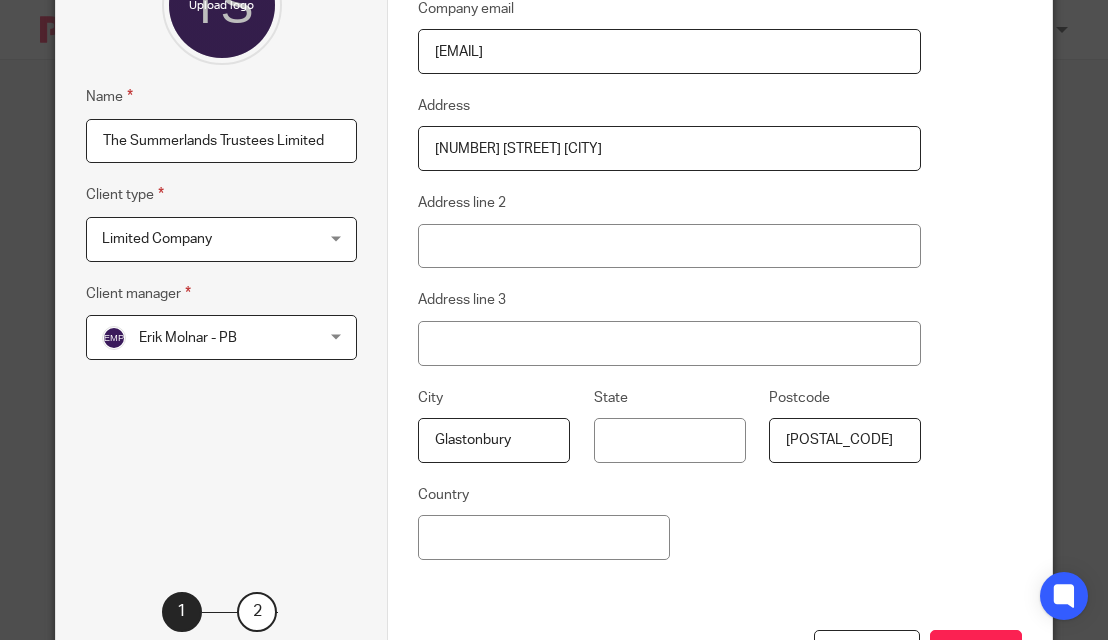 drag, startPoint x: 652, startPoint y: 150, endPoint x: 552, endPoint y: 150, distance: 100 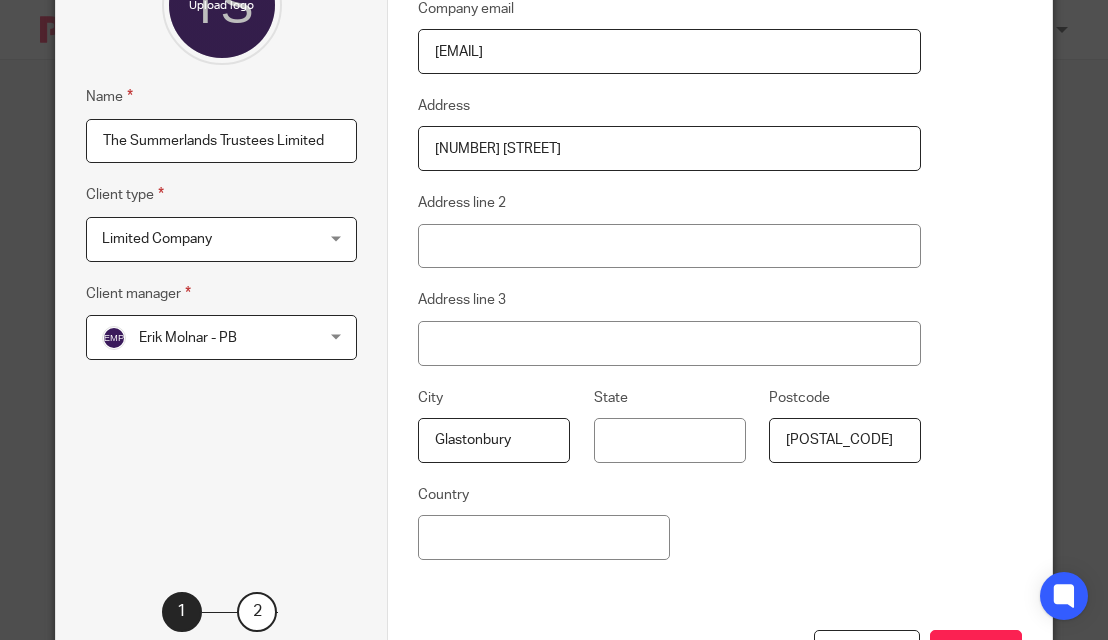 type on "[NUMBER] [STREET]" 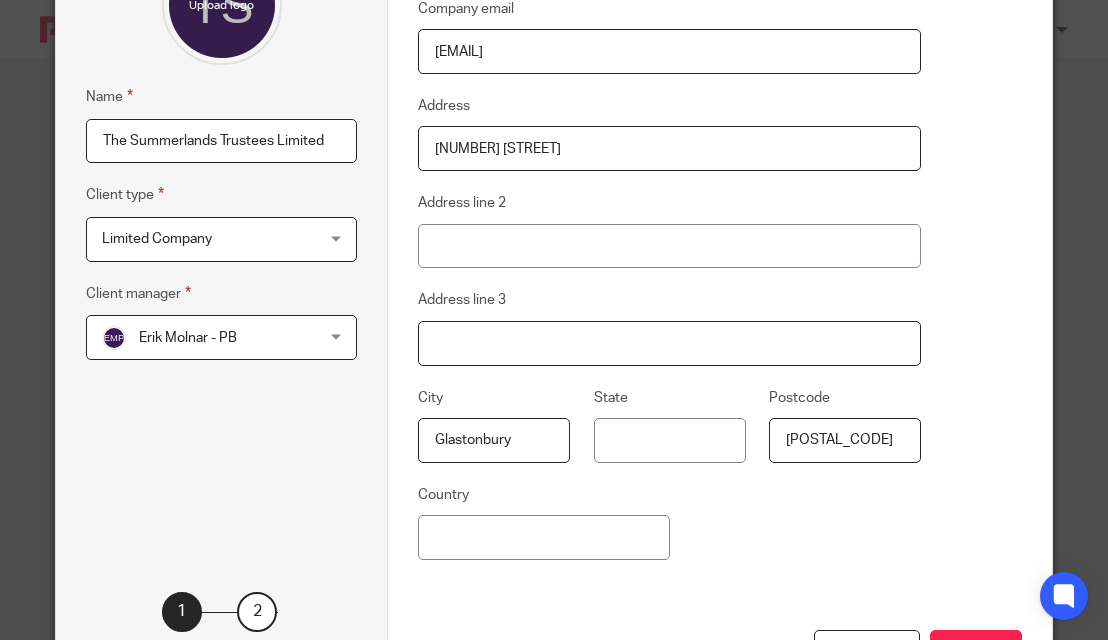 click on "Address line 3" at bounding box center [669, 343] 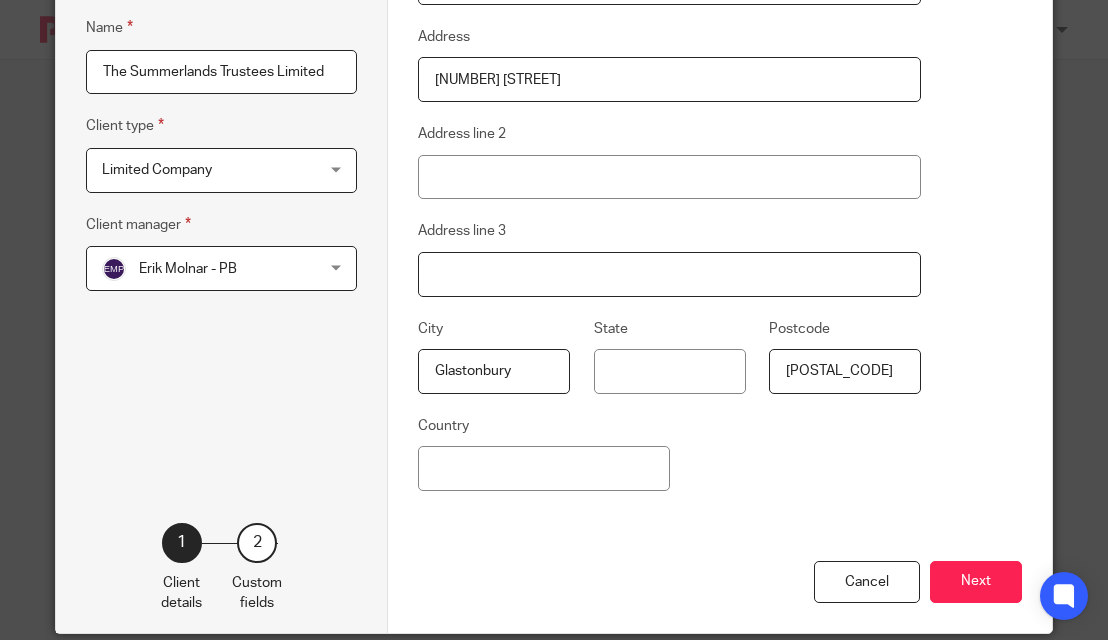 scroll, scrollTop: 290, scrollLeft: 0, axis: vertical 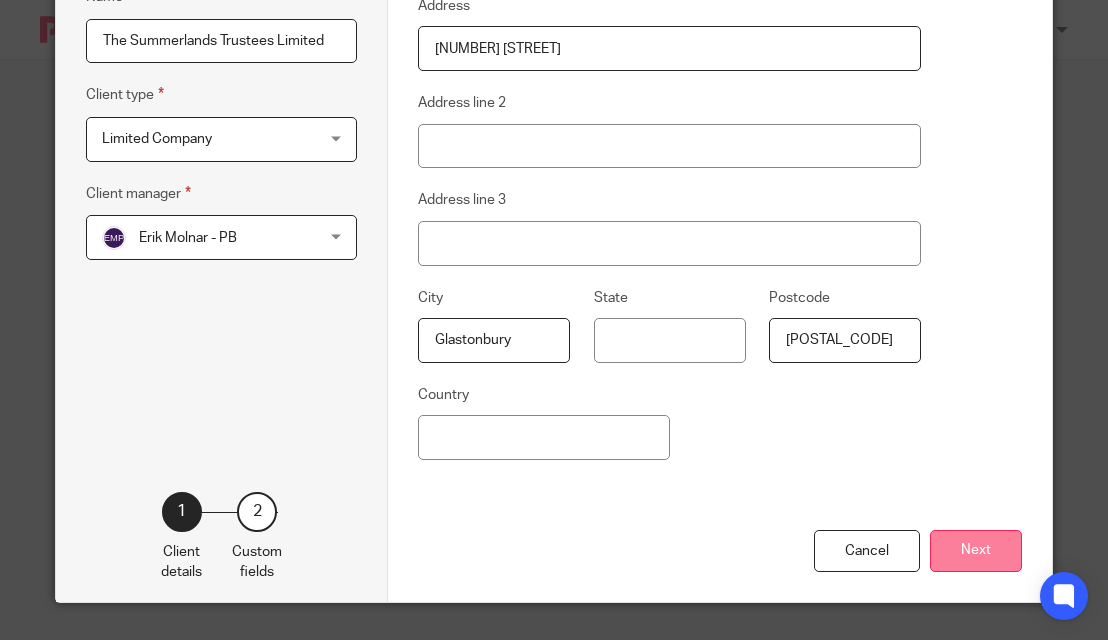 click on "Next" at bounding box center (976, 551) 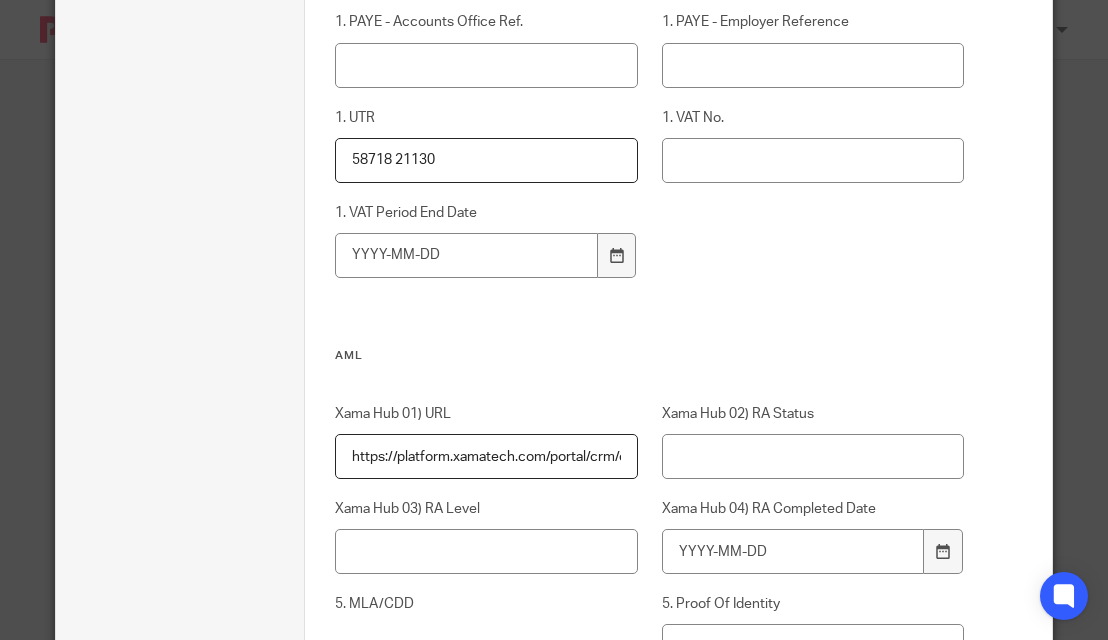 scroll, scrollTop: 1482, scrollLeft: 0, axis: vertical 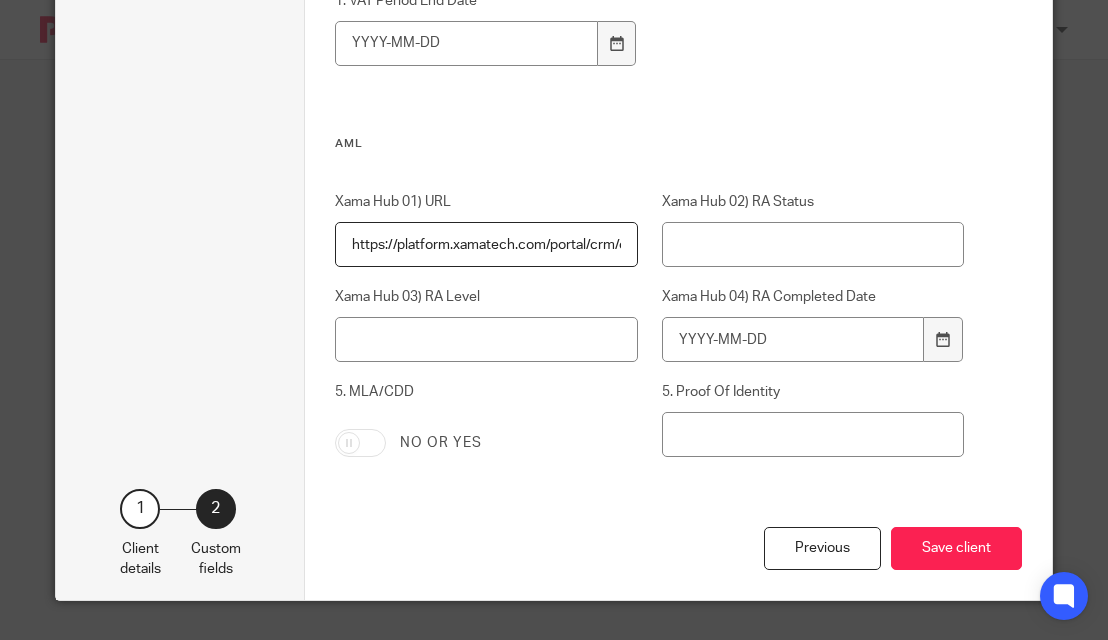click on "Save client" at bounding box center [956, 548] 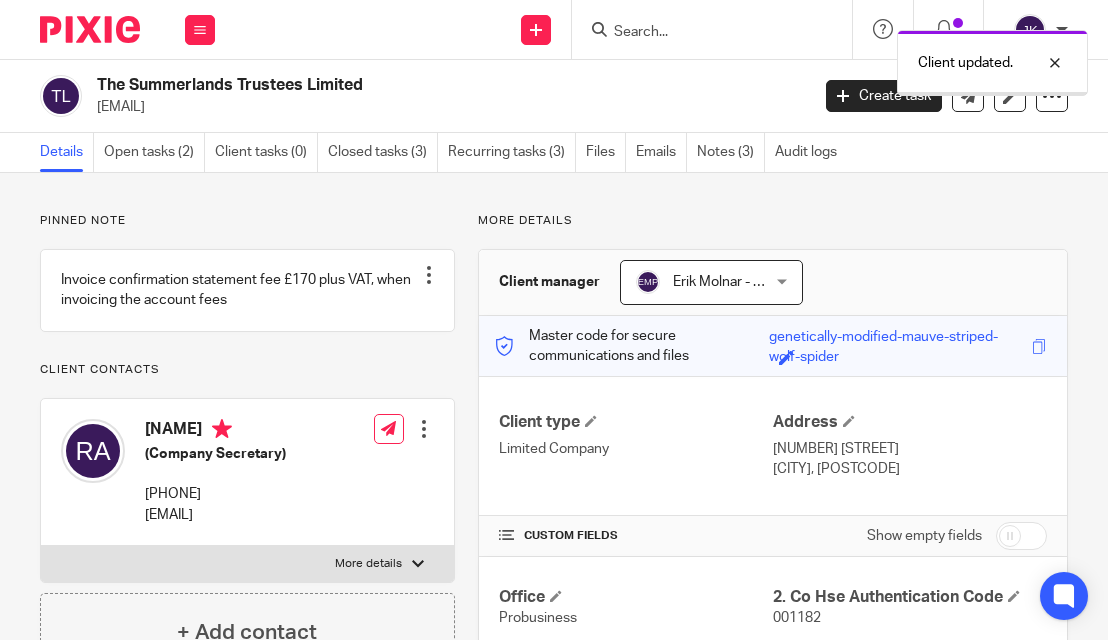scroll, scrollTop: 0, scrollLeft: 0, axis: both 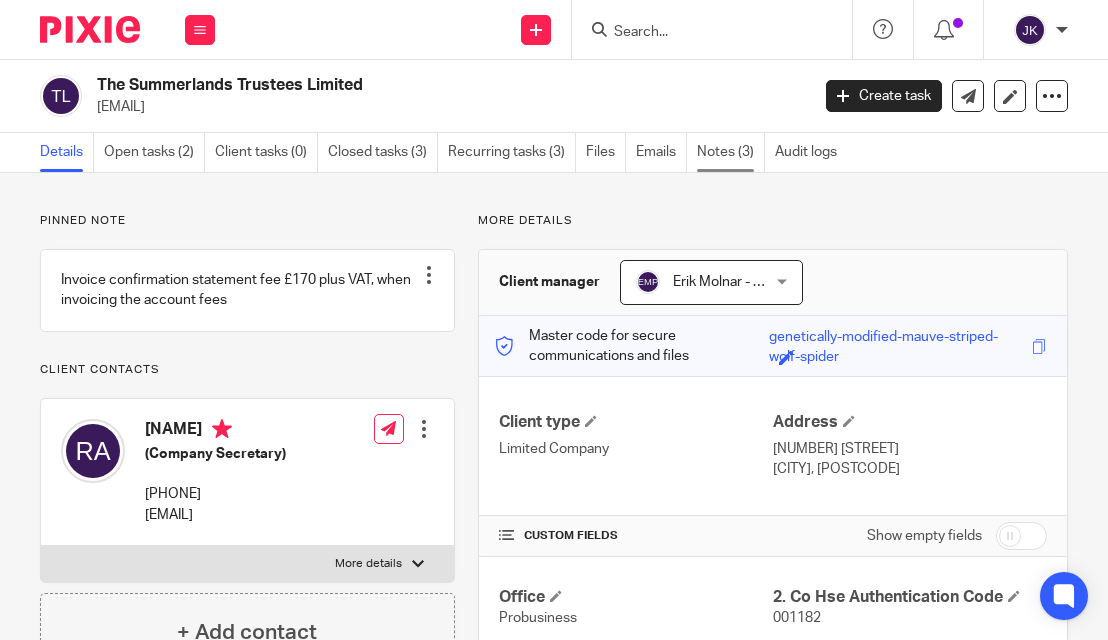 click on "Notes (3)" at bounding box center [731, 152] 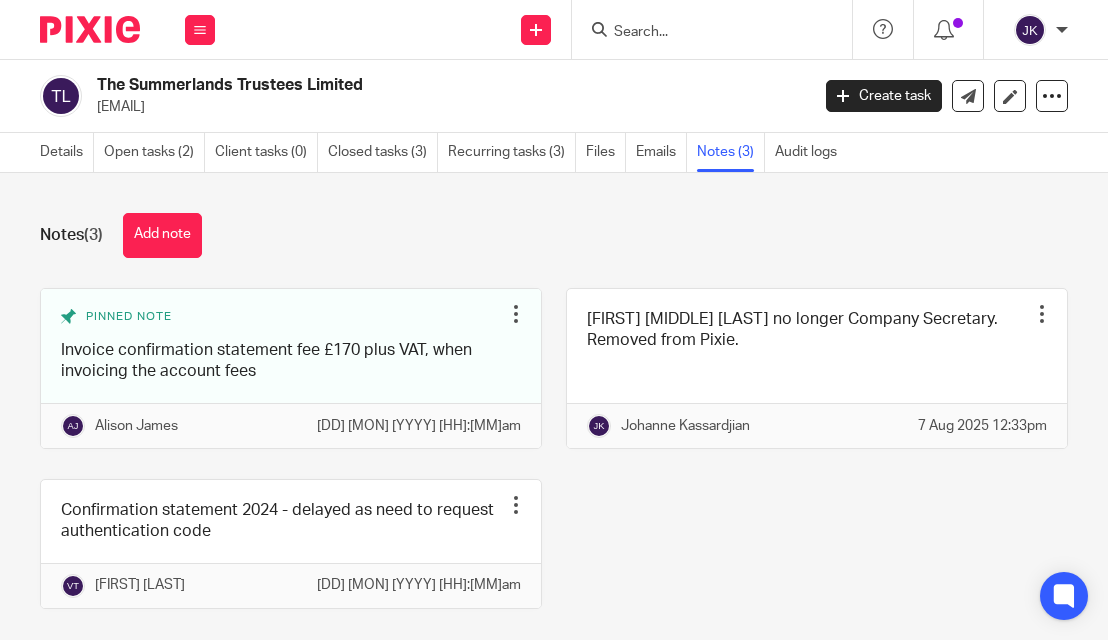 scroll, scrollTop: 0, scrollLeft: 0, axis: both 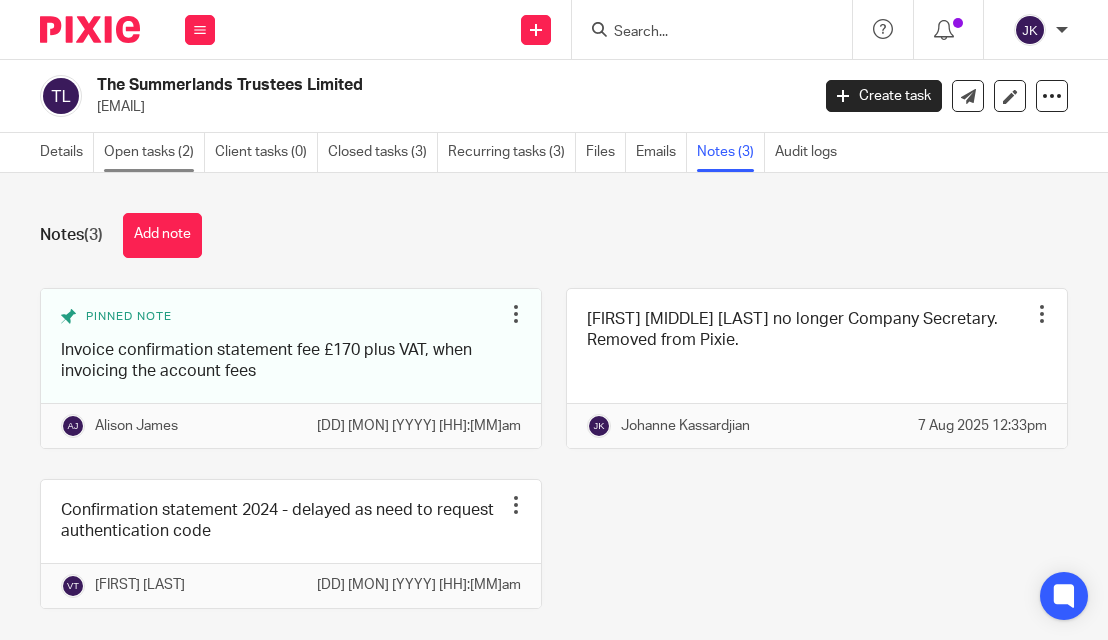 click on "Open tasks (2)" at bounding box center [154, 152] 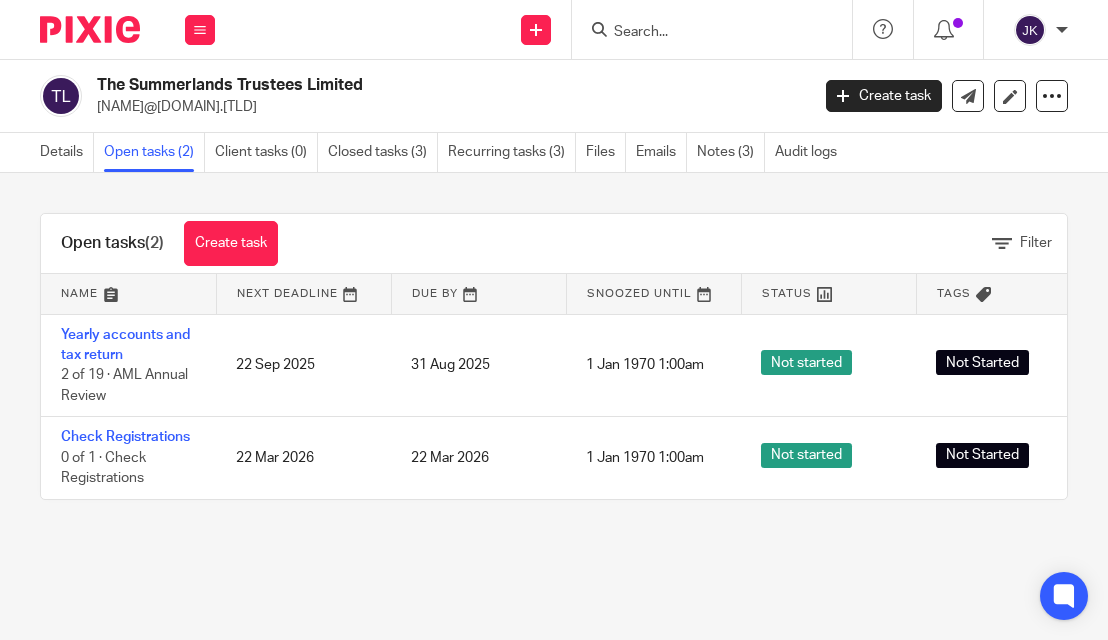 scroll, scrollTop: 0, scrollLeft: 0, axis: both 